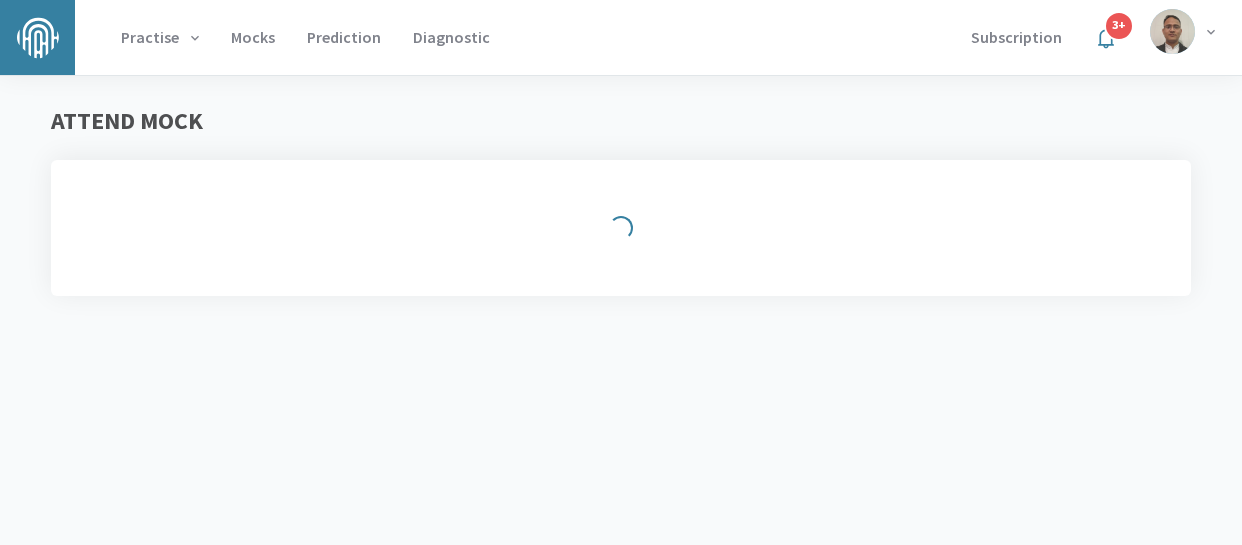 scroll, scrollTop: 0, scrollLeft: 0, axis: both 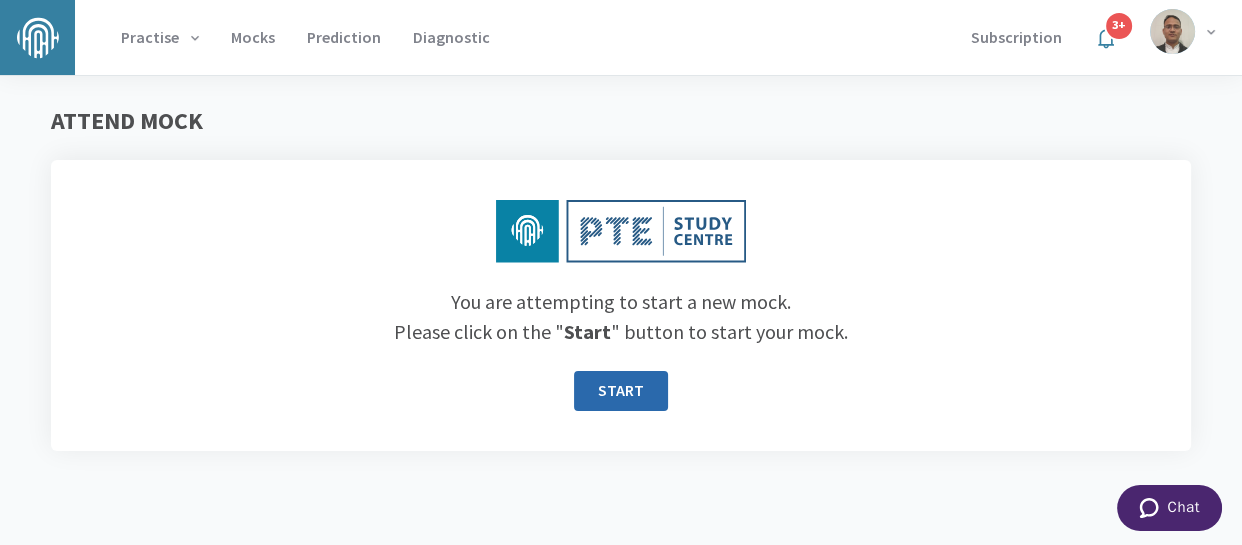 click on "START" at bounding box center (621, 391) 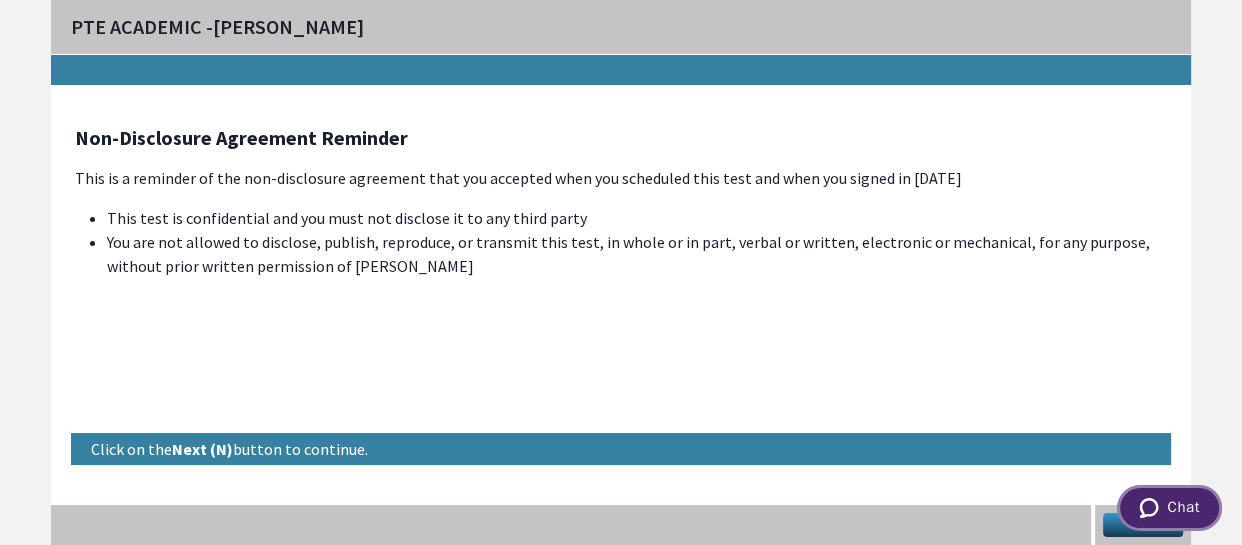 click on "Chat" at bounding box center (1169, 508) 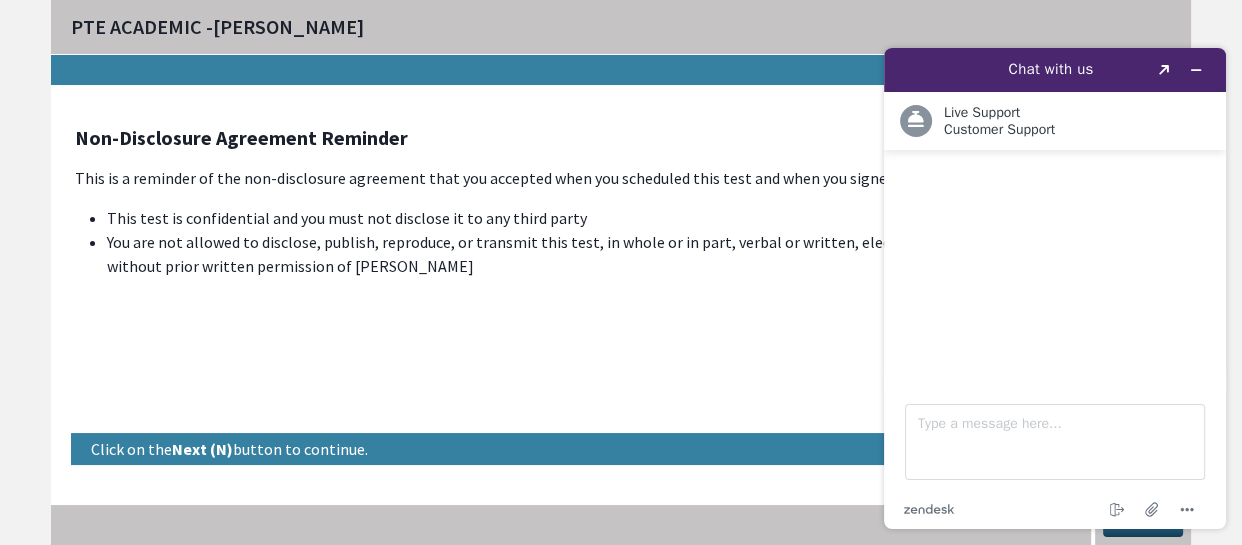 scroll, scrollTop: 0, scrollLeft: 0, axis: both 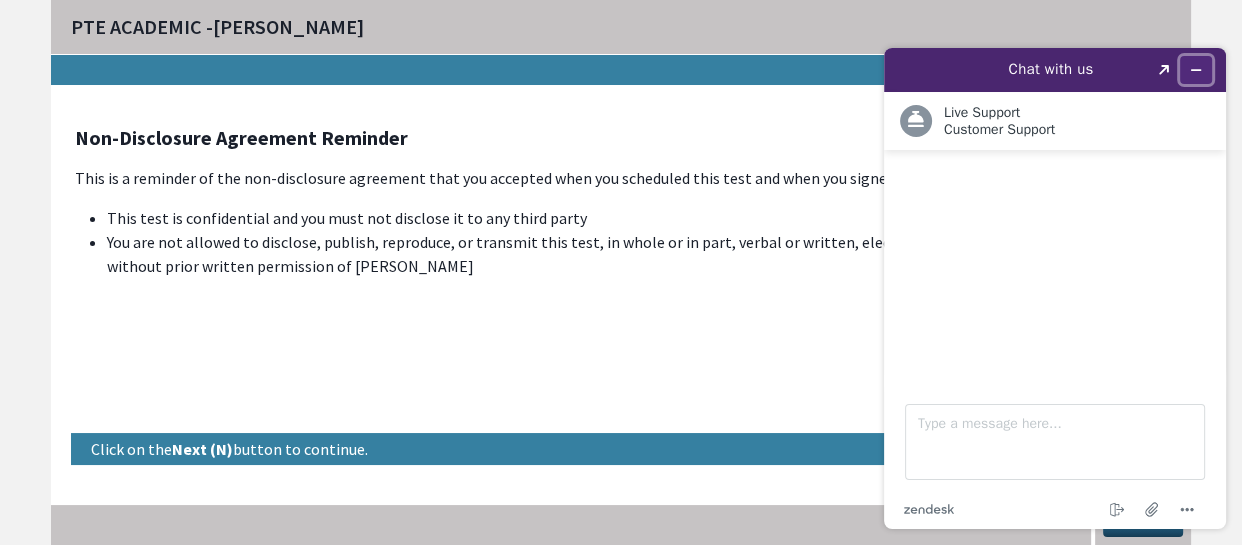 click 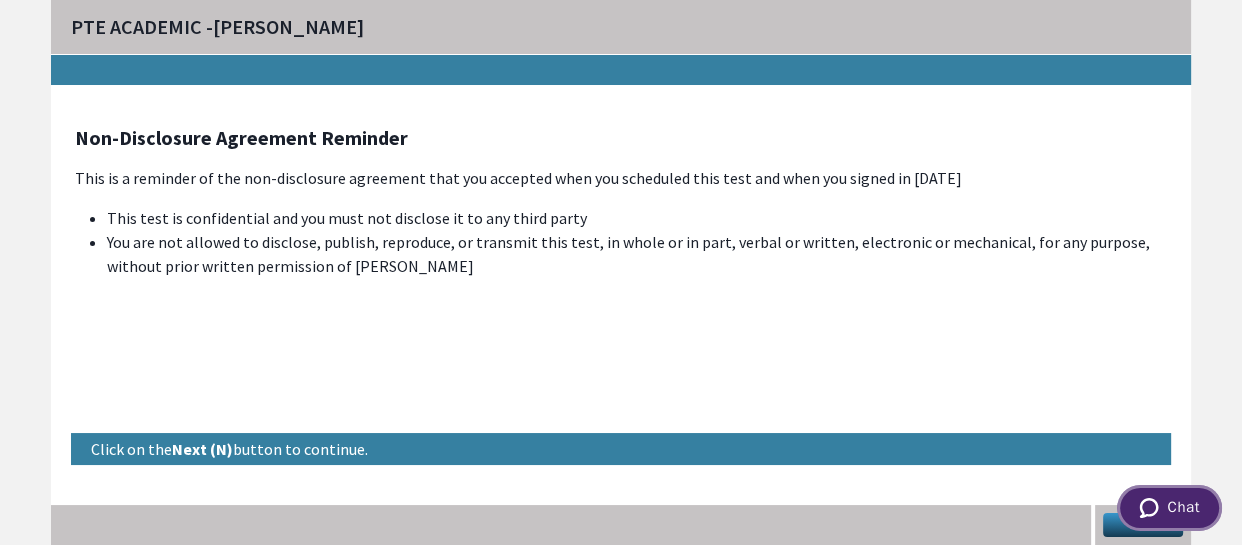 drag, startPoint x: 1172, startPoint y: 494, endPoint x: 871, endPoint y: 528, distance: 302.91418 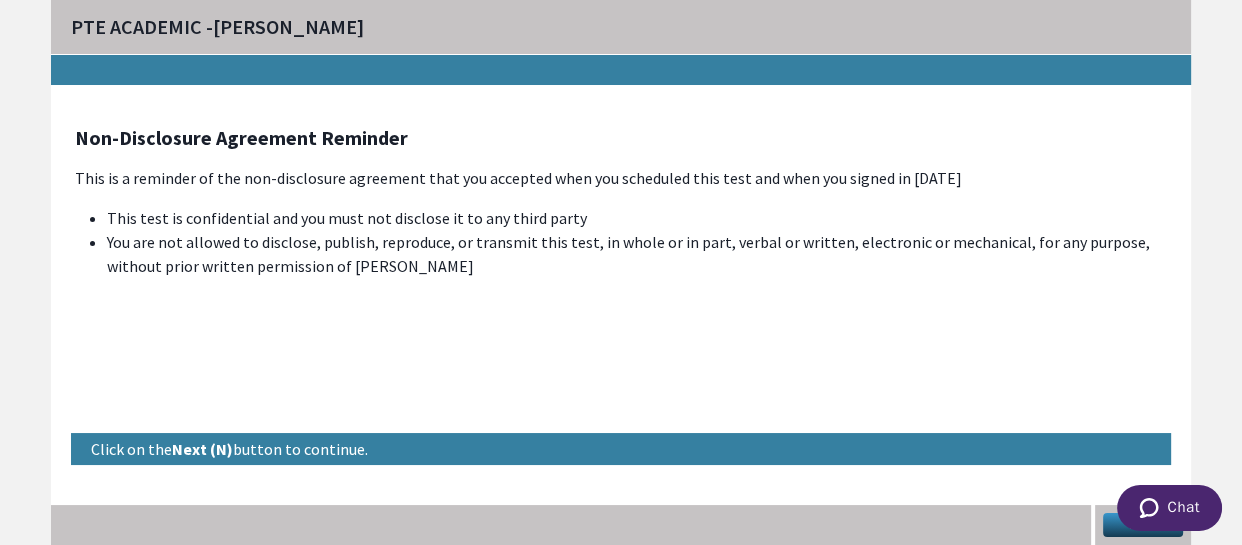 drag, startPoint x: 999, startPoint y: 522, endPoint x: 1045, endPoint y: 509, distance: 47.801674 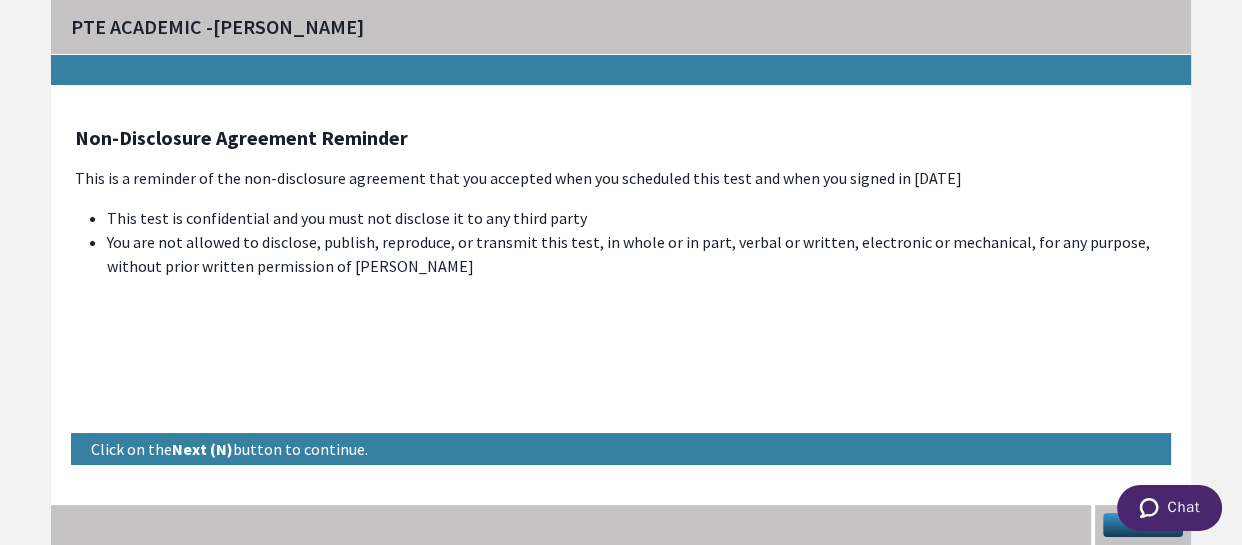 click on "Next" at bounding box center [1143, 525] 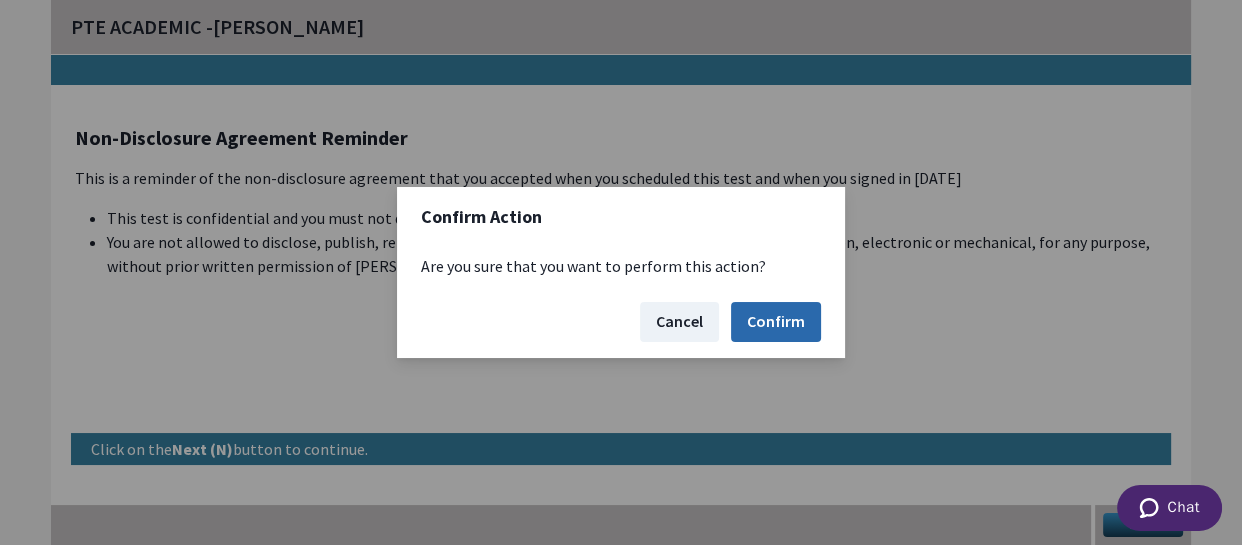 click on "Confirm" at bounding box center [776, 322] 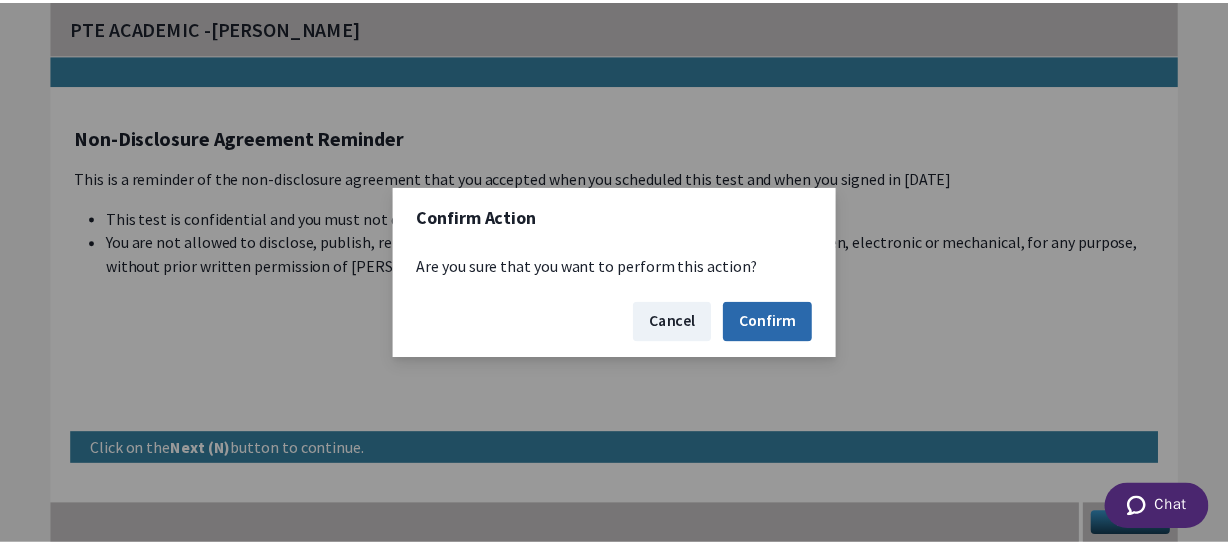 scroll, scrollTop: 194, scrollLeft: 0, axis: vertical 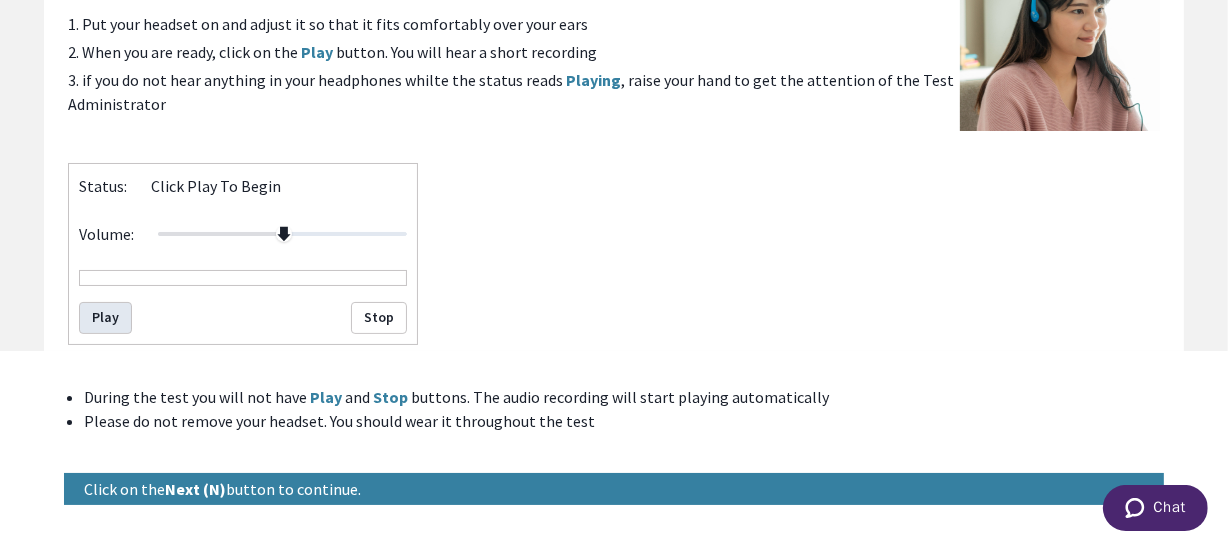click on "Play" at bounding box center (105, 318) 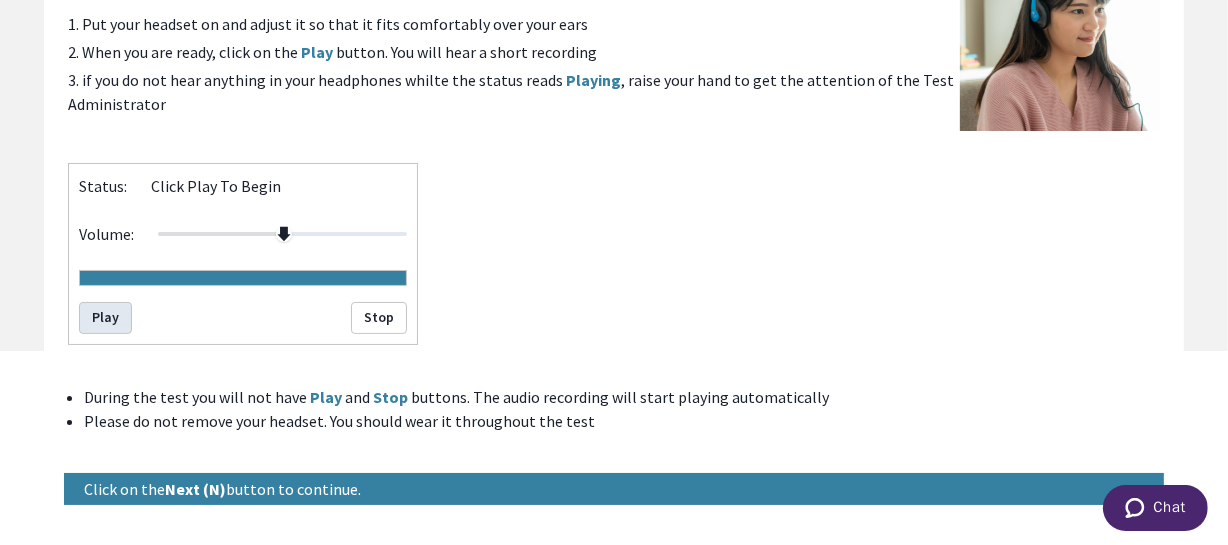click on "Play" at bounding box center (105, 318) 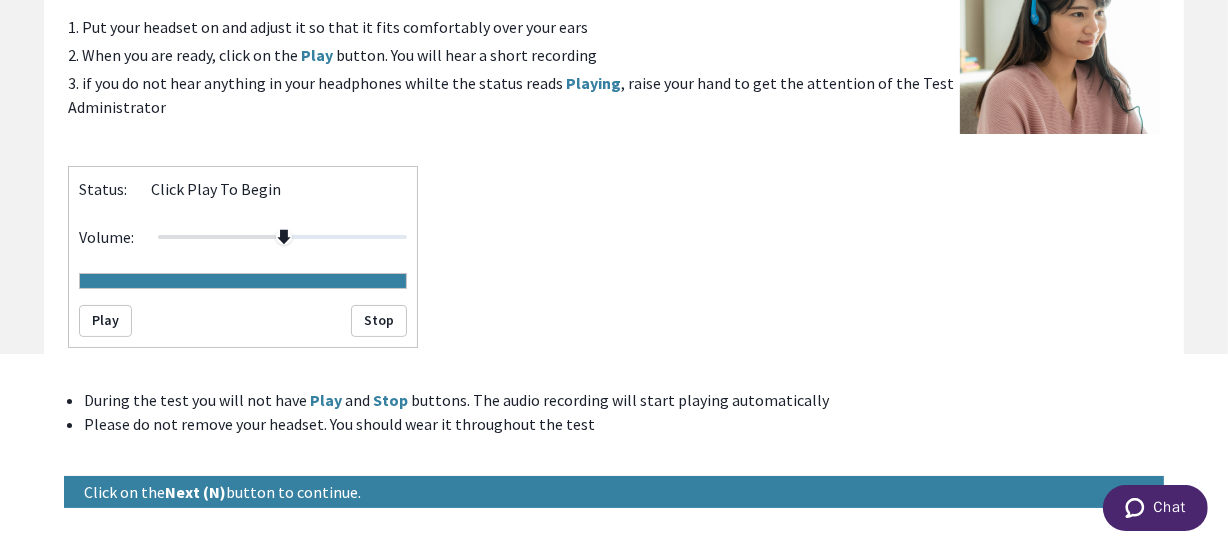 scroll, scrollTop: 233, scrollLeft: 0, axis: vertical 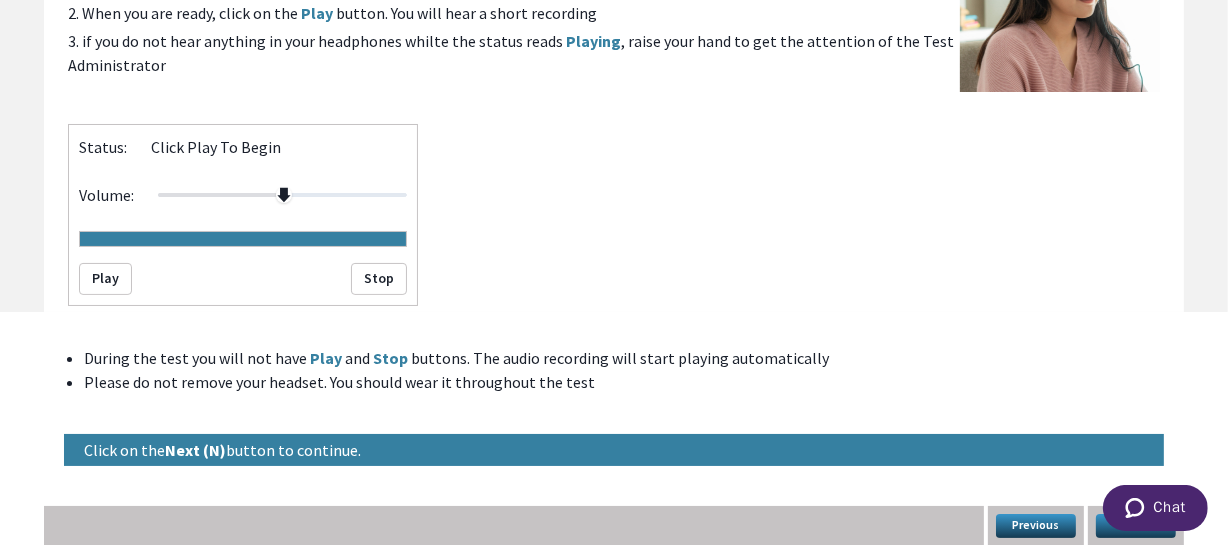 click on "Chat" at bounding box center (1154, 507) 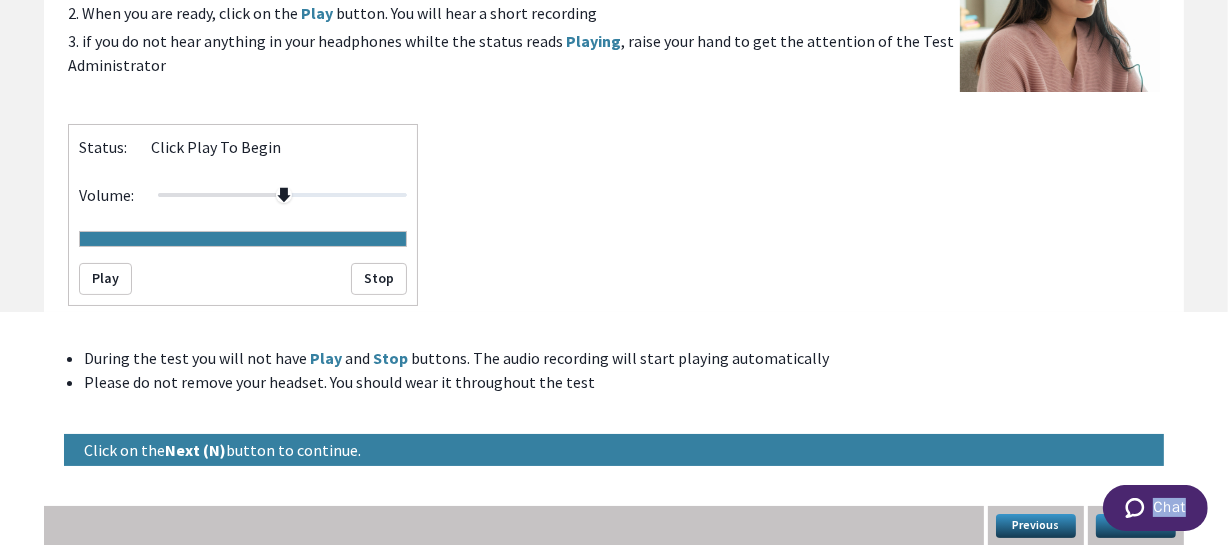 click on "Chat" at bounding box center (1154, 507) 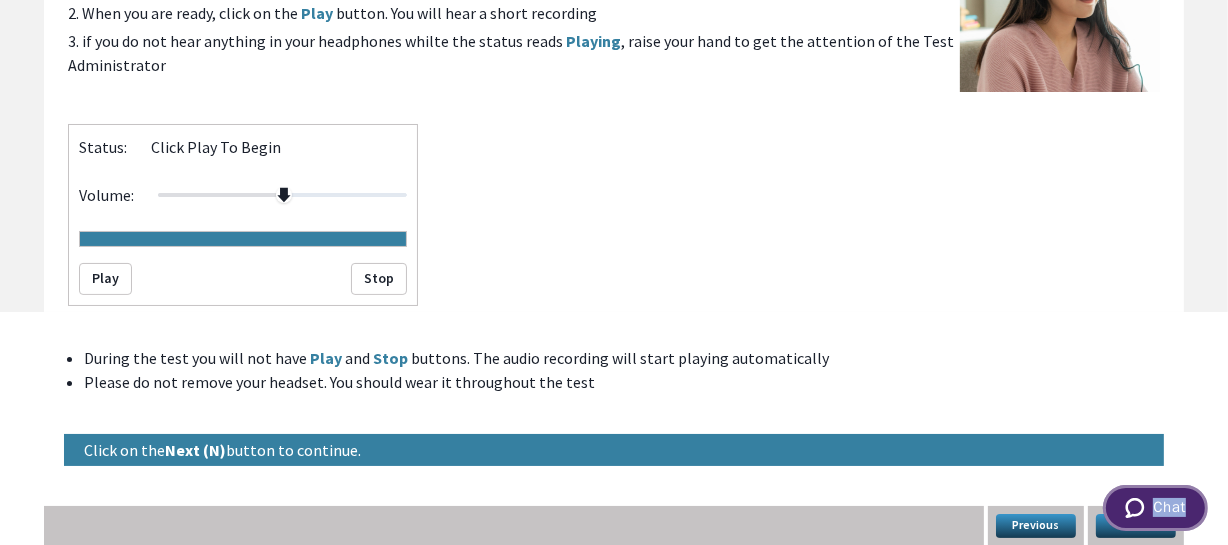 click on "Chat" at bounding box center [1154, 507] 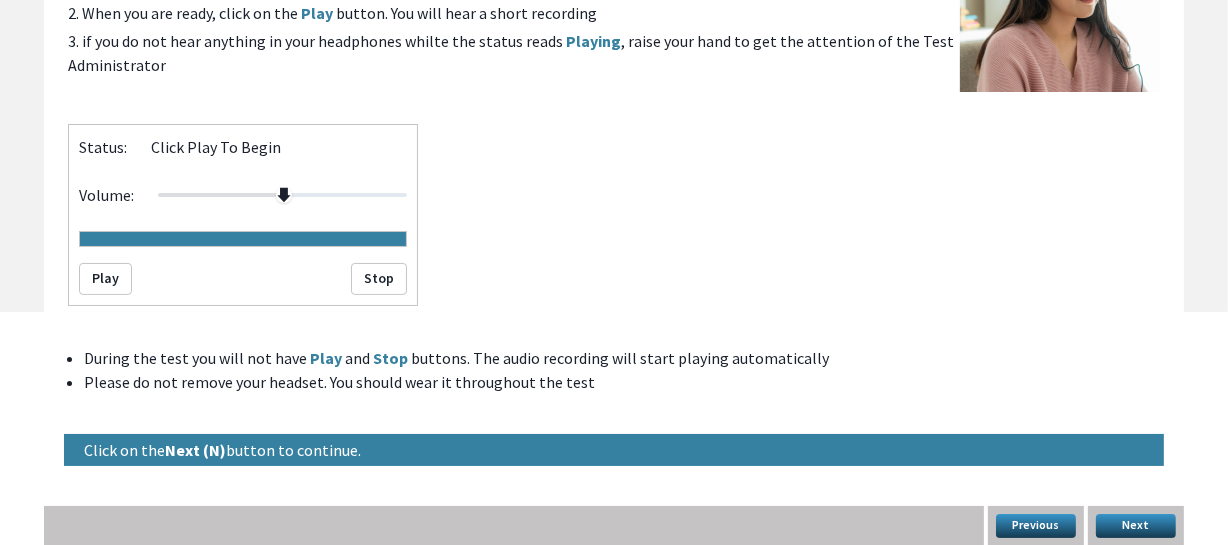 scroll, scrollTop: 0, scrollLeft: 0, axis: both 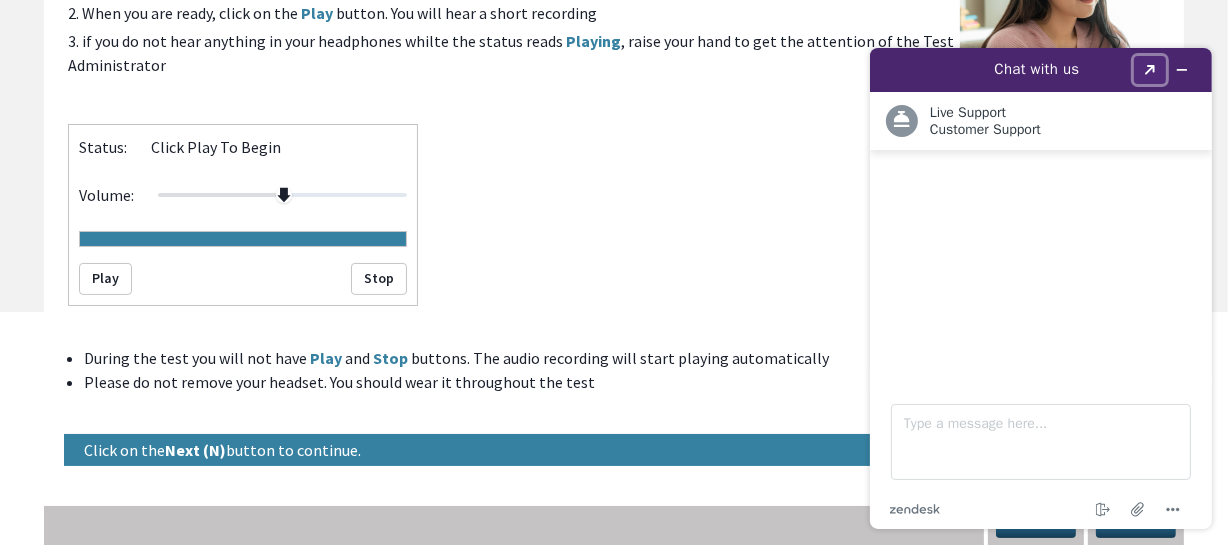 click 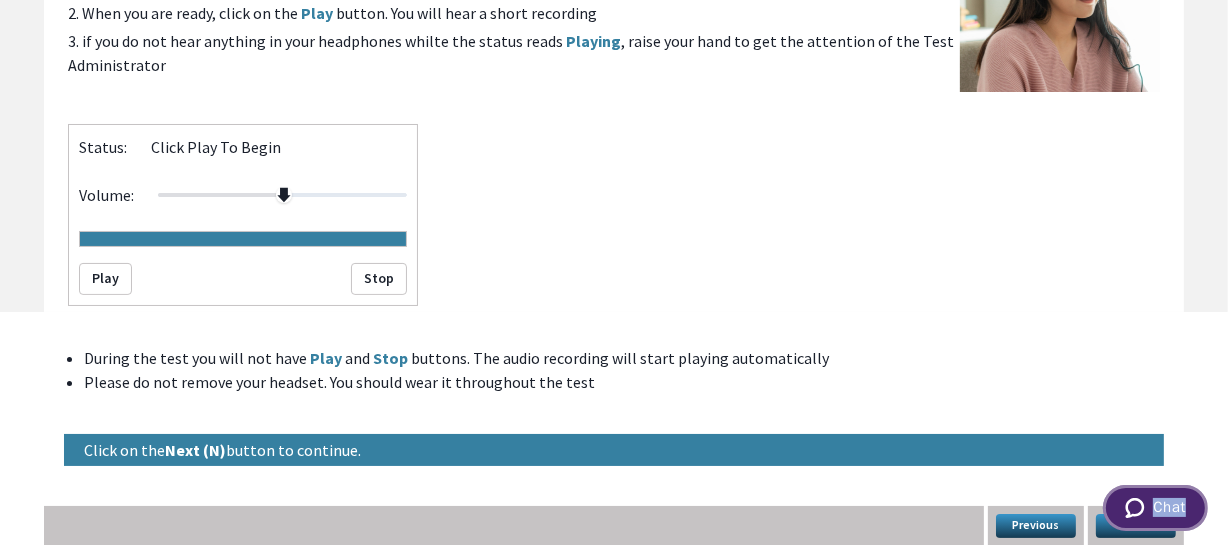 click at bounding box center [1138, 507] 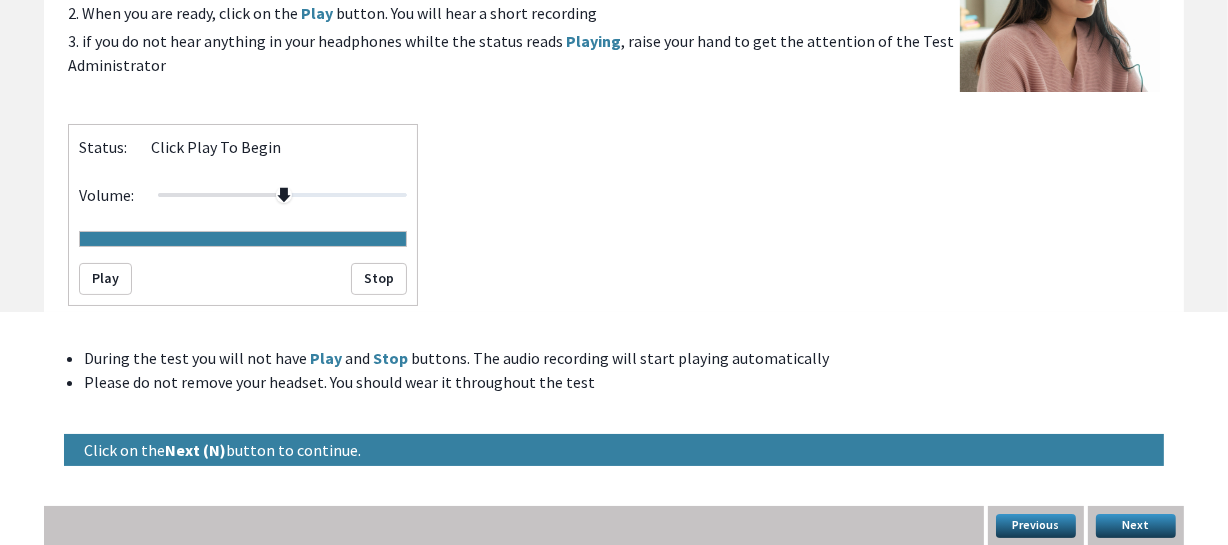 scroll, scrollTop: 0, scrollLeft: 0, axis: both 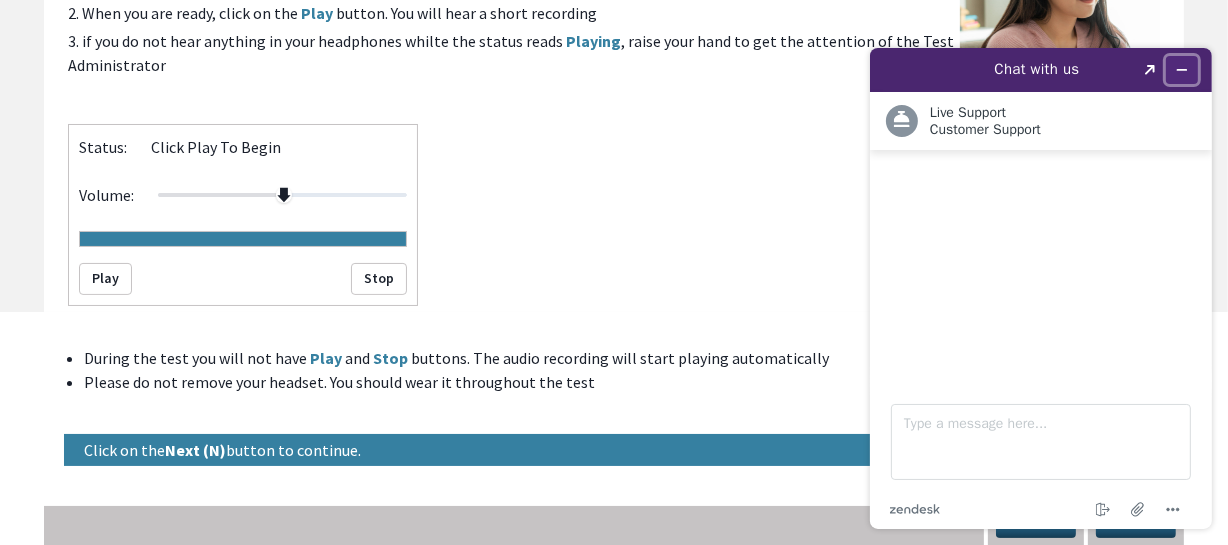 click 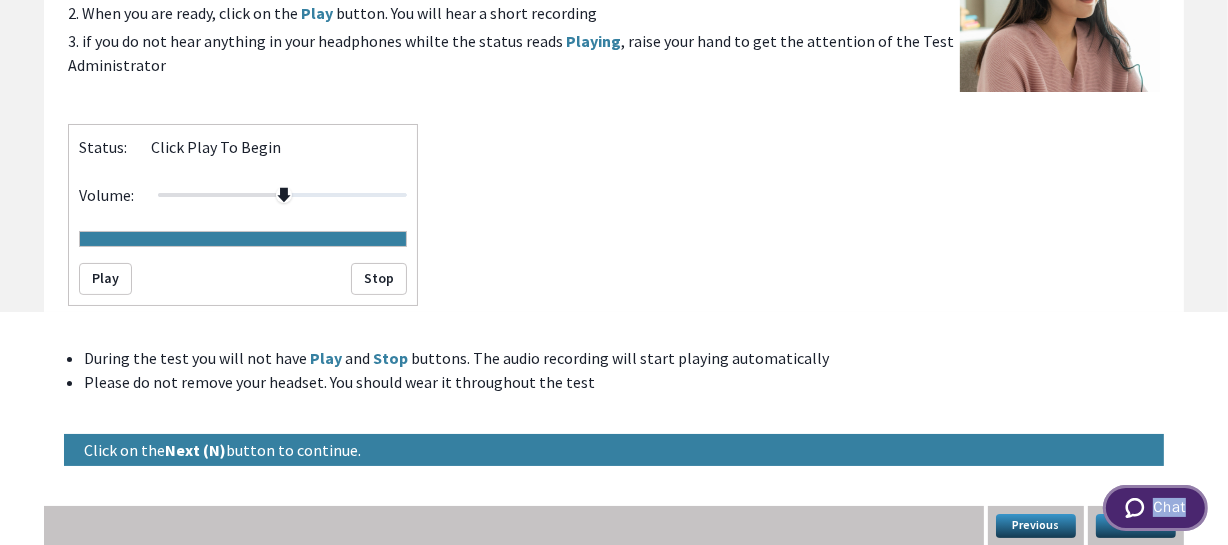 click on "Chat" at bounding box center [1154, 507] 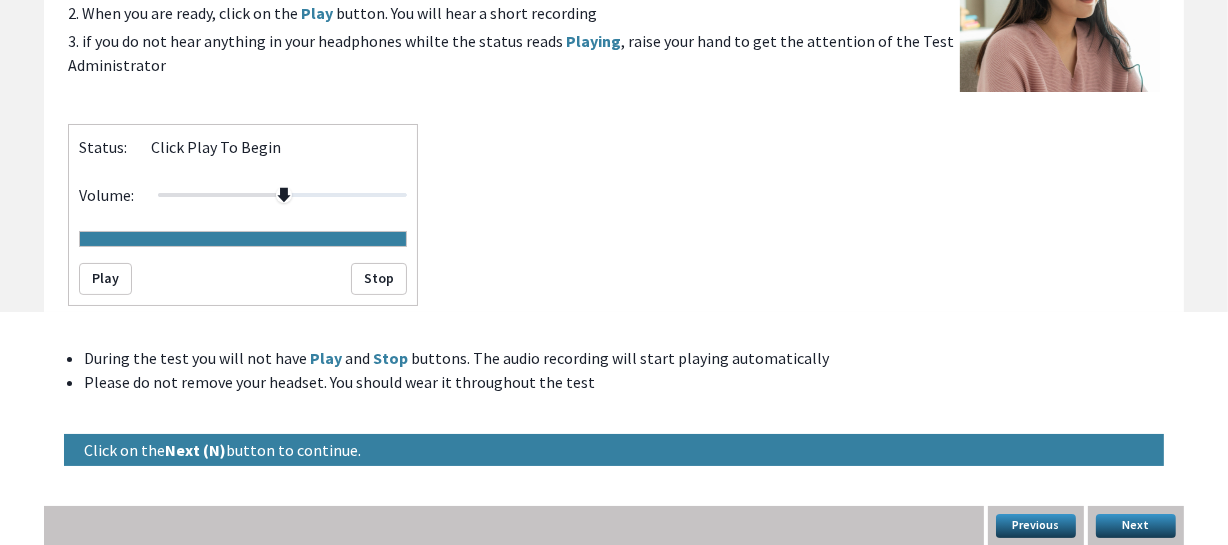scroll, scrollTop: 0, scrollLeft: 0, axis: both 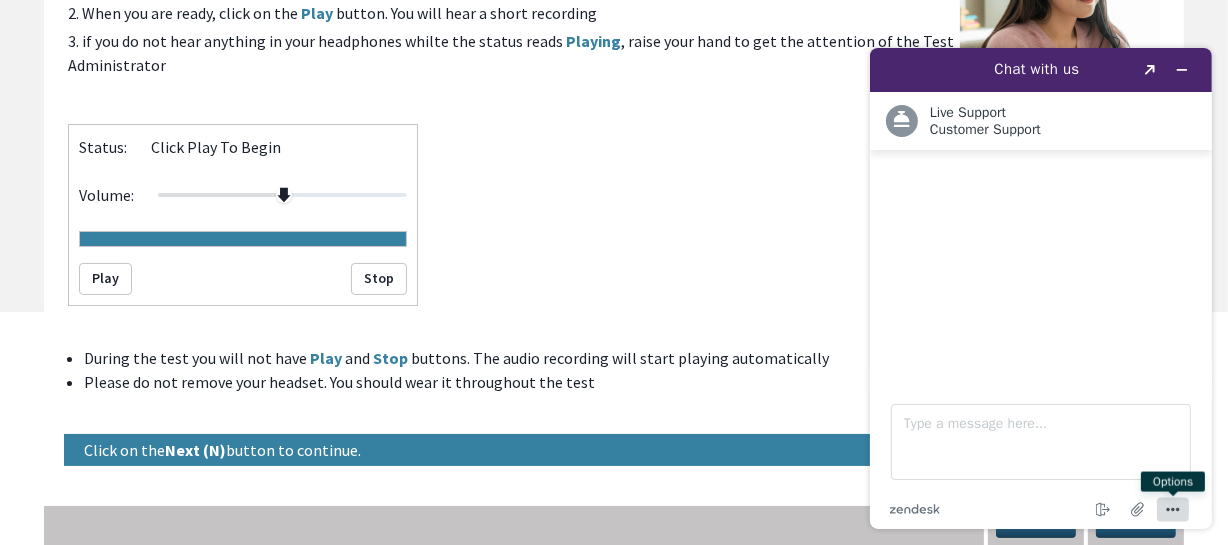 click 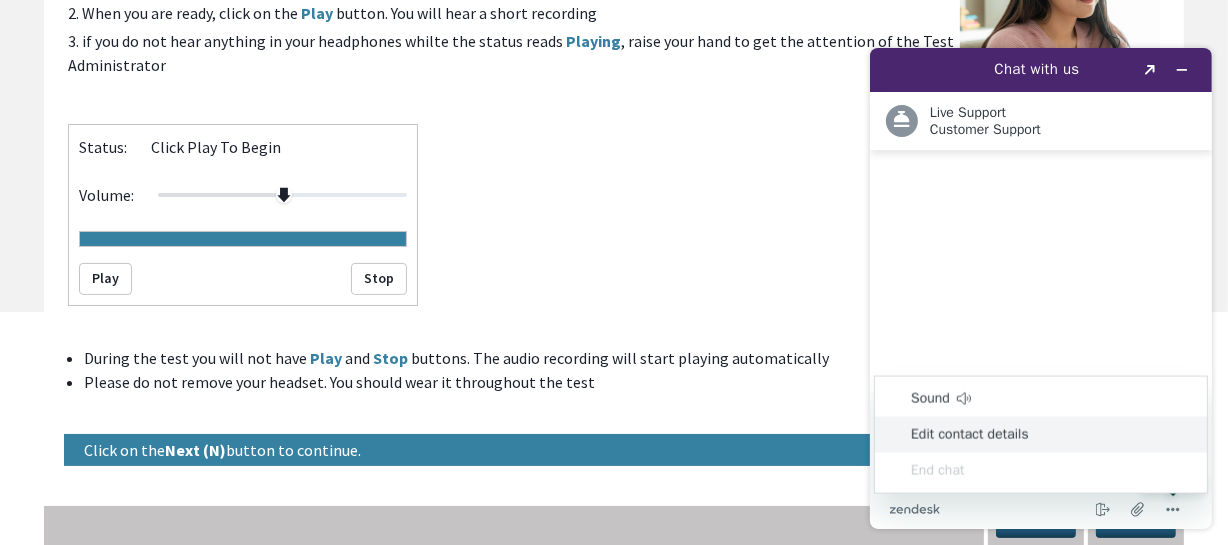 click on "Edit contact details" at bounding box center (1040, 435) 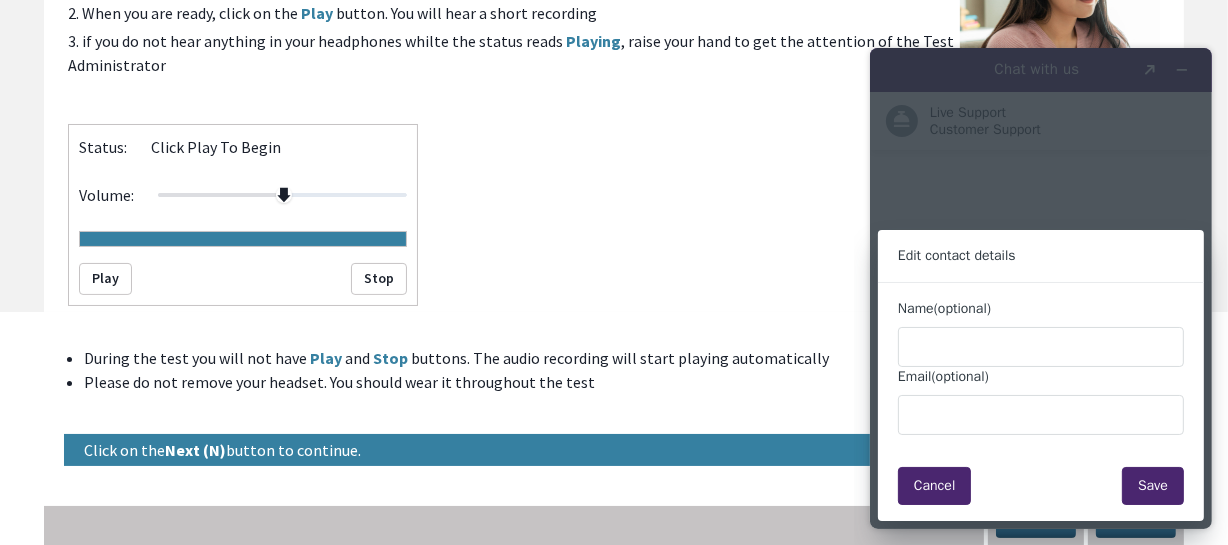 drag, startPoint x: 929, startPoint y: 487, endPoint x: 935, endPoint y: 475, distance: 13.416408 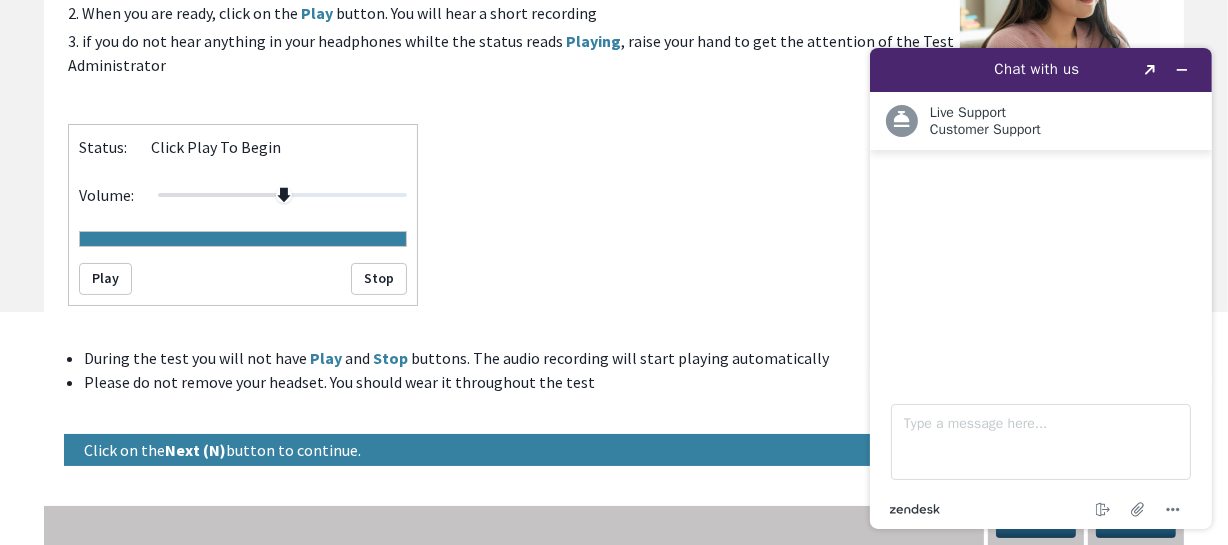 click 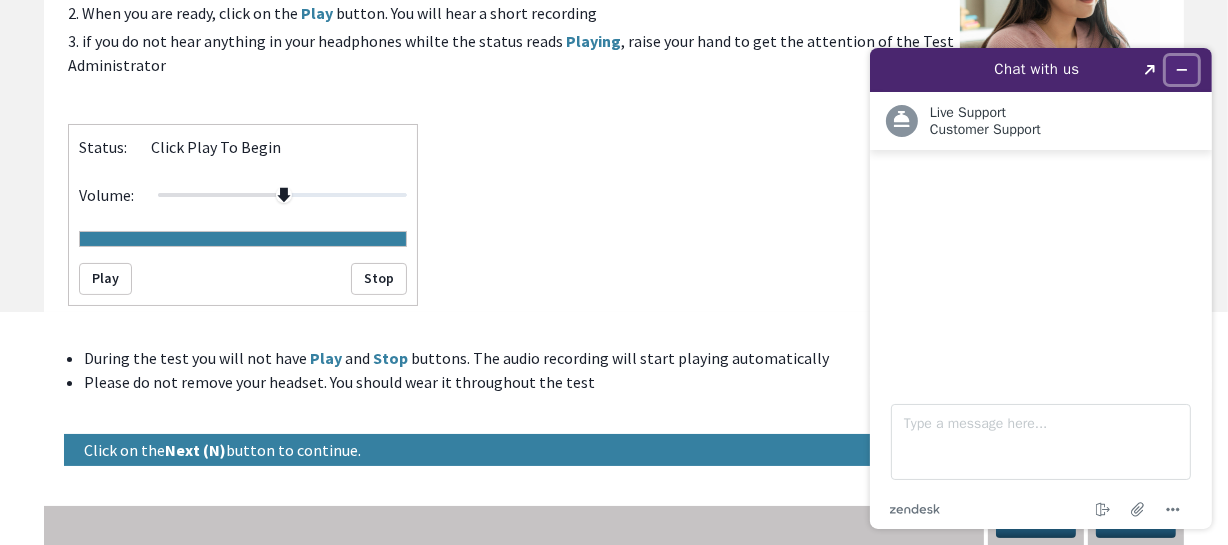 click 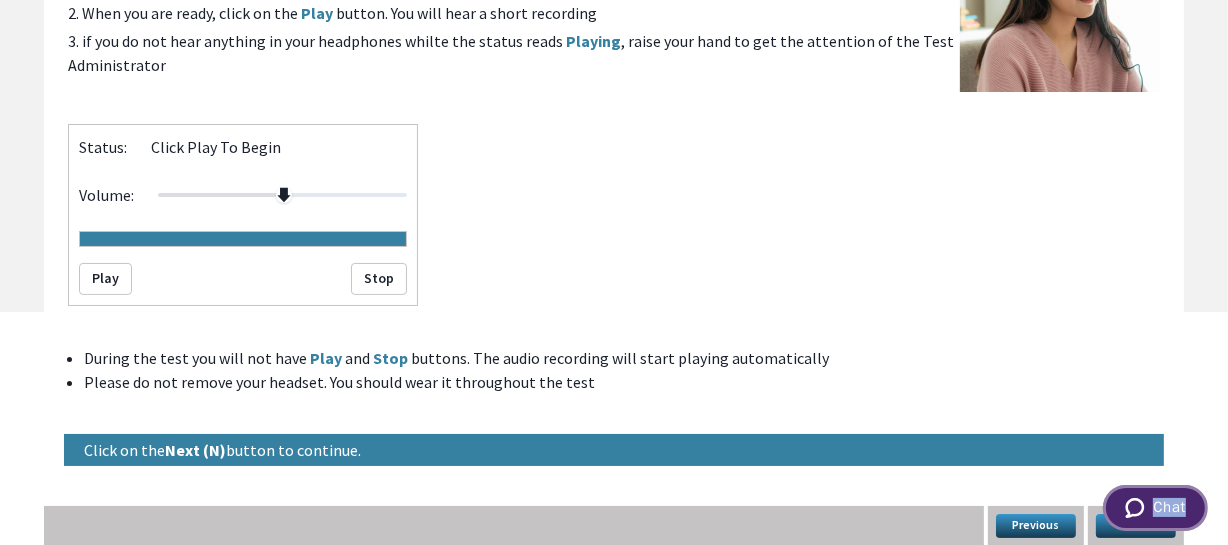drag, startPoint x: 1146, startPoint y: 493, endPoint x: 2279, endPoint y: 961, distance: 1225.8519 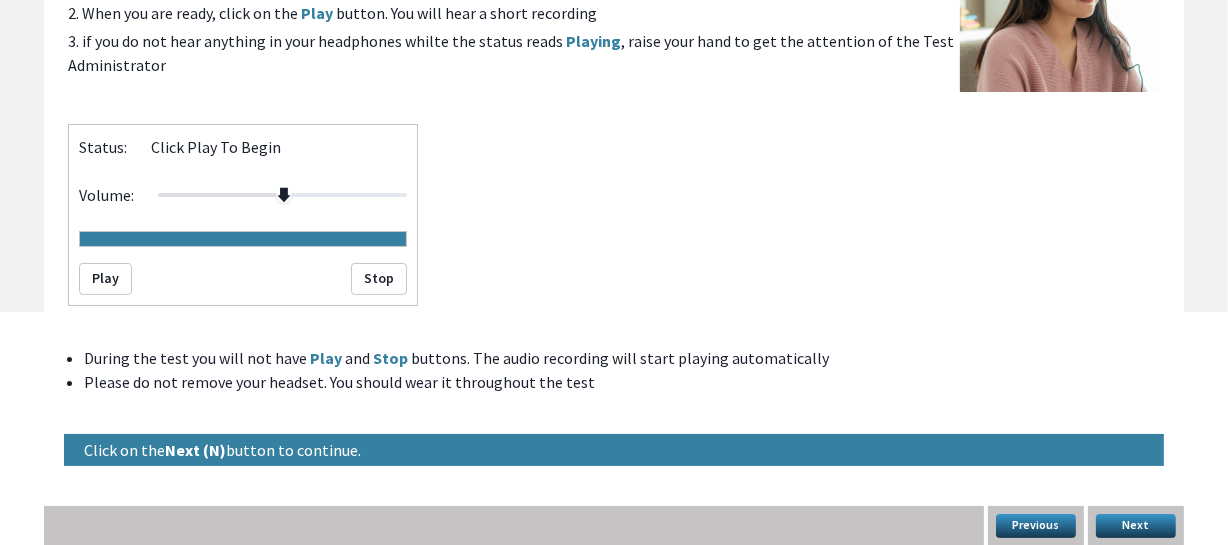 scroll, scrollTop: 0, scrollLeft: 0, axis: both 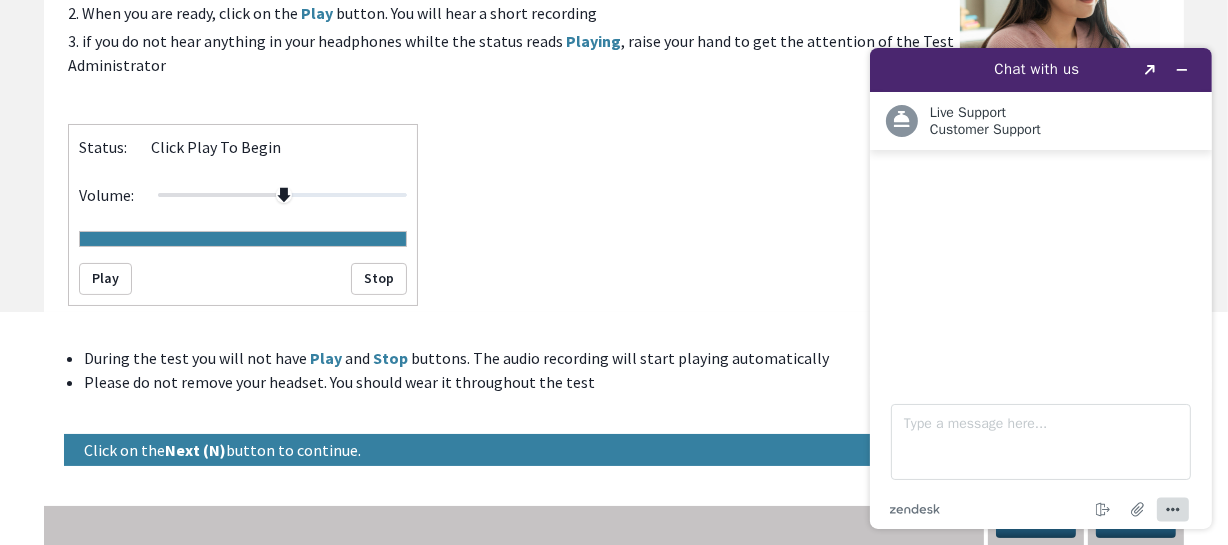 click 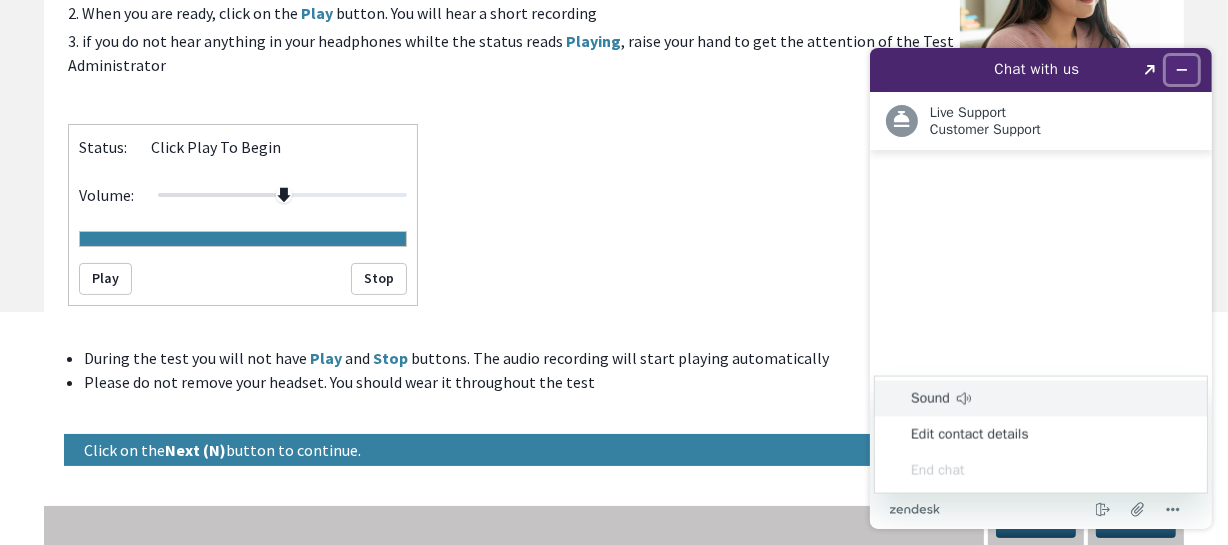 click 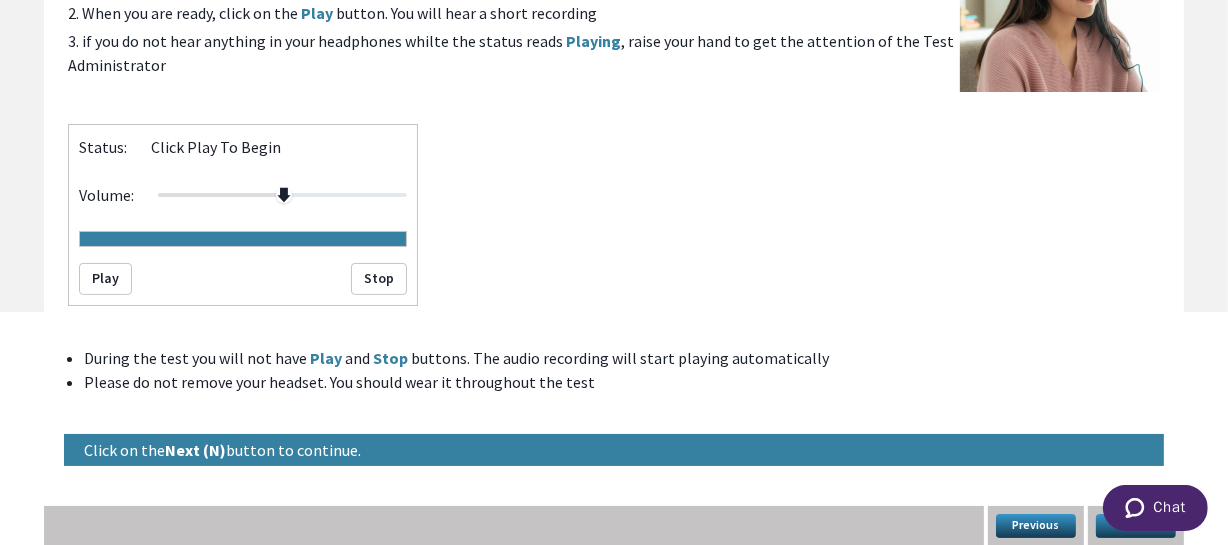 click on "Chat" at bounding box center [1154, 507] 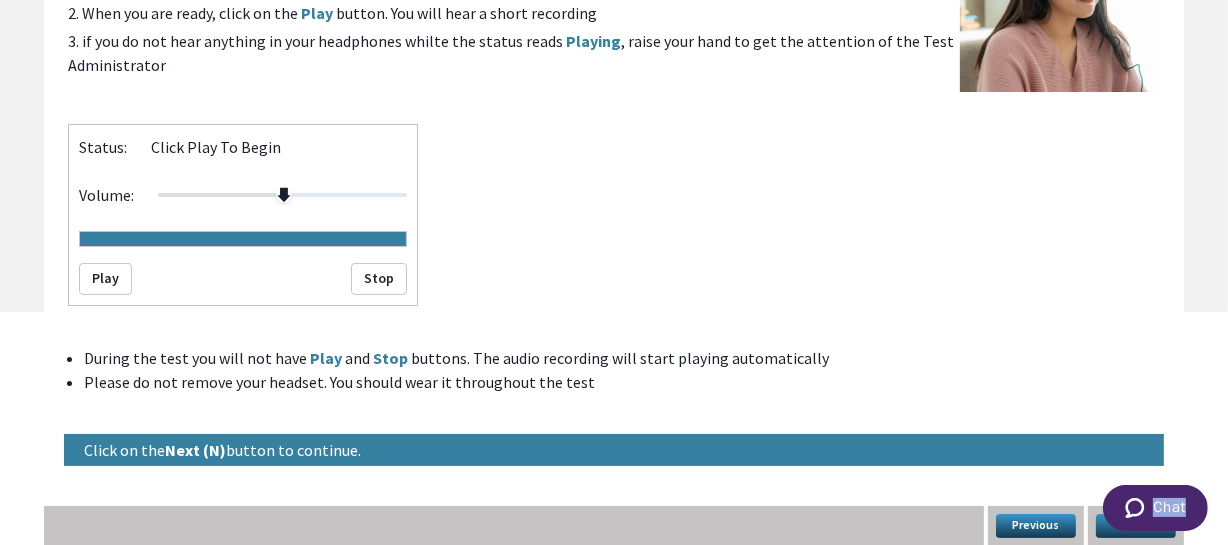 click on "Chat" at bounding box center [1154, 507] 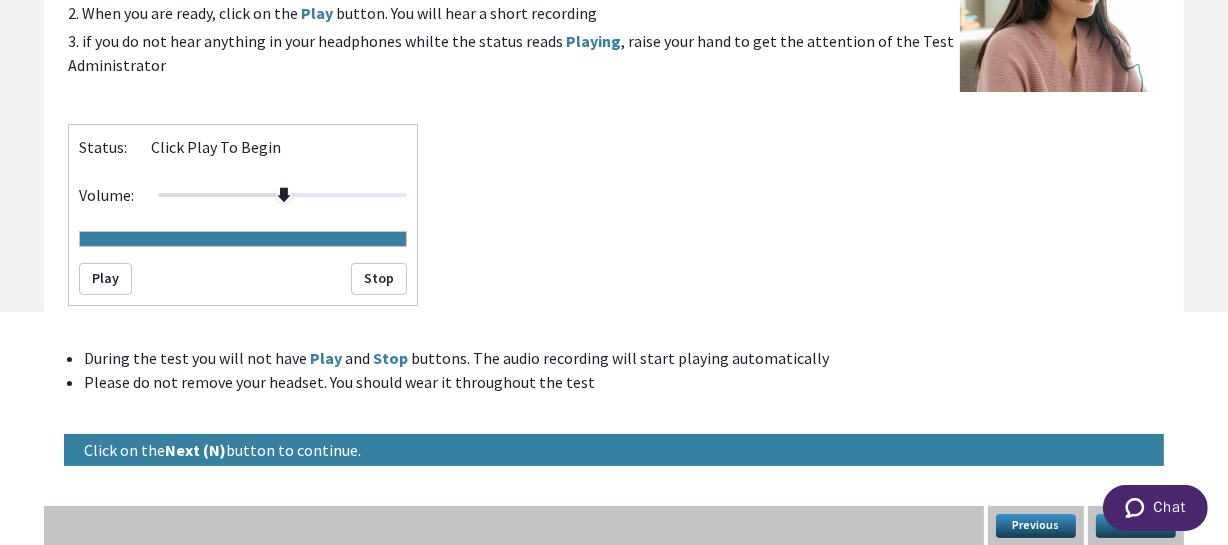 click on "Chat" at bounding box center (1154, 507) 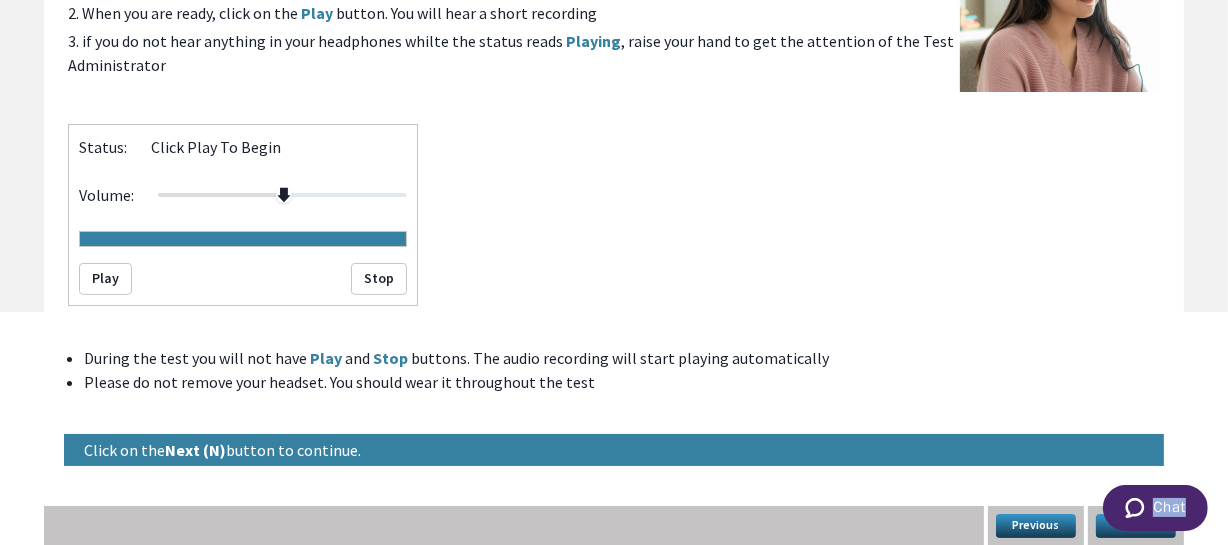 click on "Chat" at bounding box center (1154, 507) 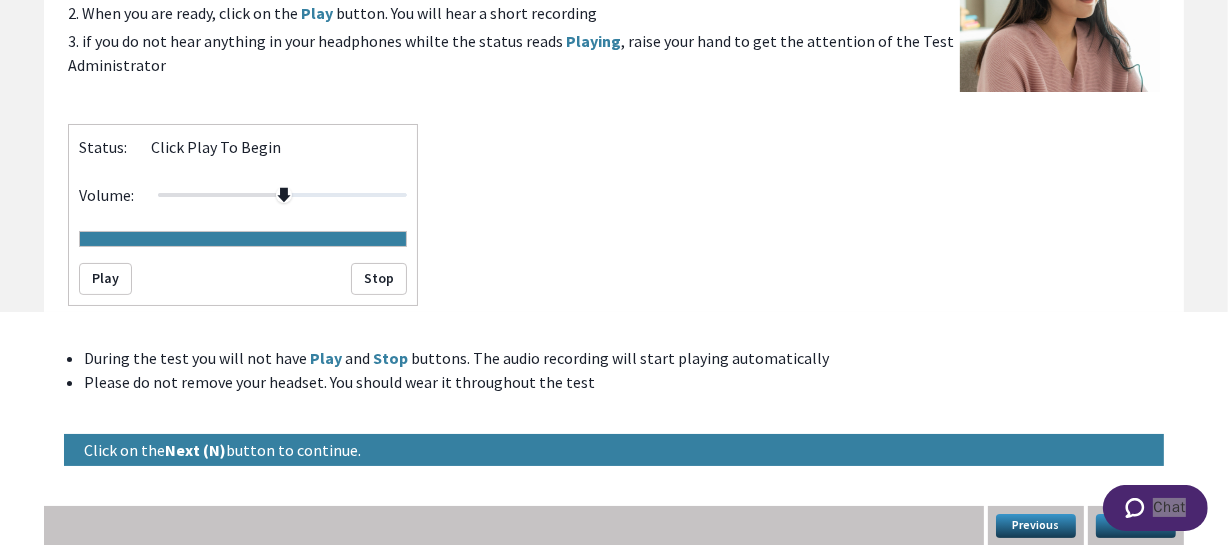 click on "Practise Mocks Prediction Diagnostic Subscription 3 + PTE ACADEMIC -  Daman Dhami Headset Check This is an opportunity to check that your headset is working correctly. 1. Put your headset on and adjust it so that it fits comfortably over your ears 2. When you are ready, click on the   Play   button. You will hear a short recording 3. if you do not hear anything in your headphones whilte the status reads   Playing , raise your hand to get the attention of the Test Administrator Status: Click Play to Begin Volume: Play Stop During the test you will not have   Play   and   Stop   buttons. The audio recording will start playing automatically Please do not remove your headset. You should wear it throughout the test Click on the  Next (N)  button to continue. Previous Next" at bounding box center (614, 39) 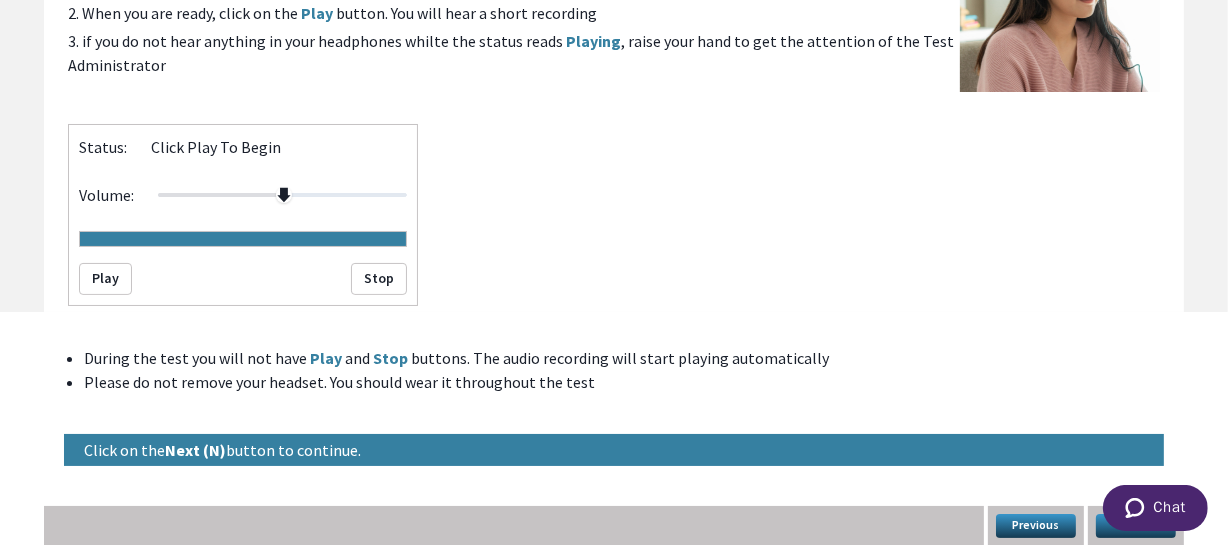 click on "Chat" at bounding box center [1154, 507] 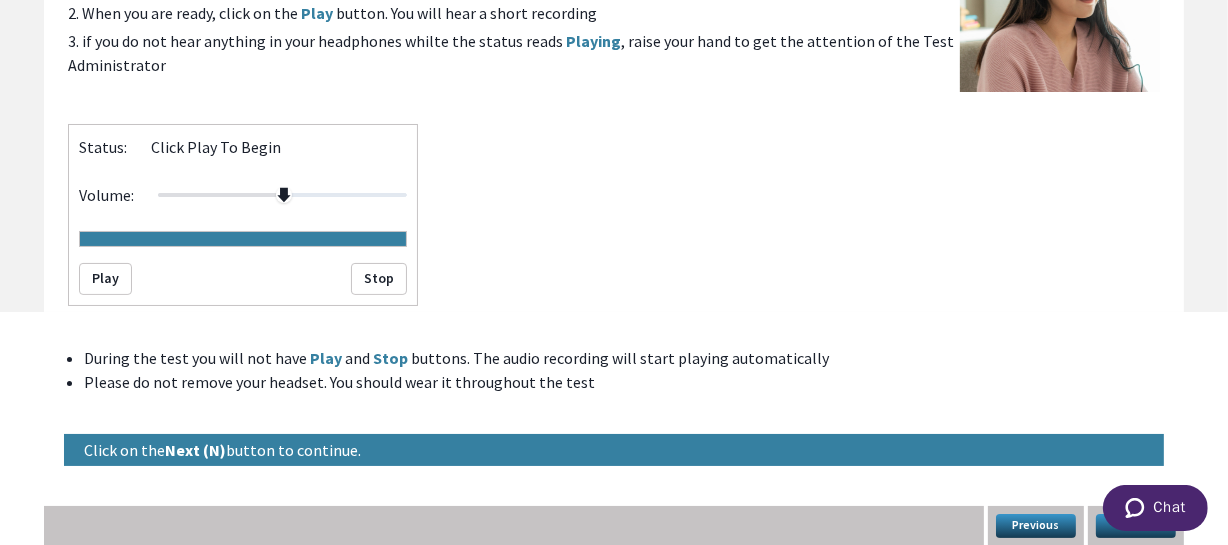 click on "Chat" at bounding box center [1154, 507] 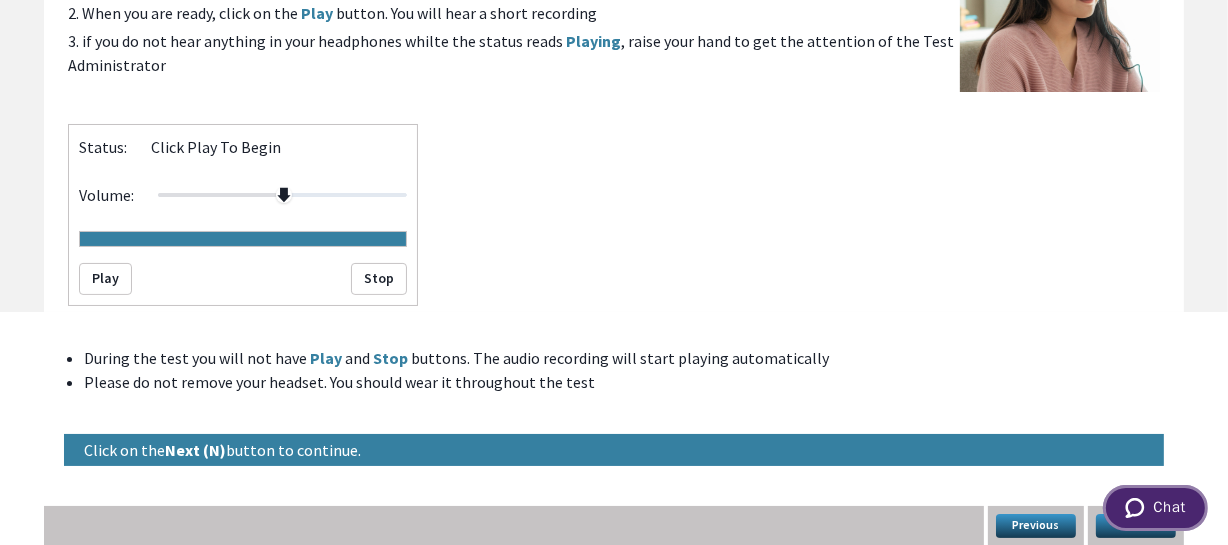 drag, startPoint x: 1151, startPoint y: 489, endPoint x: 2170, endPoint y: 965, distance: 1124.6942 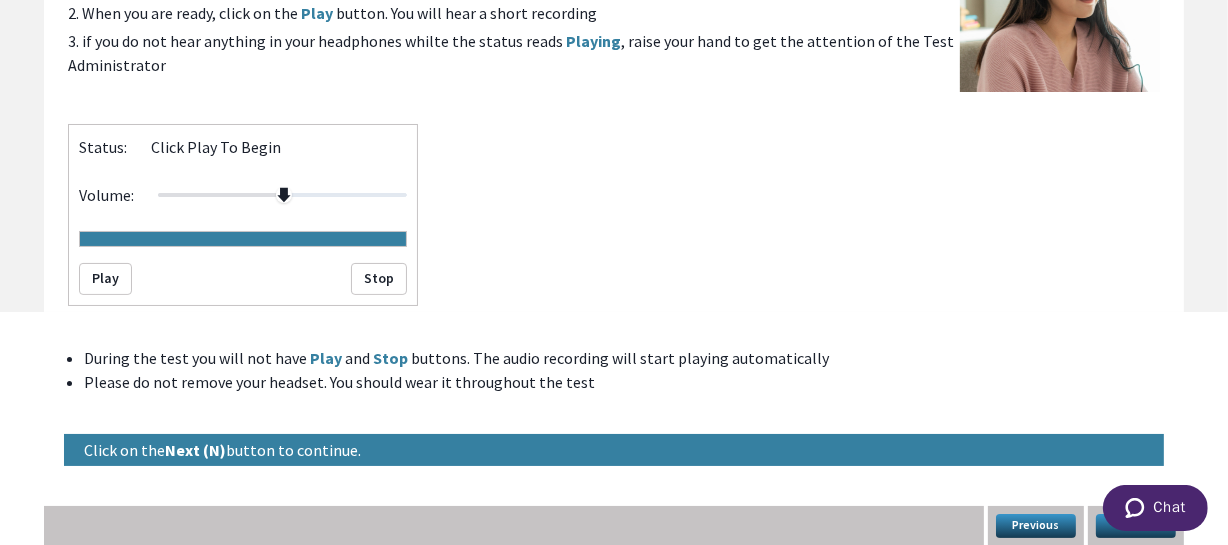 click on "Chat" at bounding box center [1154, 507] 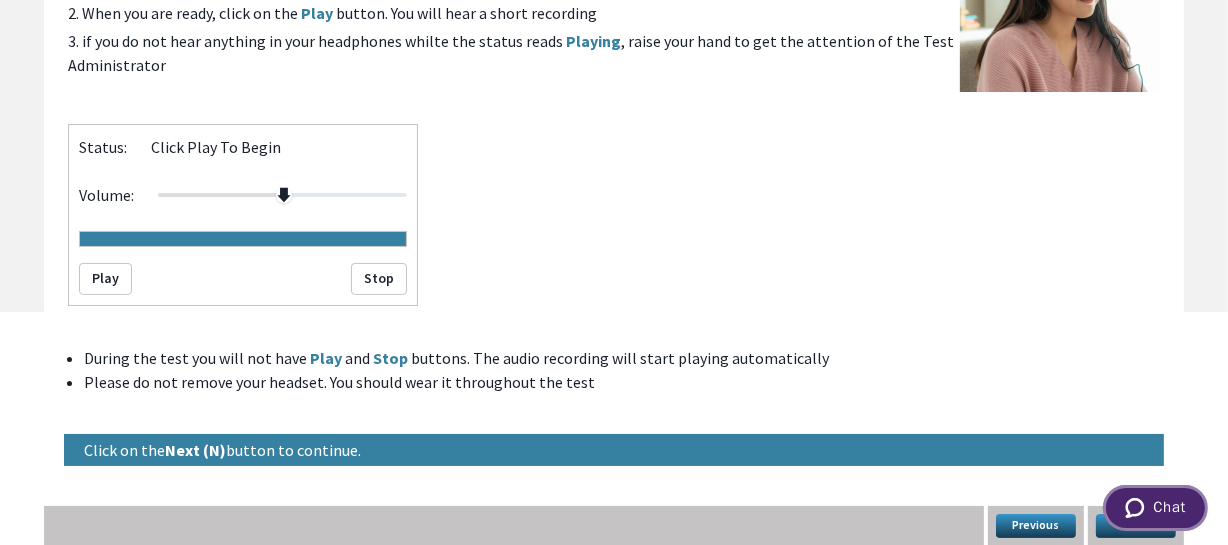 drag, startPoint x: 1160, startPoint y: 492, endPoint x: 2315, endPoint y: 973, distance: 1251.1538 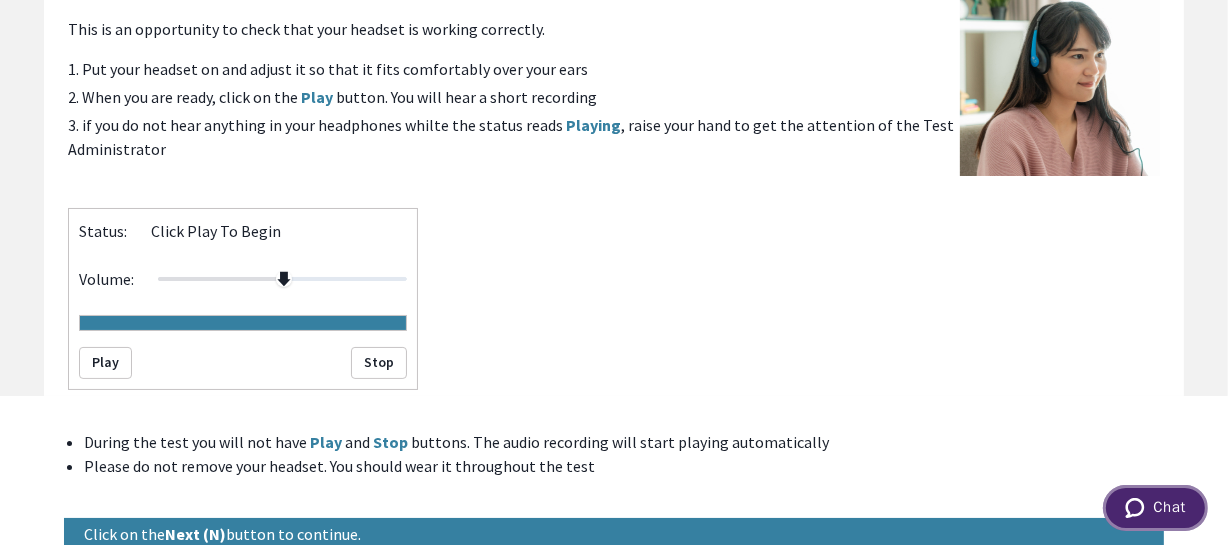 scroll, scrollTop: 233, scrollLeft: 0, axis: vertical 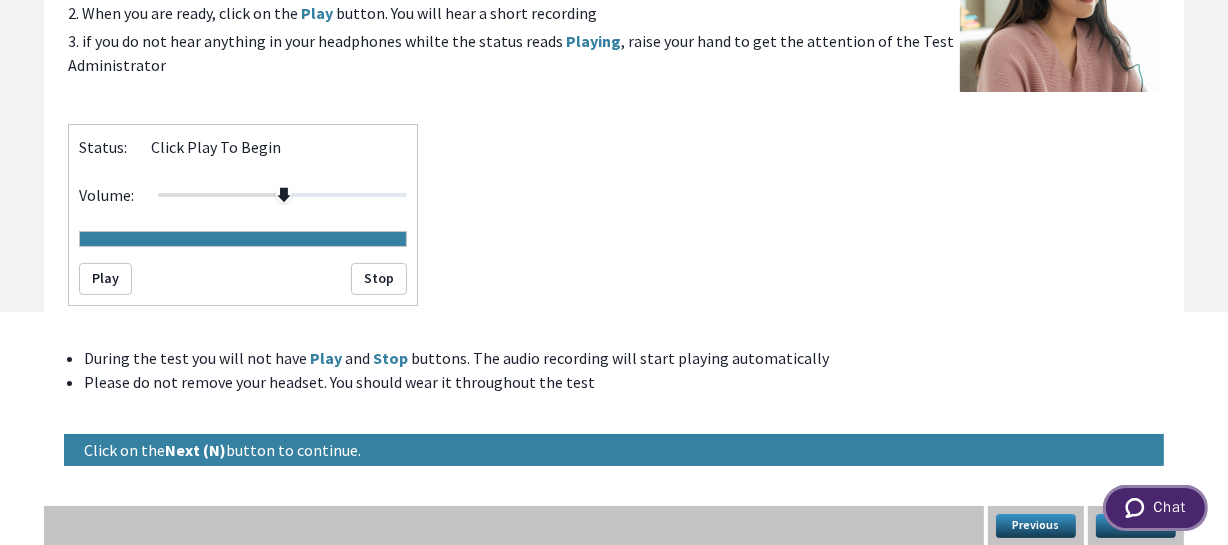 type 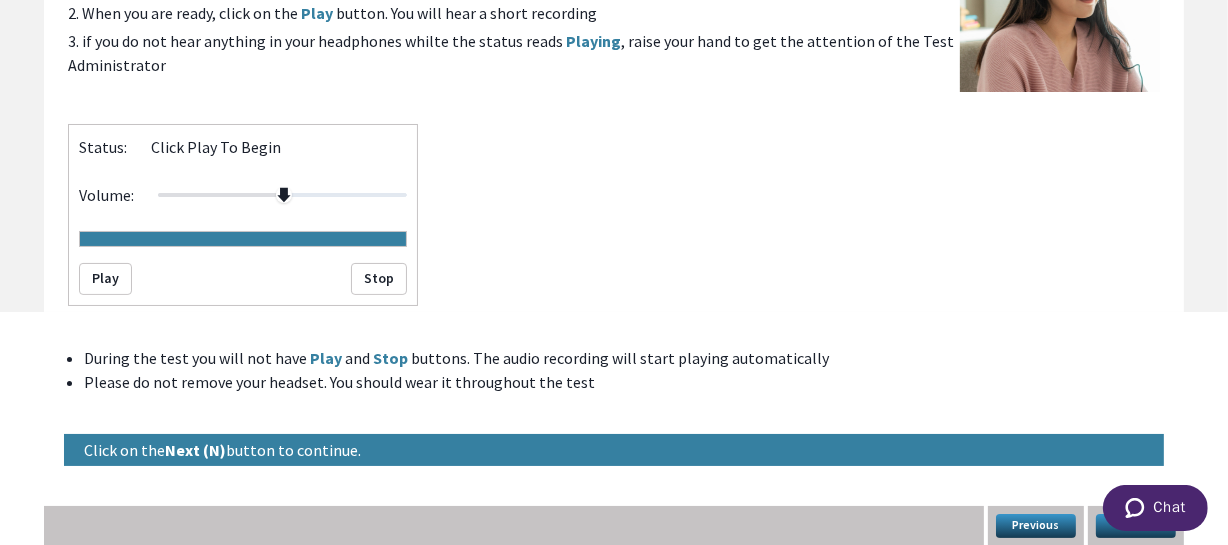 click on "Chat" at bounding box center [1154, 507] 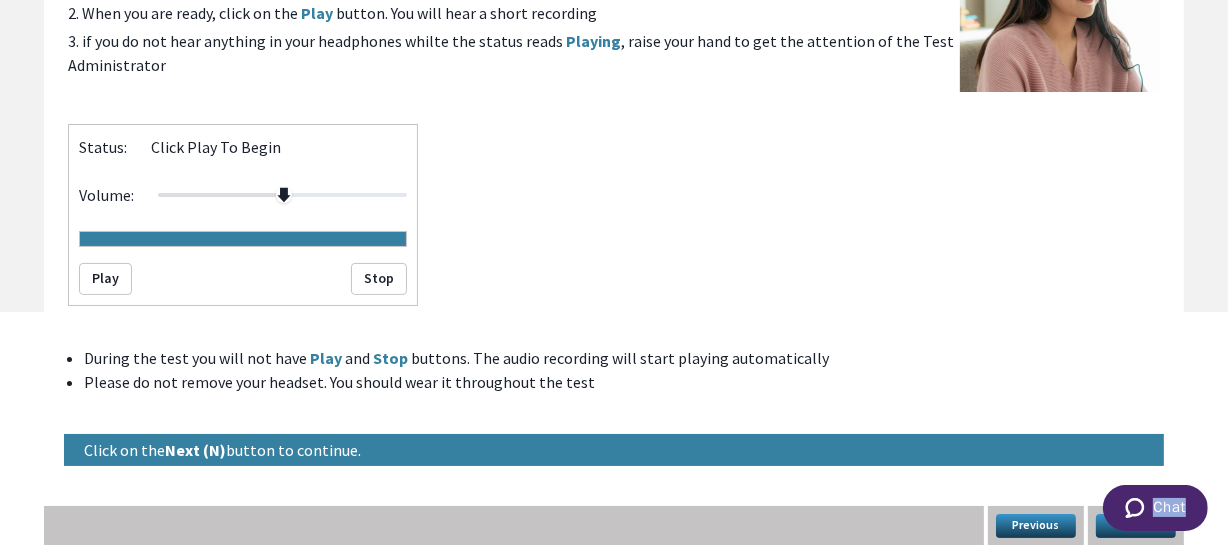 click on "Chat" at bounding box center (1154, 507) 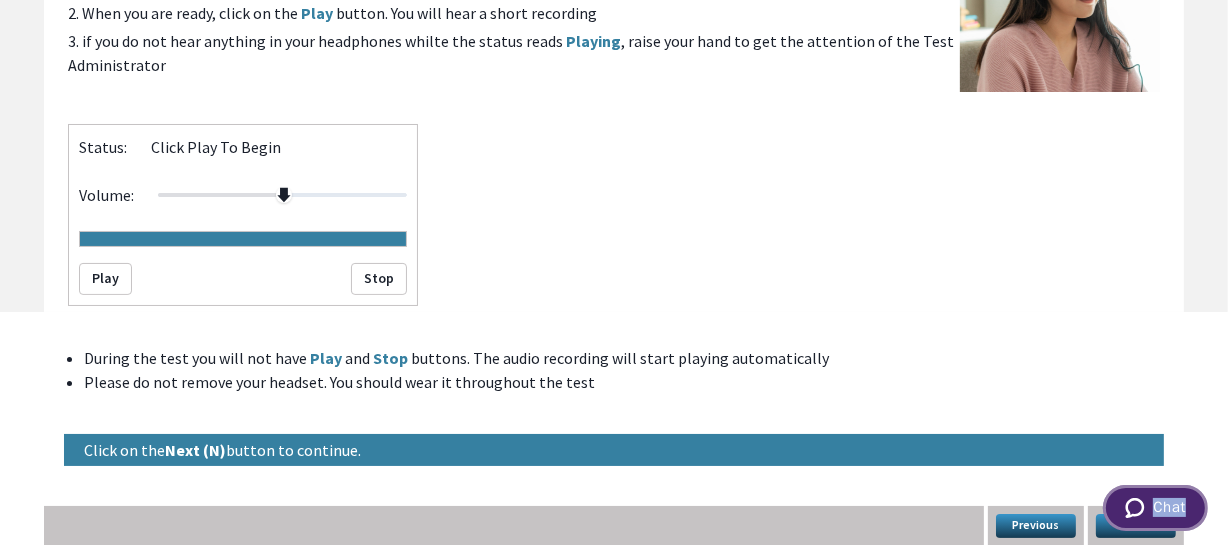 drag, startPoint x: 1148, startPoint y: 487, endPoint x: 1132, endPoint y: 489, distance: 16.124516 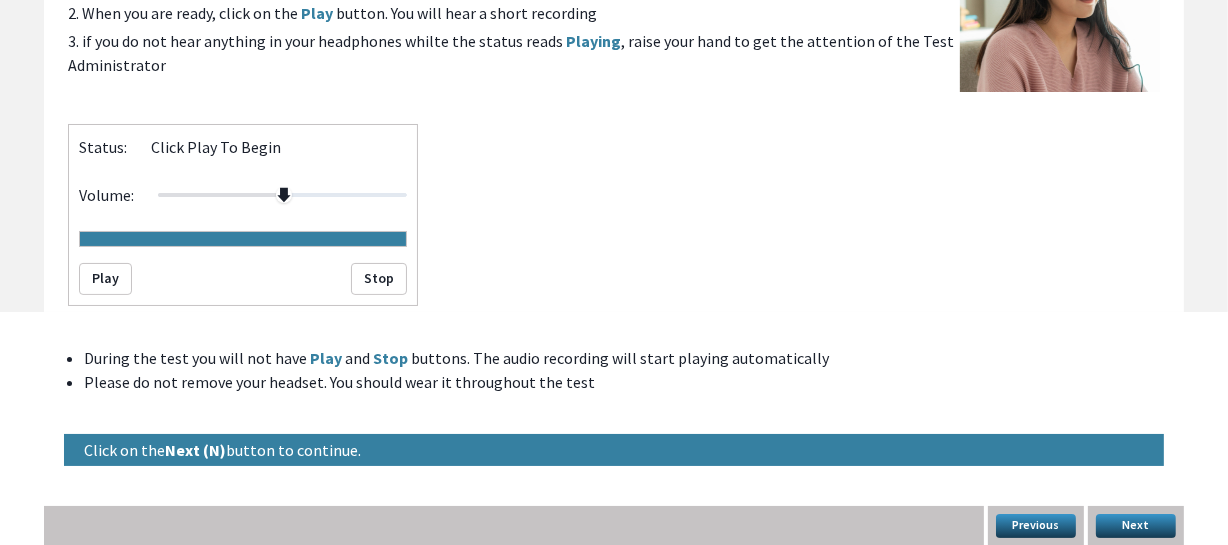 scroll, scrollTop: 0, scrollLeft: 0, axis: both 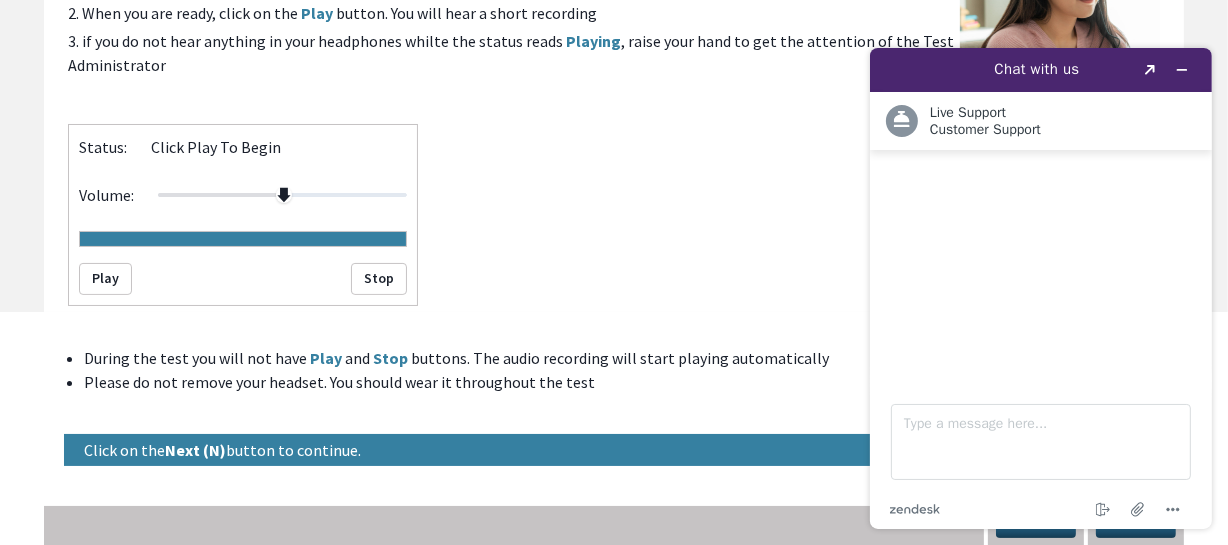 drag, startPoint x: 1240, startPoint y: 521, endPoint x: 346, endPoint y: 469, distance: 895.51105 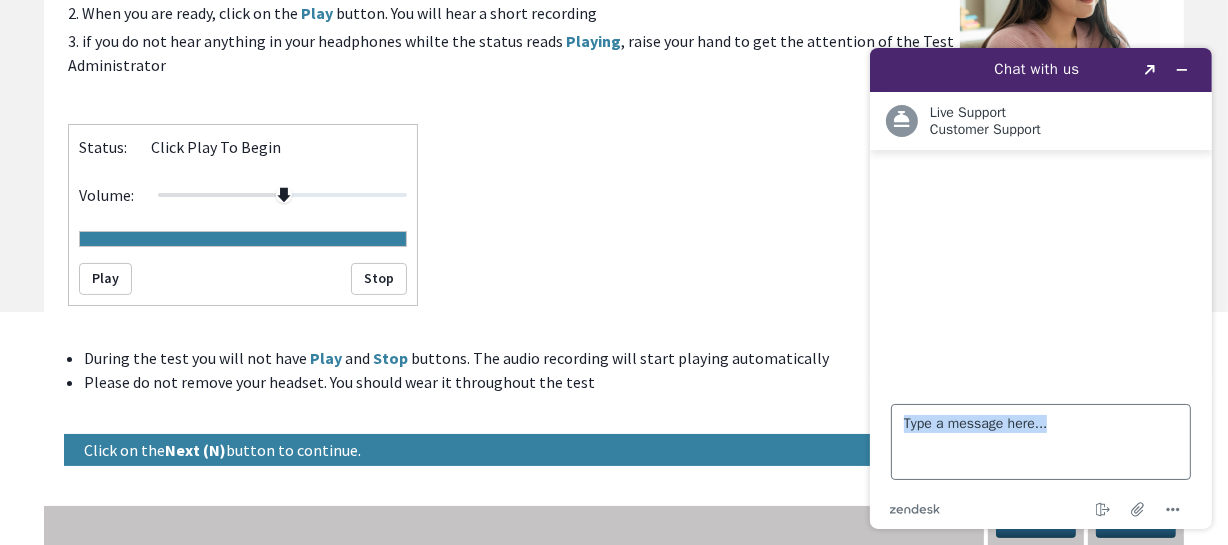 drag, startPoint x: 1162, startPoint y: 502, endPoint x: 1176, endPoint y: 479, distance: 26.925823 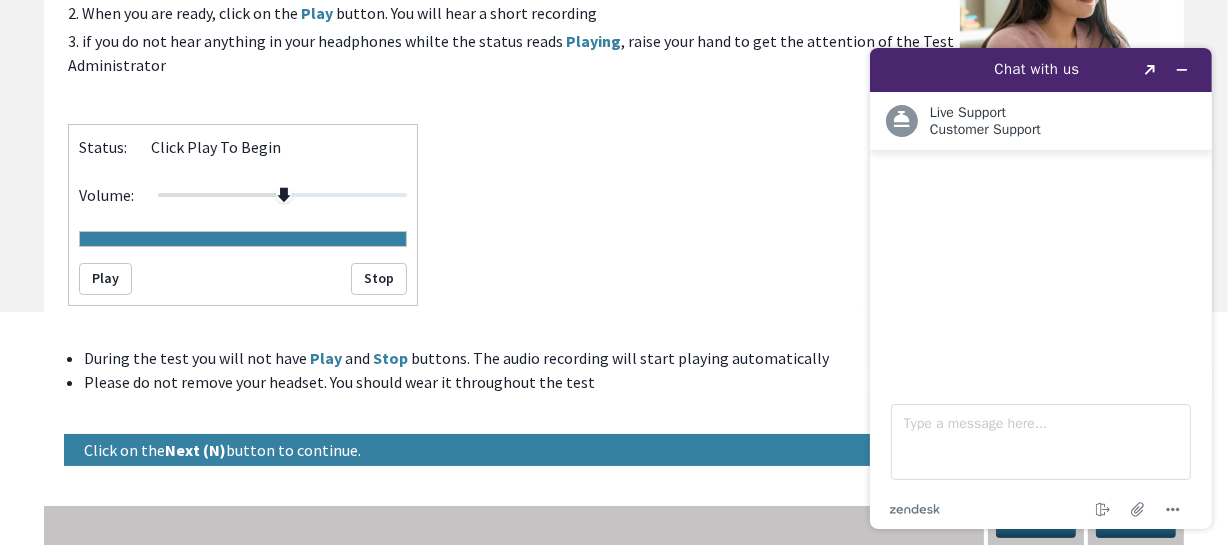 click 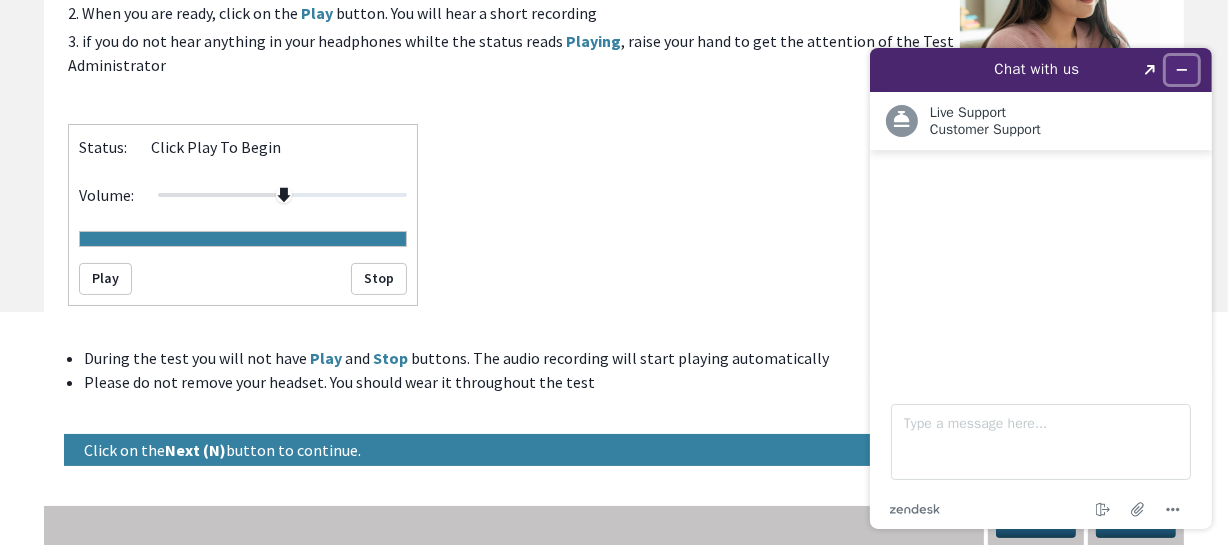 drag, startPoint x: 903, startPoint y: 118, endPoint x: 1178, endPoint y: 69, distance: 279.33133 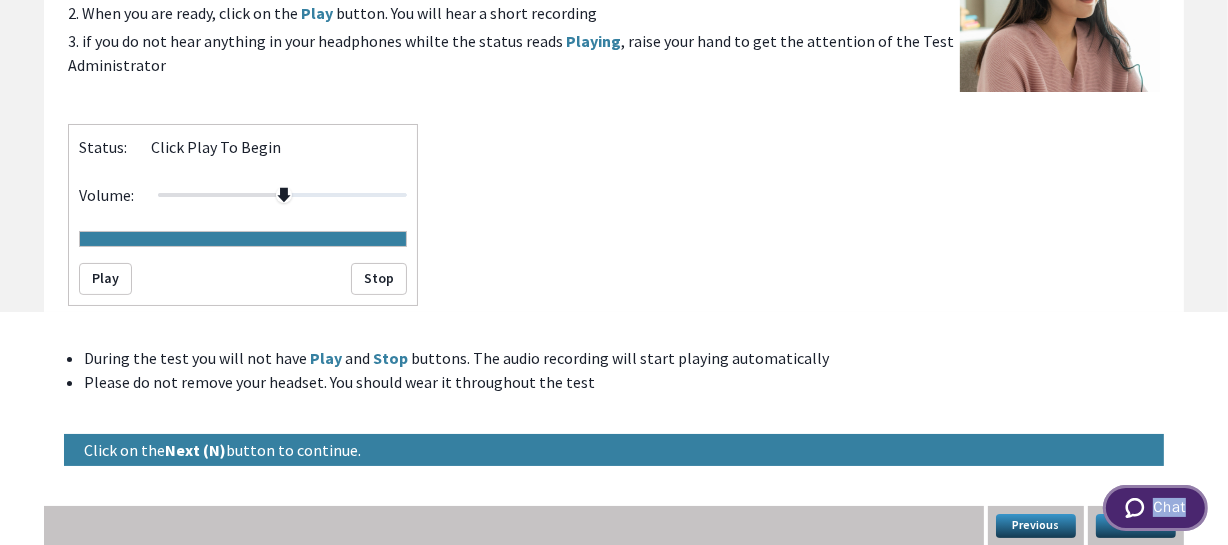 drag, startPoint x: 1123, startPoint y: 496, endPoint x: 1187, endPoint y: 468, distance: 69.856995 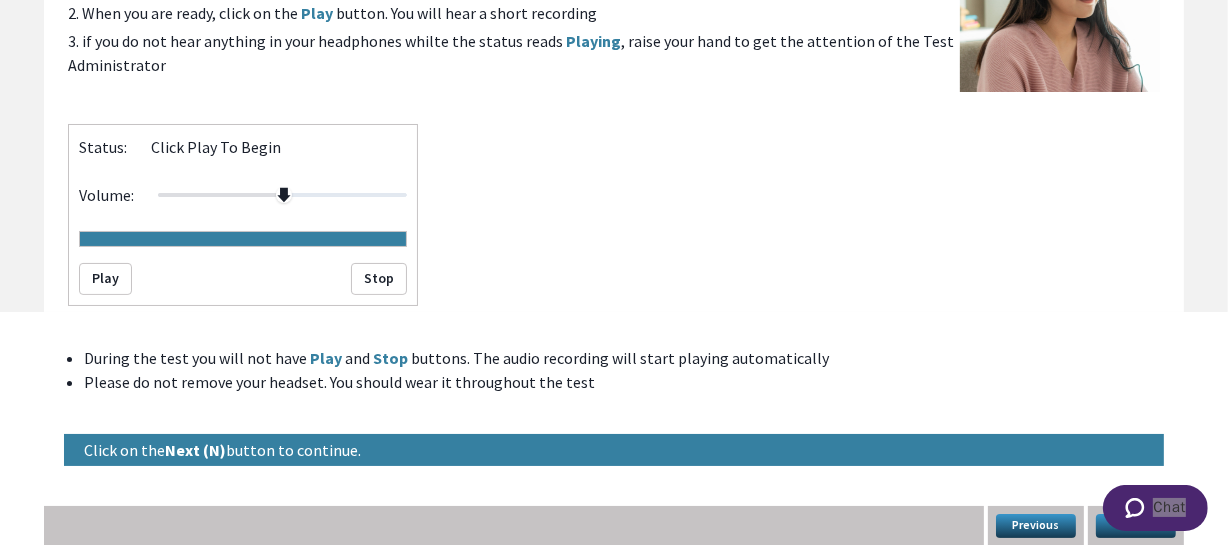 click on "Please do not remove your headset. You should wear it throughout the test" at bounding box center [622, 382] 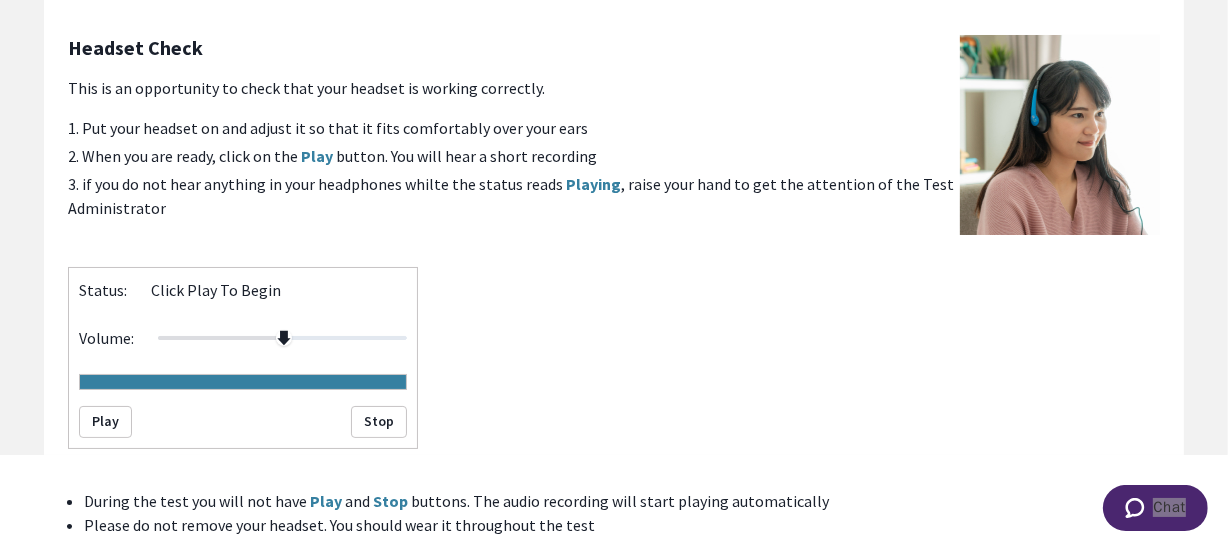 scroll, scrollTop: 181, scrollLeft: 0, axis: vertical 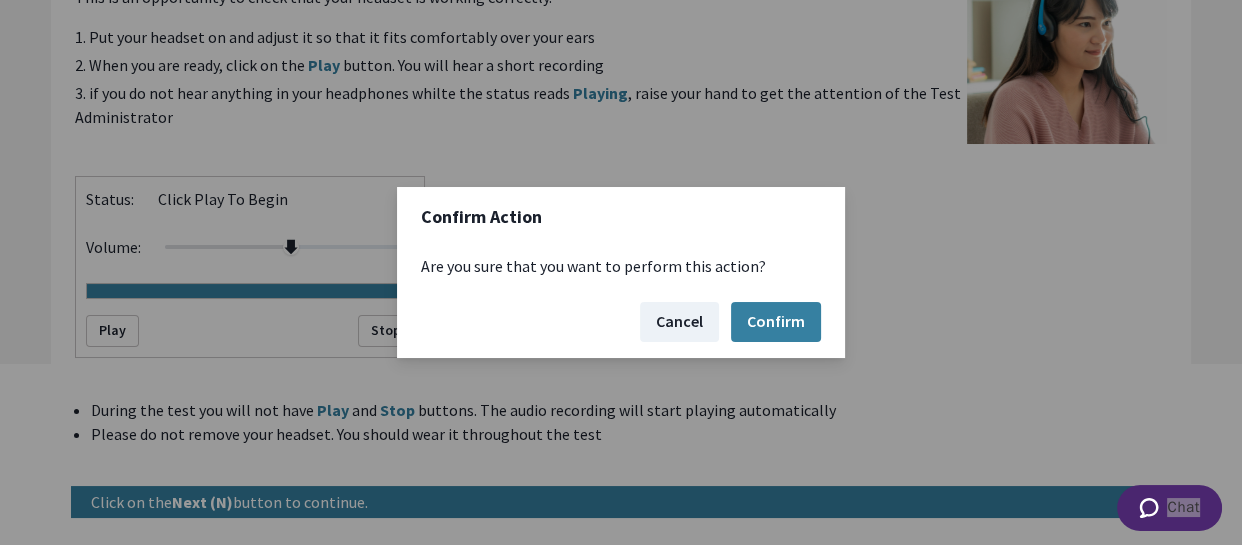 type 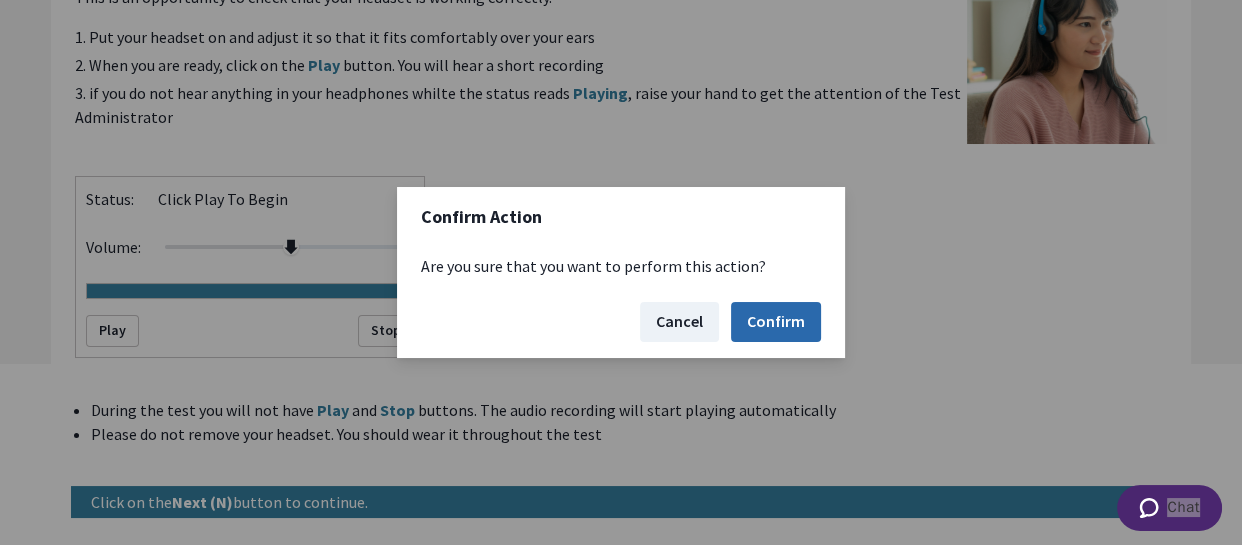 click on "Confirm" at bounding box center (776, 322) 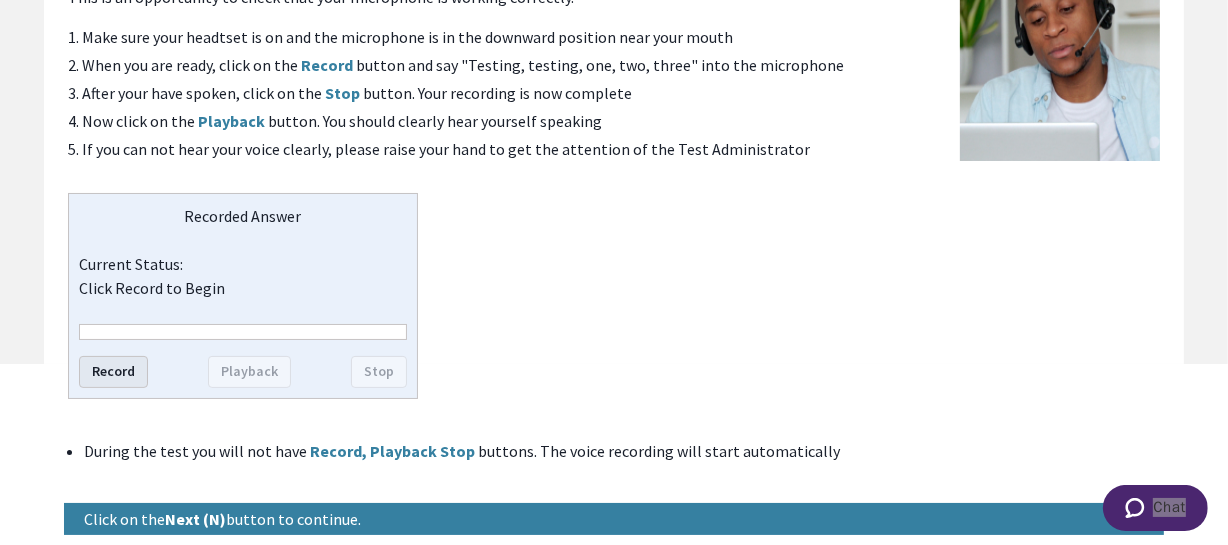 click on "Record" at bounding box center (113, 372) 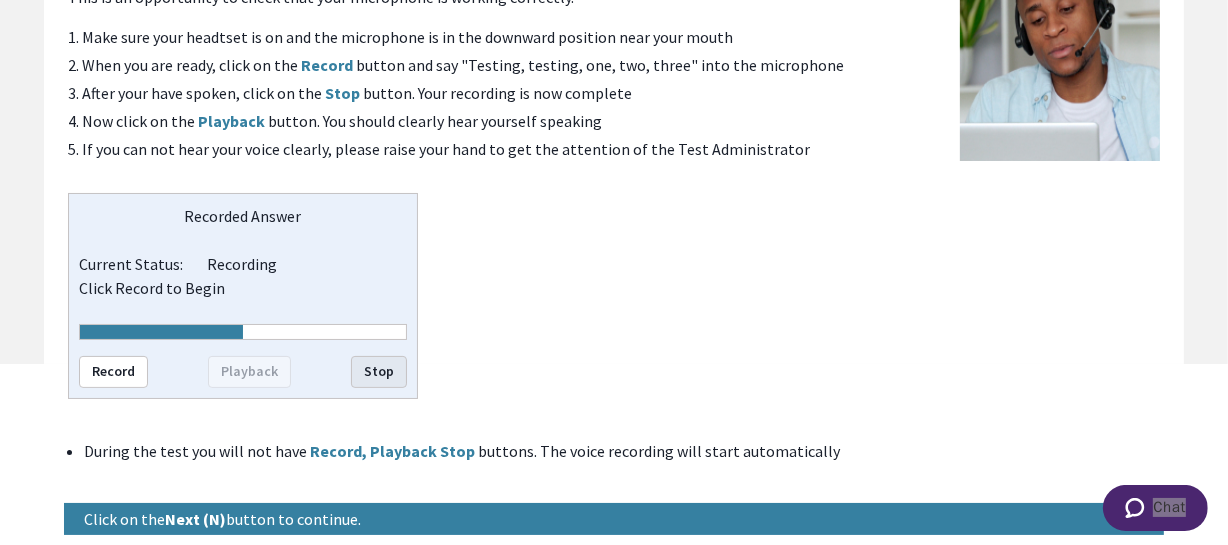 click on "Stop" at bounding box center (379, 372) 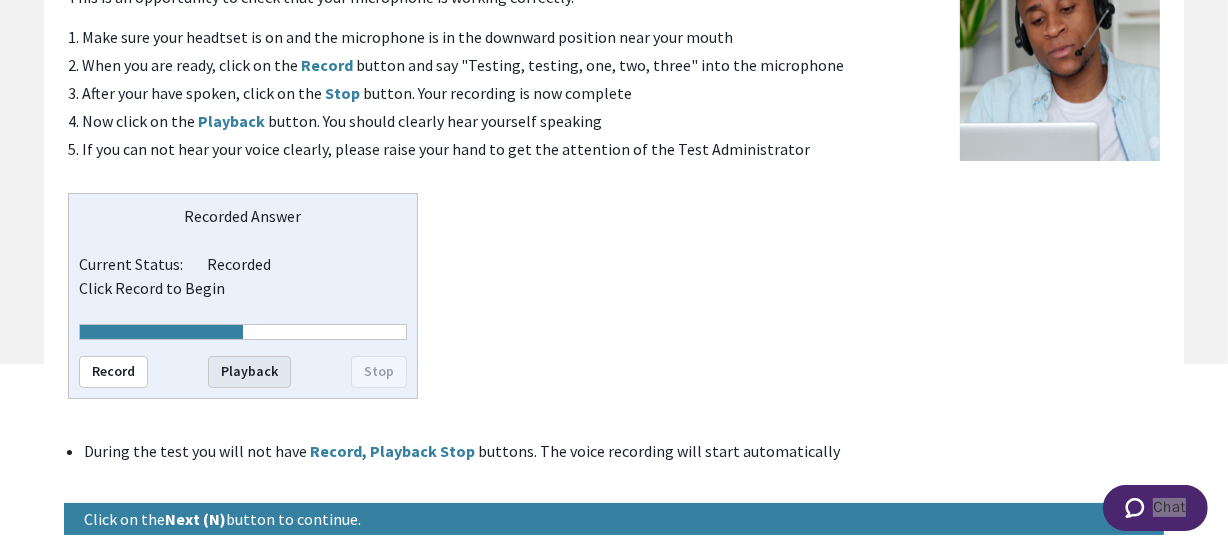 click on "Playback" at bounding box center (249, 372) 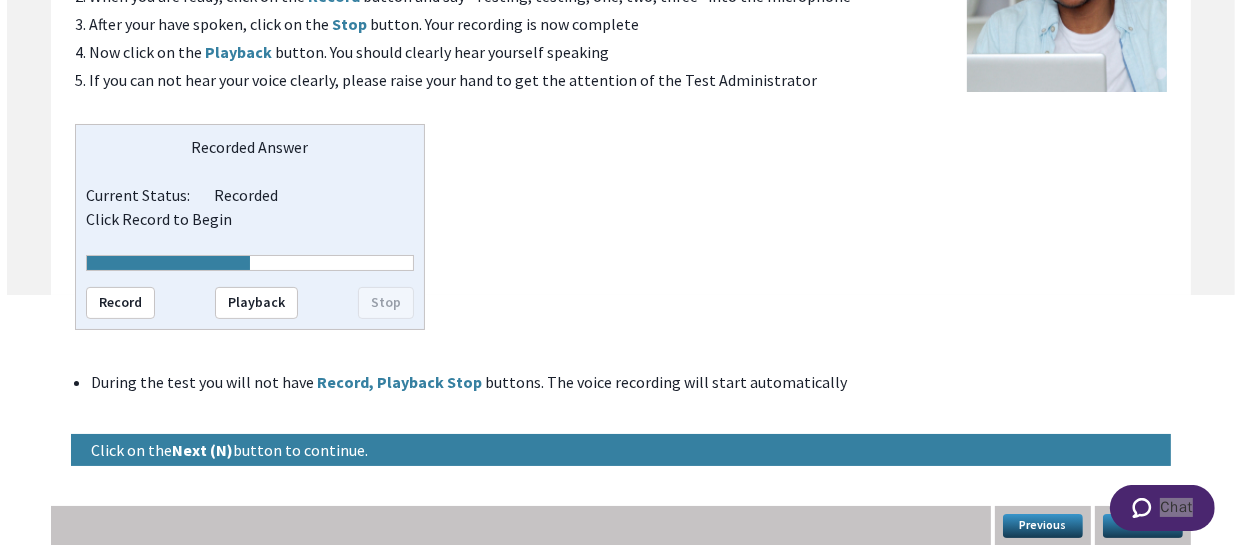 scroll, scrollTop: 160, scrollLeft: 0, axis: vertical 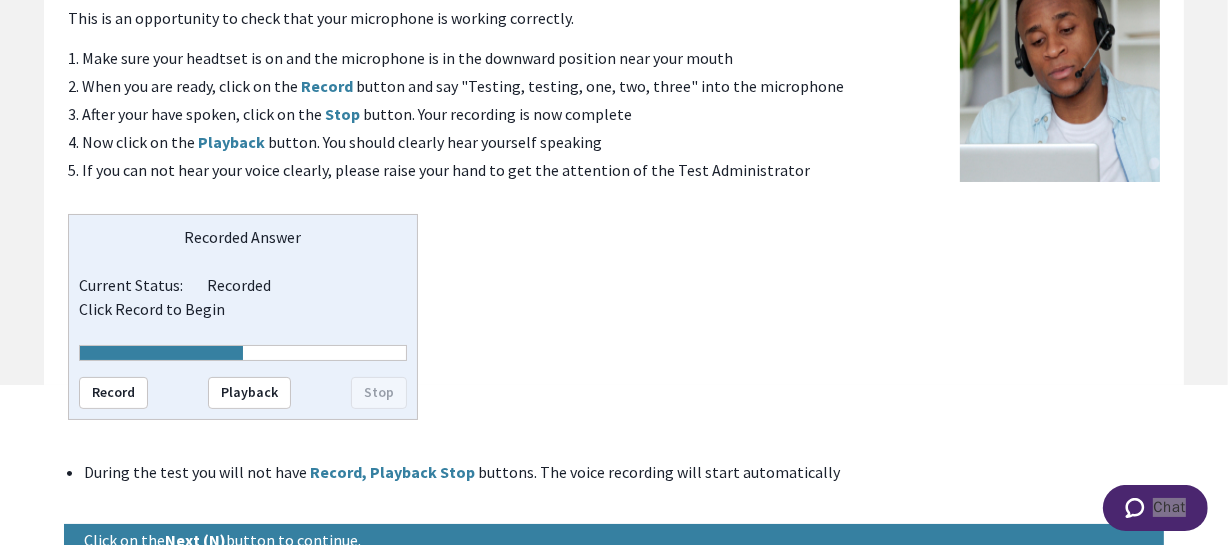 type 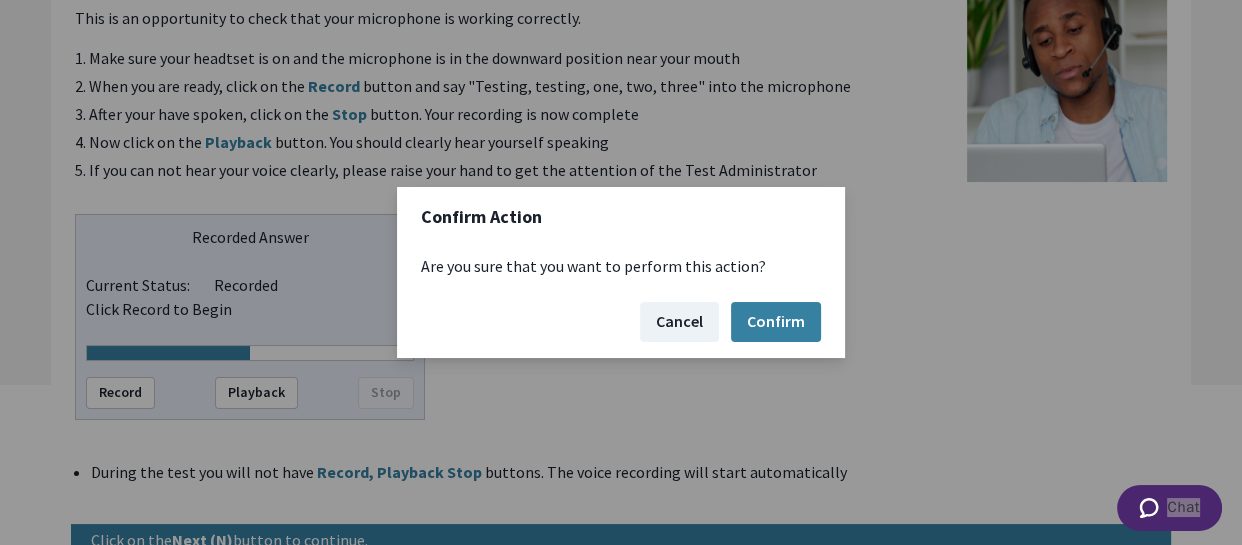 type 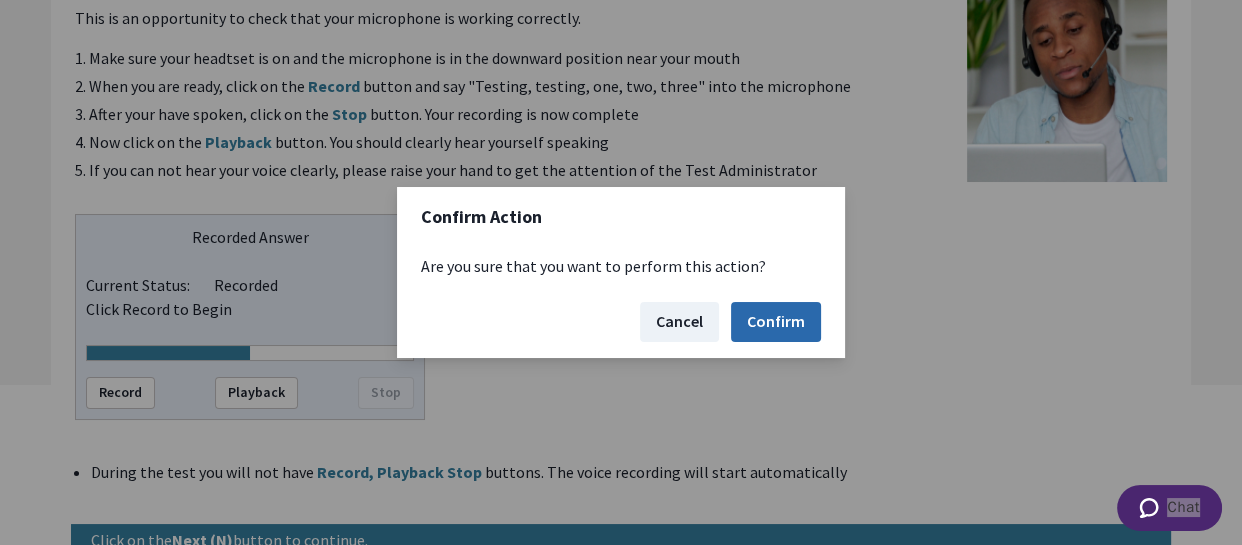 click on "Confirm" at bounding box center (776, 322) 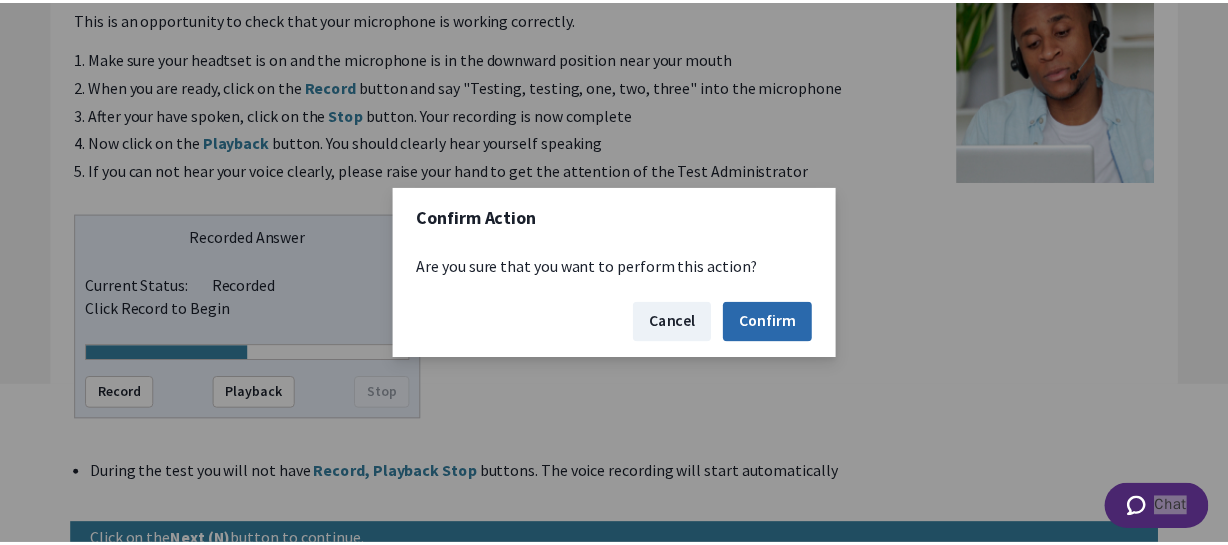 scroll, scrollTop: 0, scrollLeft: 0, axis: both 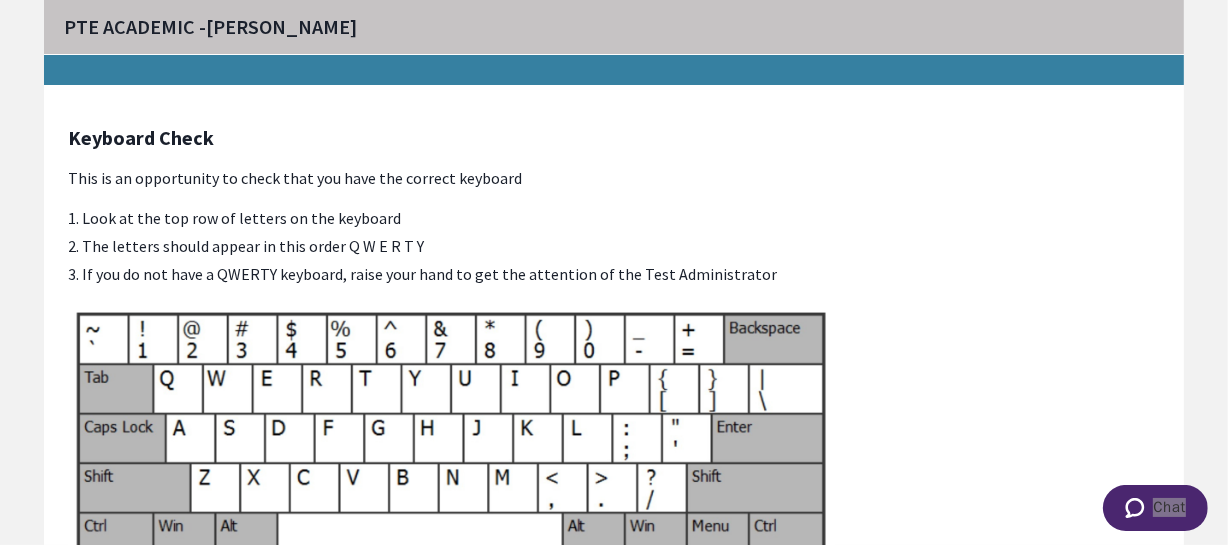 click at bounding box center [452, 439] 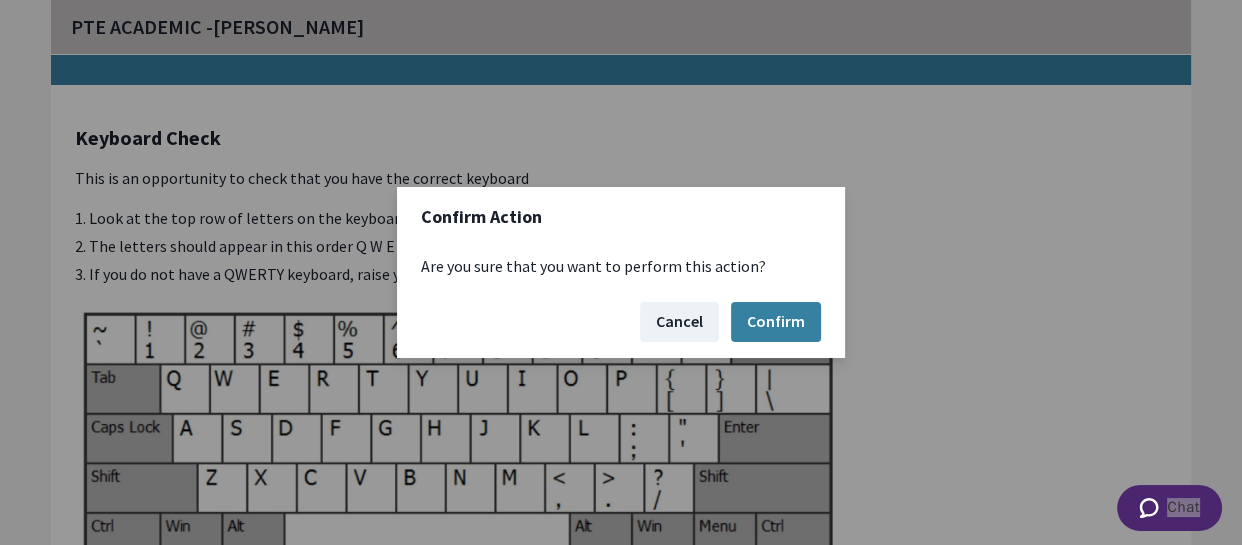 type 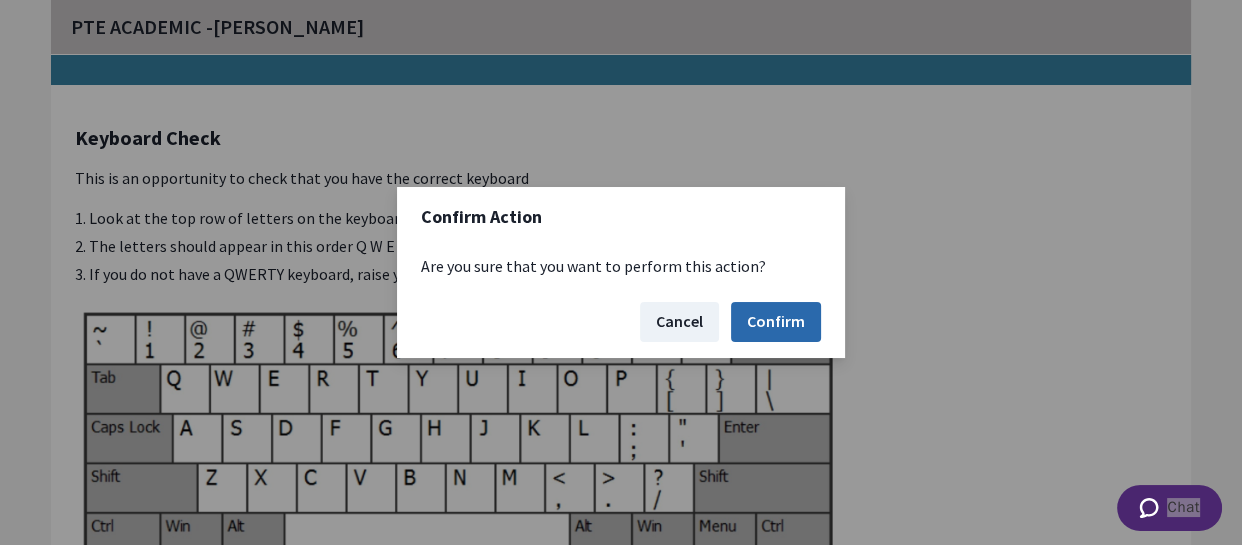 click on "Confirm" at bounding box center (776, 322) 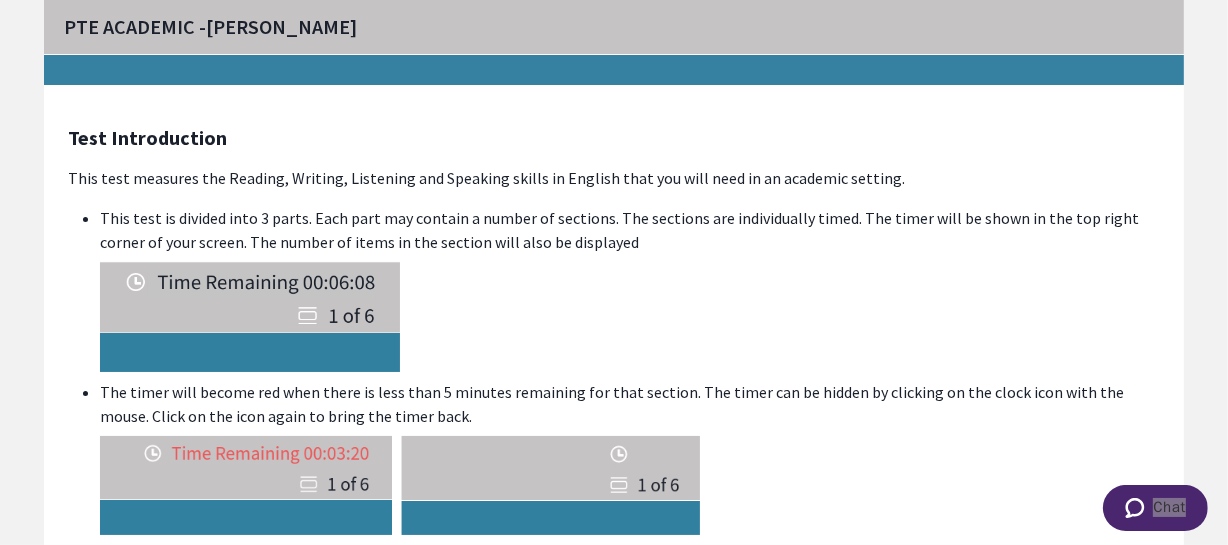 click on "This test is divided into 3 parts. Each part may contain a number of sections. The sections are individually timed. The timer will be shown in the top right corner of your screen. The number of items in the section will also be displayed" at bounding box center (630, 289) 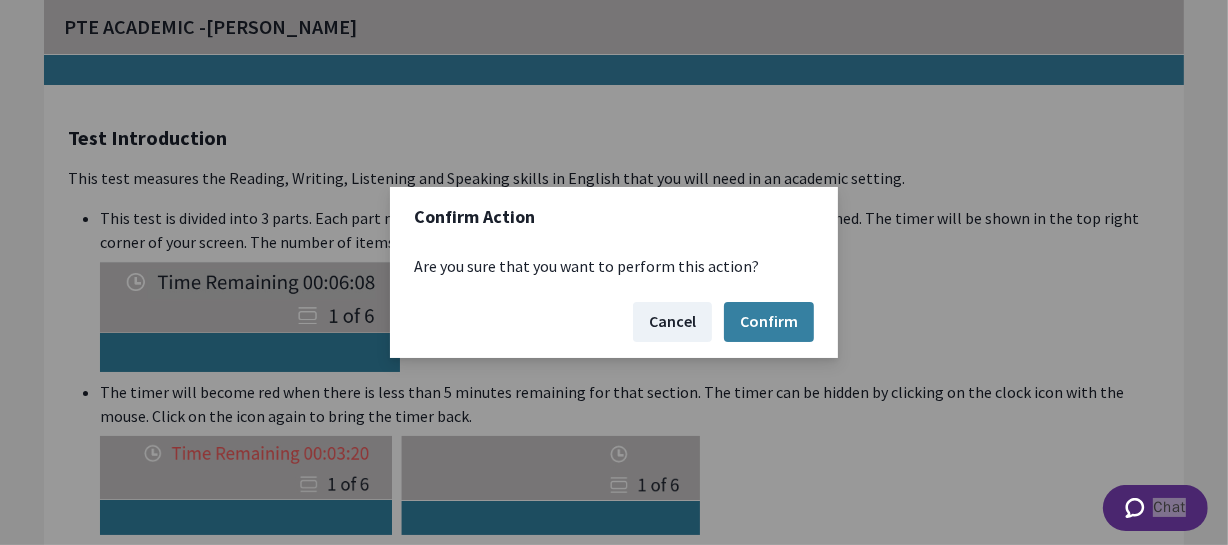 type 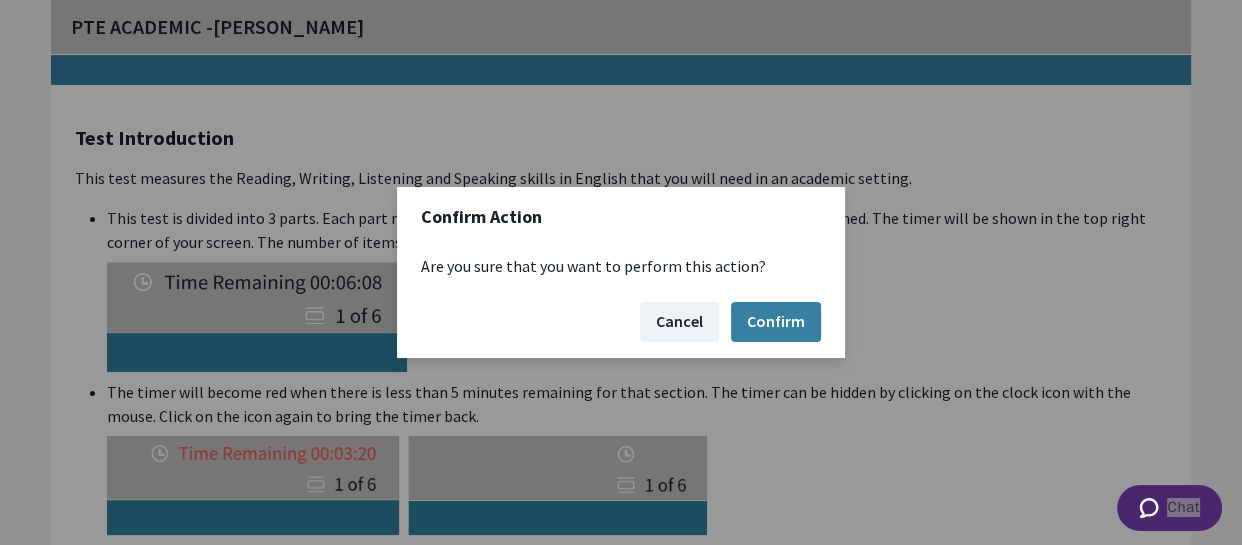 click on "Confirm" at bounding box center [776, 322] 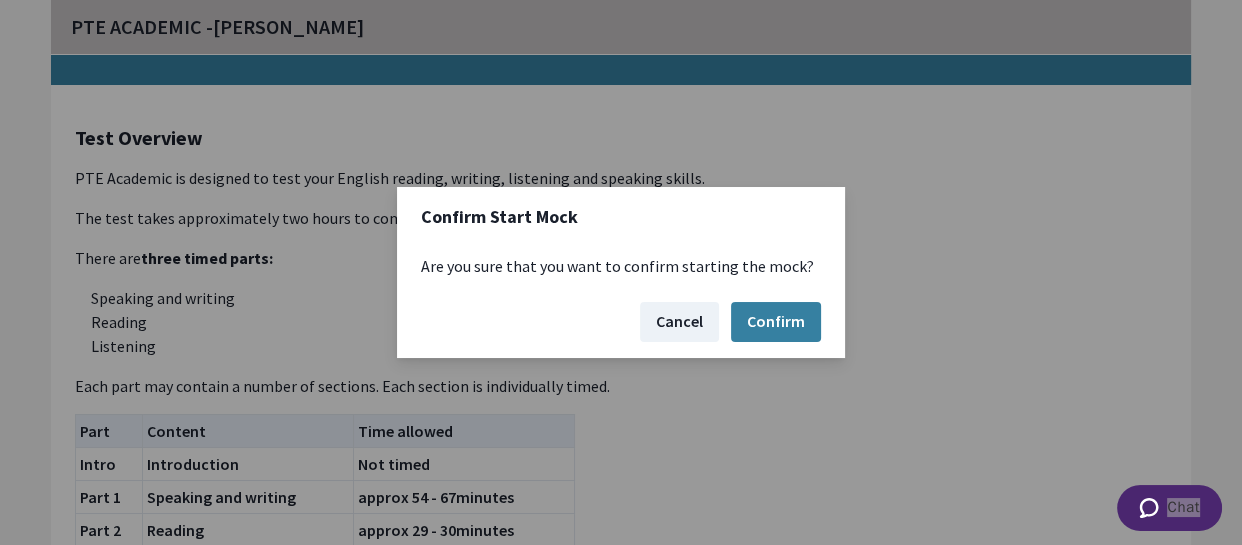 type 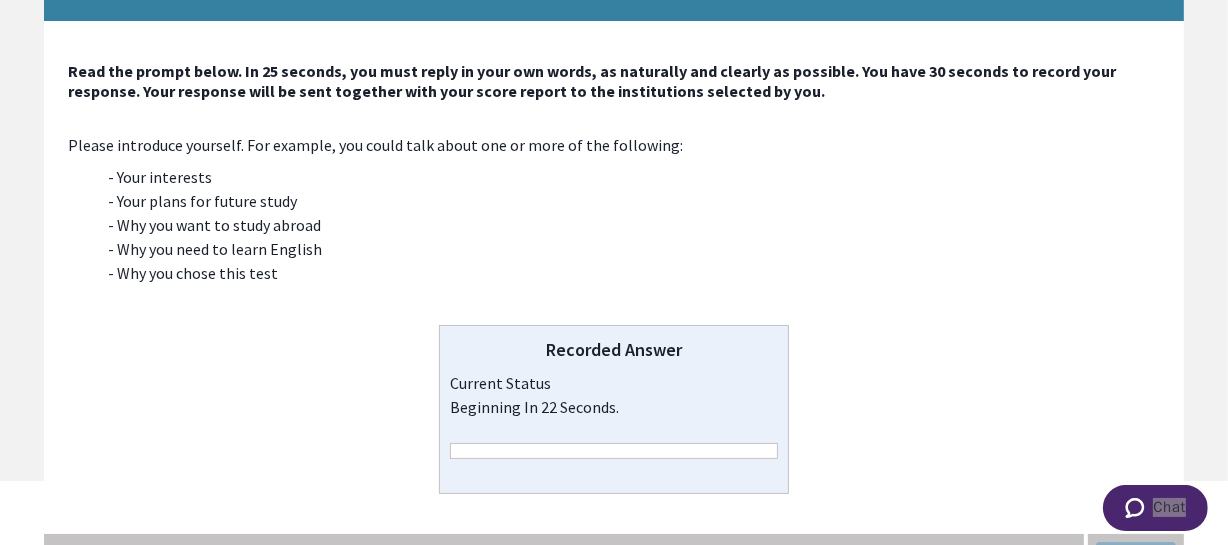 scroll, scrollTop: 92, scrollLeft: 0, axis: vertical 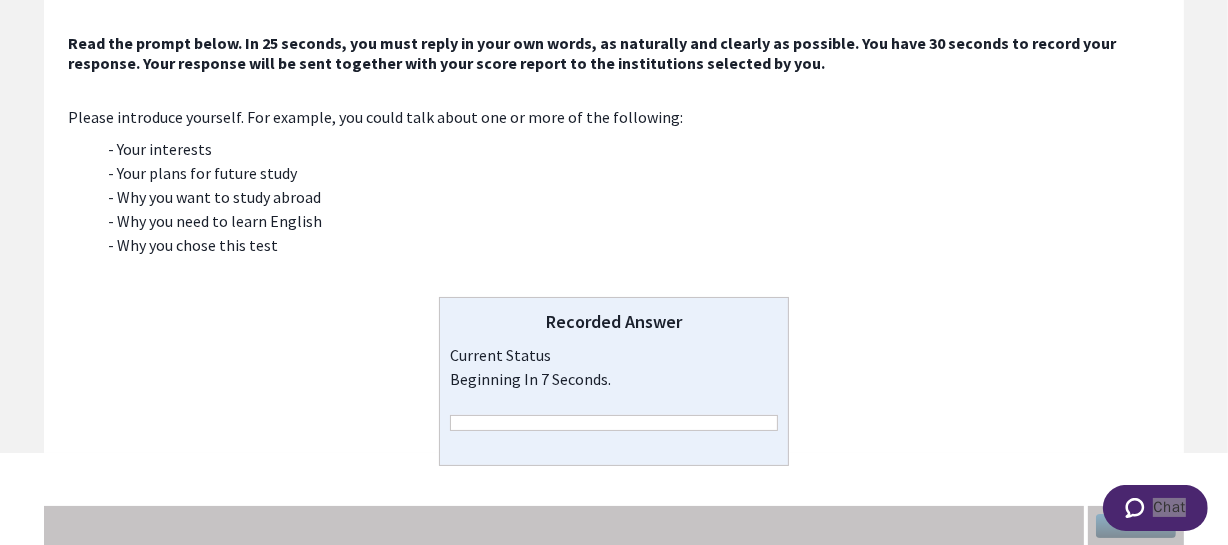 drag, startPoint x: 1021, startPoint y: 517, endPoint x: 929, endPoint y: 510, distance: 92.26592 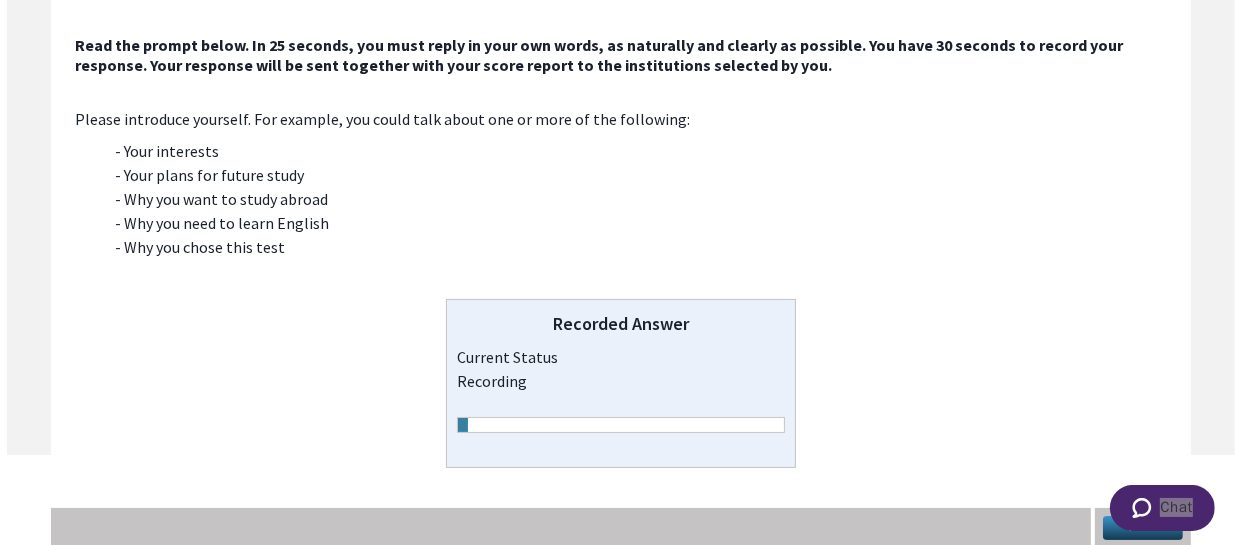 scroll, scrollTop: 92, scrollLeft: 0, axis: vertical 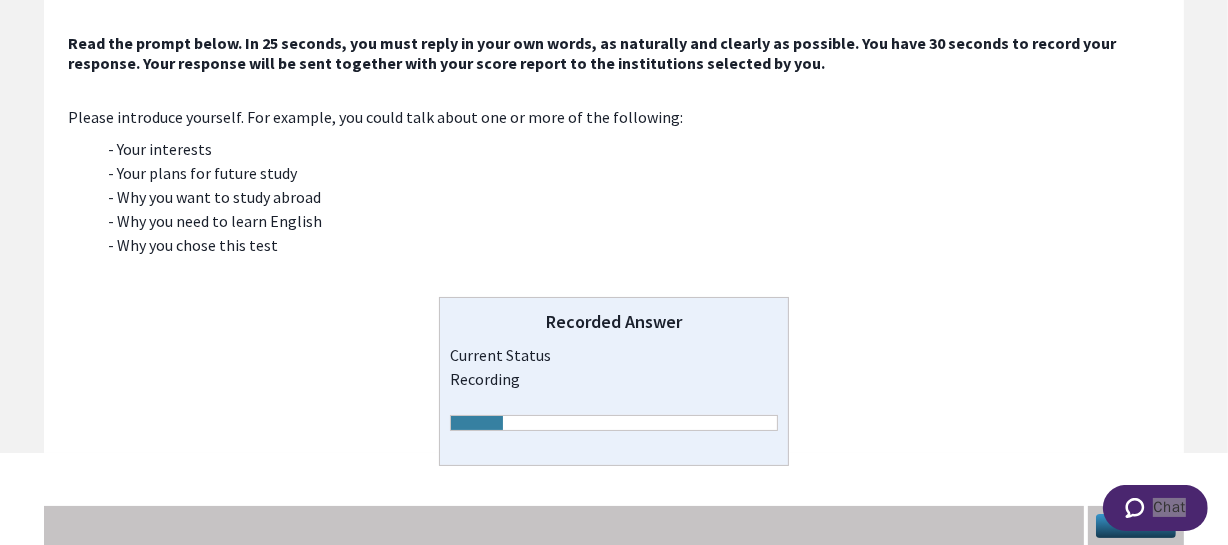 click on "Next" at bounding box center [1136, 526] 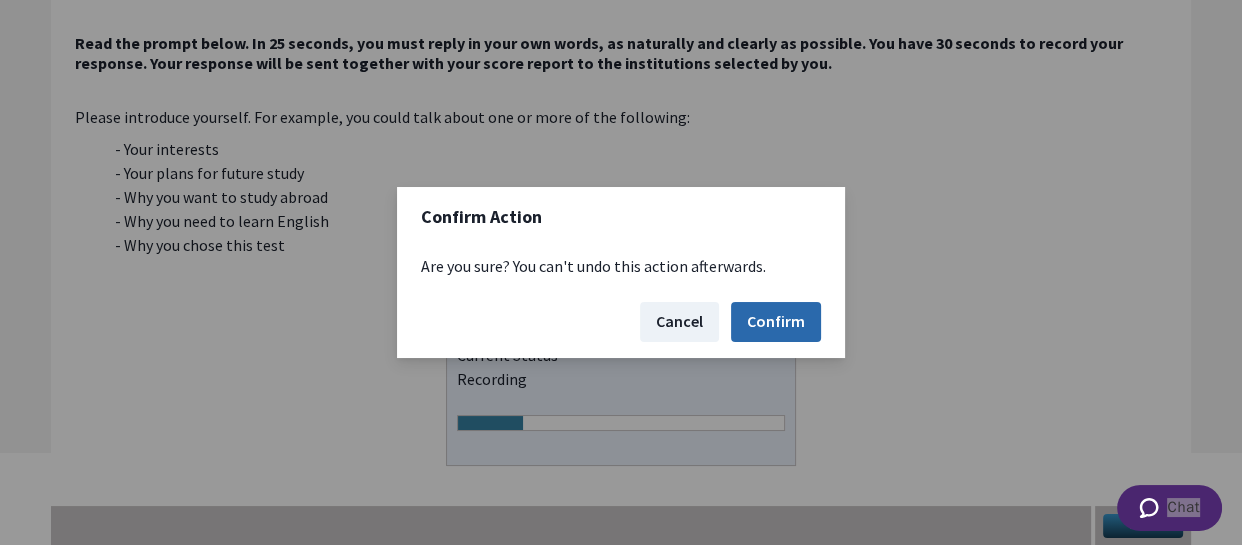 click on "Confirm" at bounding box center (776, 322) 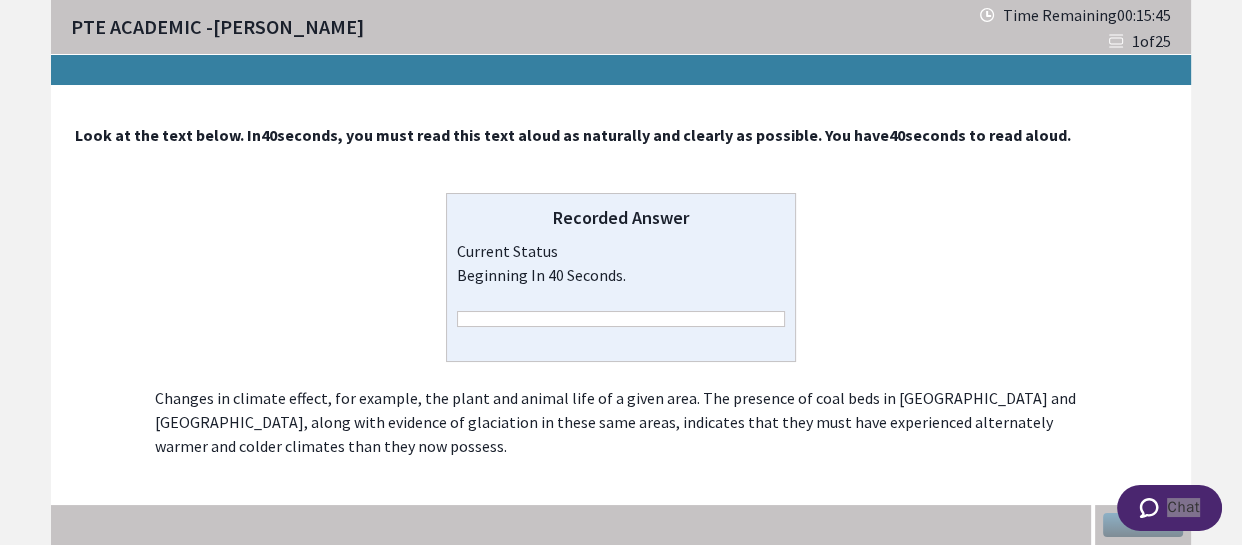 scroll, scrollTop: 0, scrollLeft: 0, axis: both 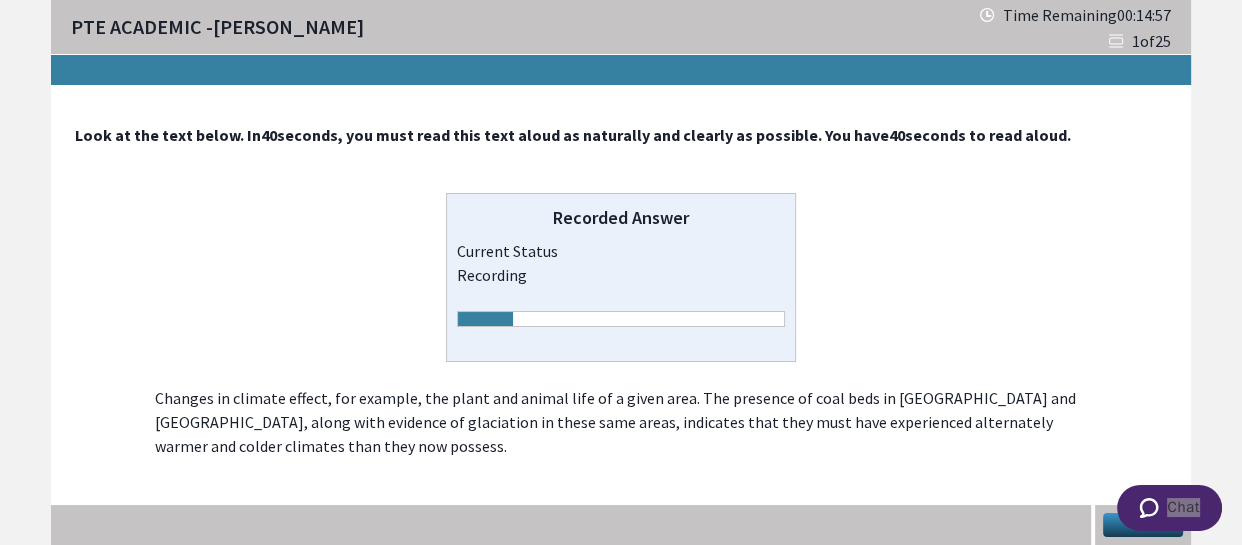 click at bounding box center [1168, 510] 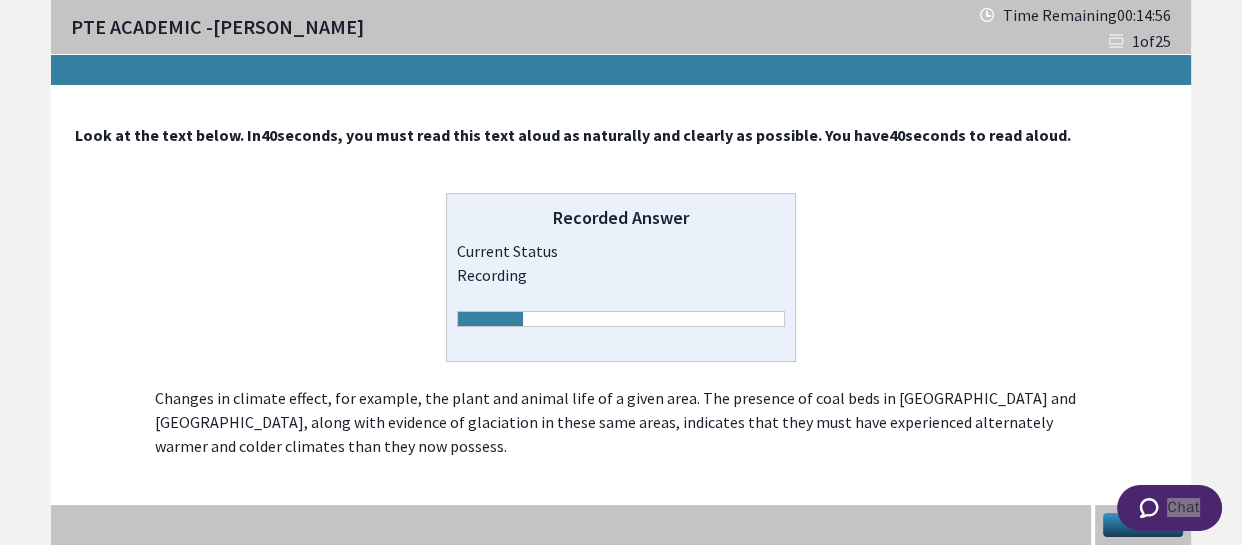 click at bounding box center (1168, 510) 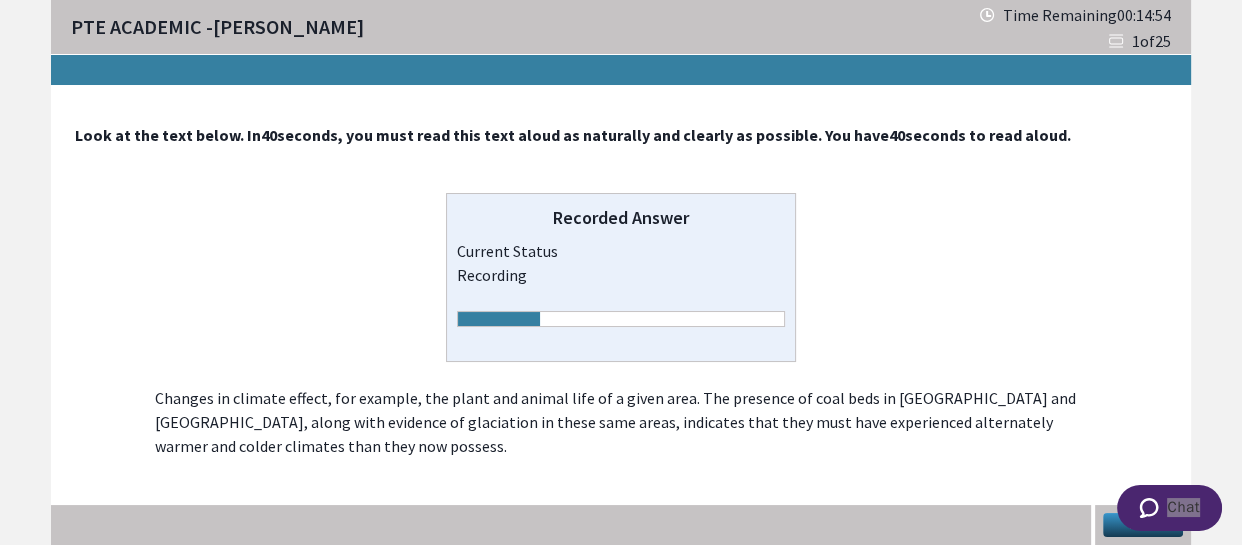 click on "Next" at bounding box center [1143, 525] 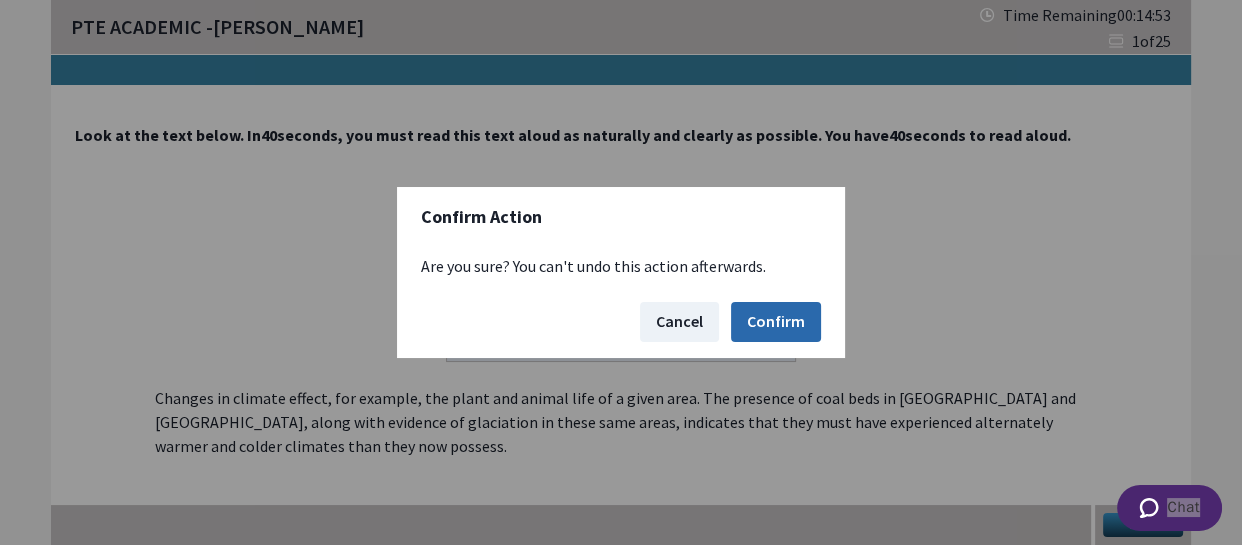 drag, startPoint x: 748, startPoint y: 299, endPoint x: 756, endPoint y: 307, distance: 11.313708 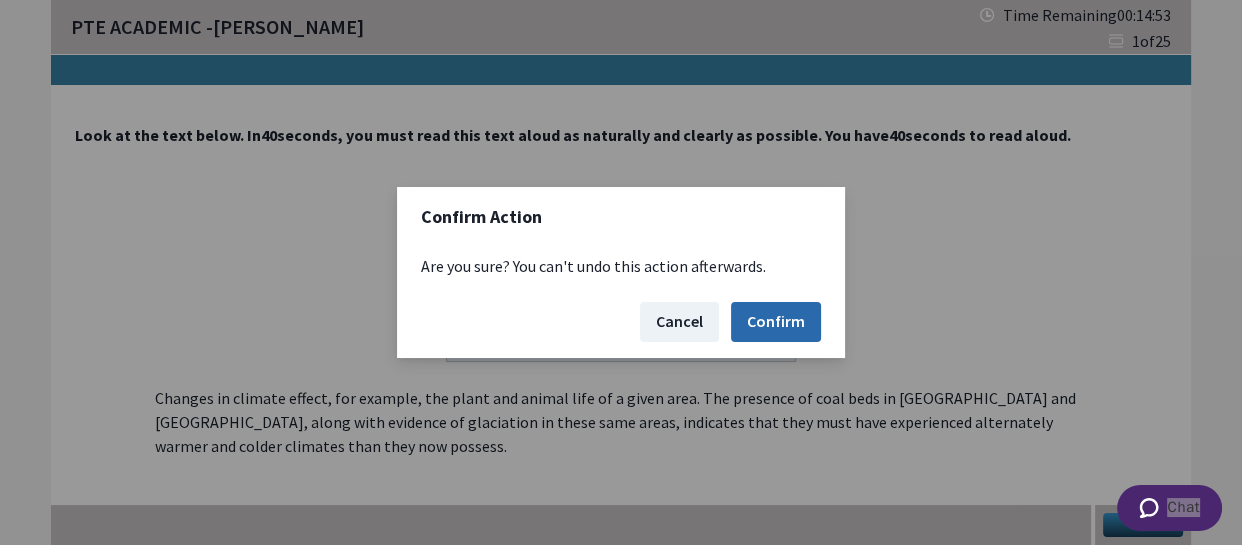 click on "Confirm" at bounding box center [776, 322] 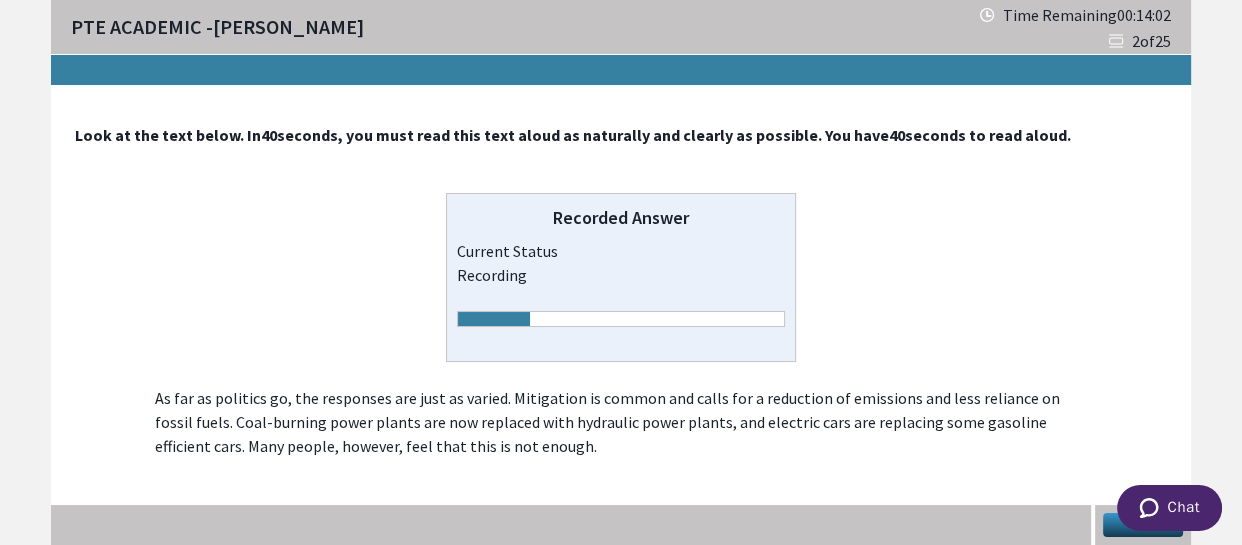 click on "Chat" at bounding box center (1169, 508) 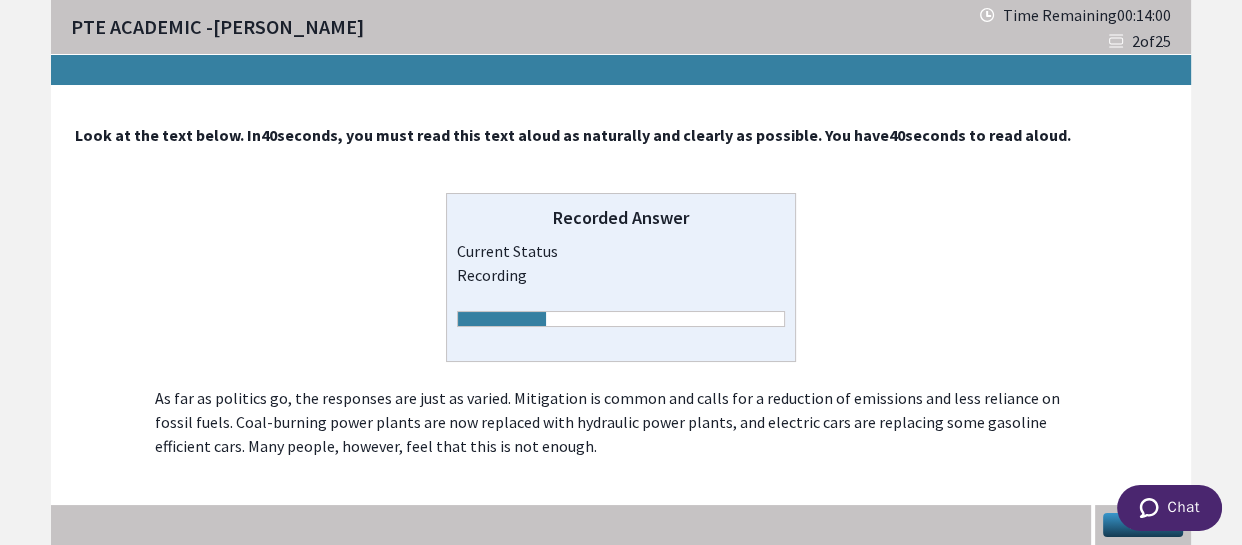 click on "Chat" at bounding box center (1169, 508) 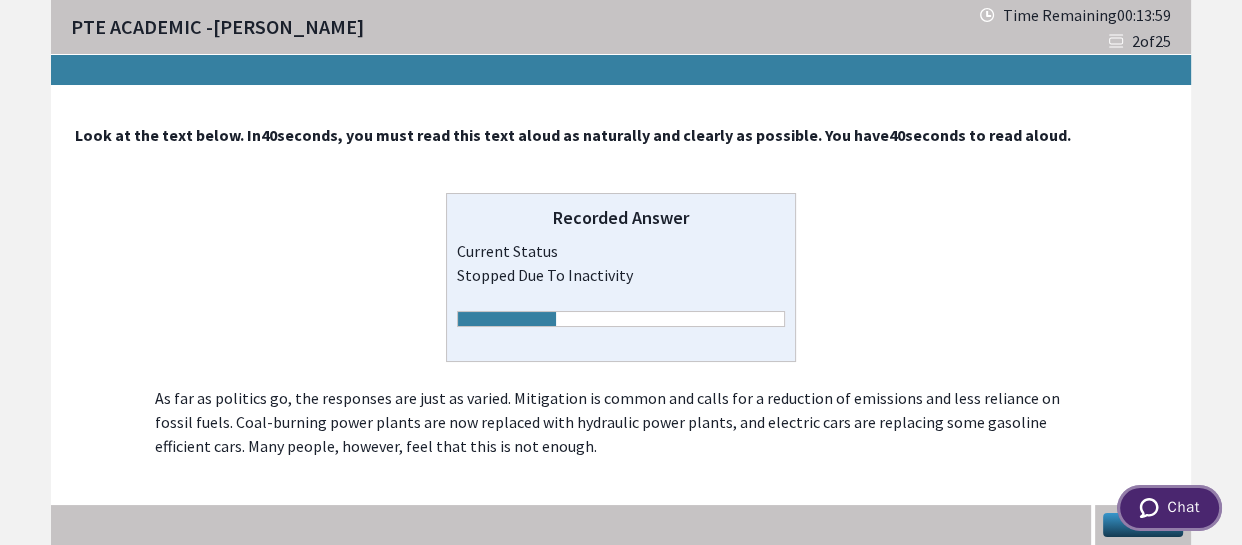 click on "Chat" at bounding box center (1169, 508) 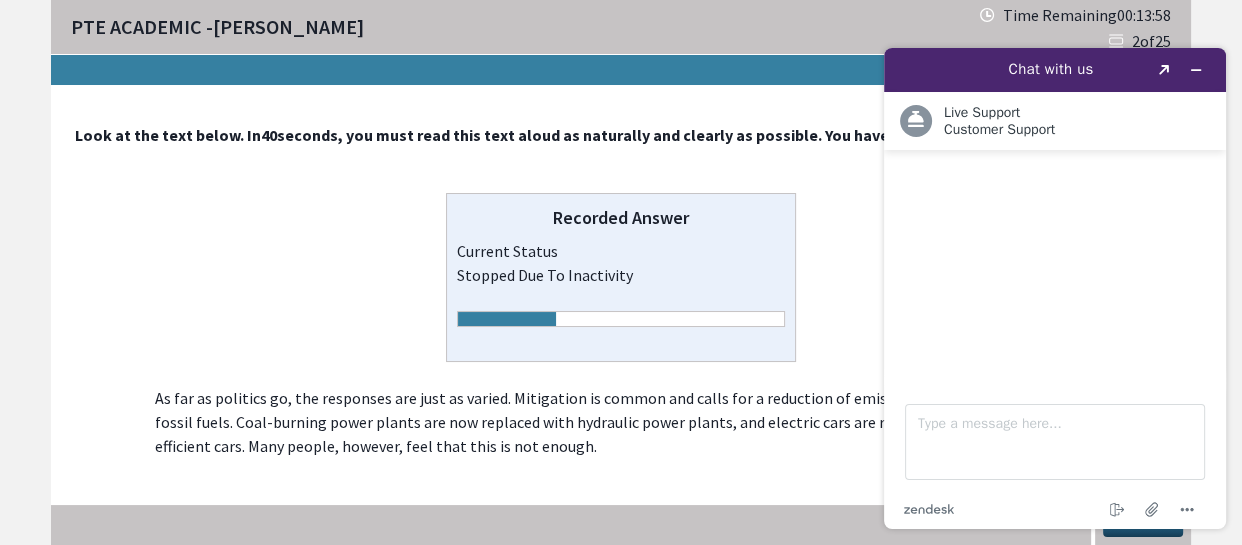 scroll, scrollTop: 0, scrollLeft: 0, axis: both 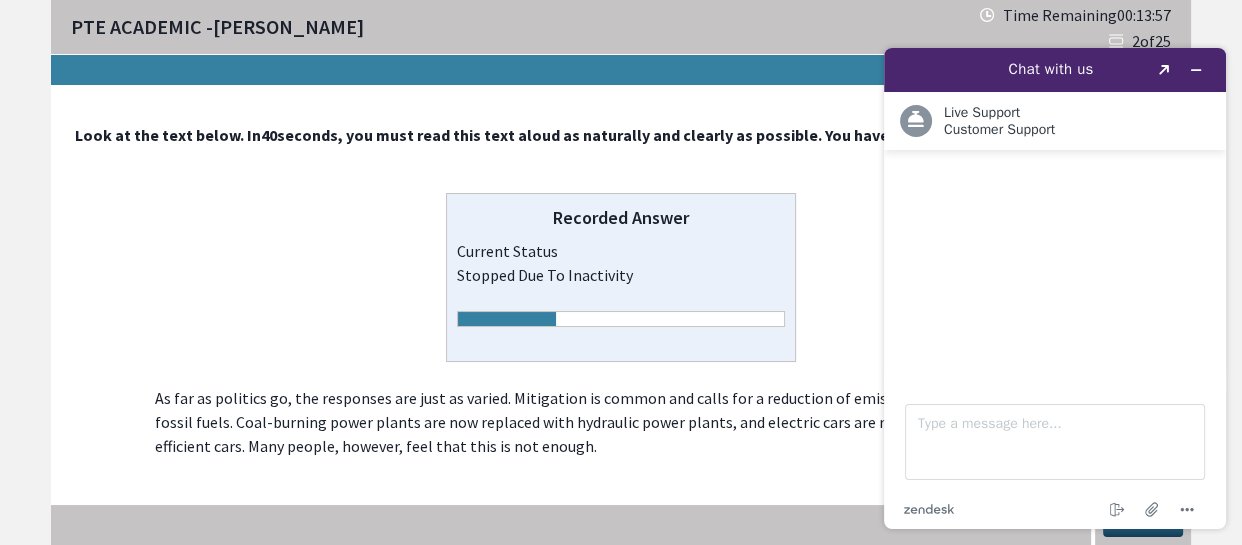 click on "Chat with us Created with Sketch. .cls-1{fill:#fff;} Live Support Customer Support Customer Support Type a message here... .cls-1{fill:#03363d;} End chat Attach file Options" at bounding box center [1055, 288] 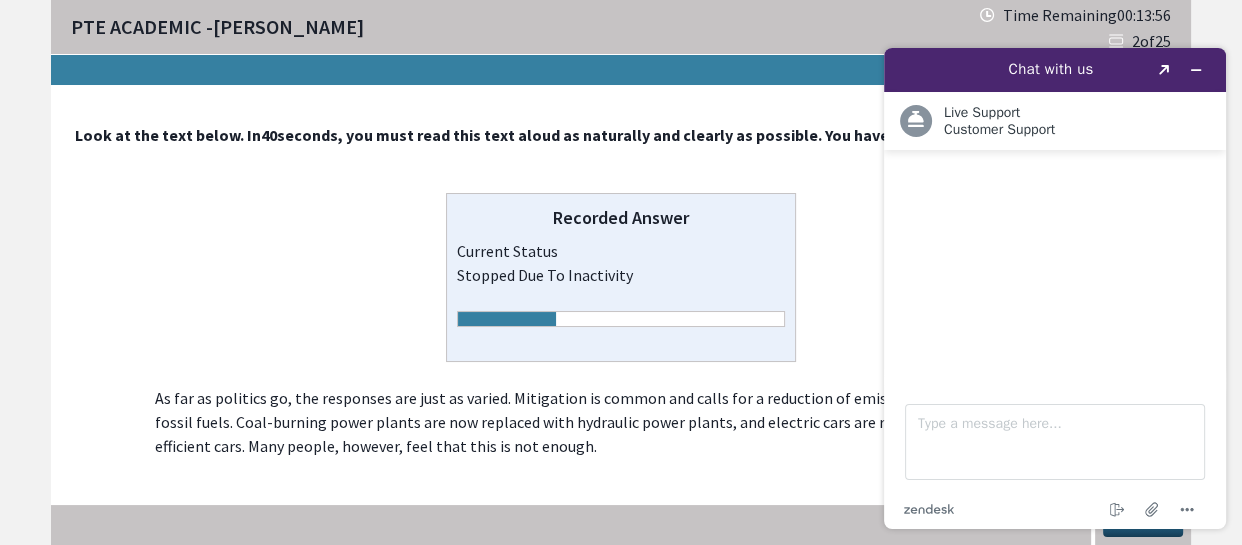 click on "Chat with us Created with Sketch. .cls-1{fill:#fff;} Live Support Customer Support Customer Support Type a message here... .cls-1{fill:#03363d;} End chat Attach file Options" at bounding box center (1055, 288) 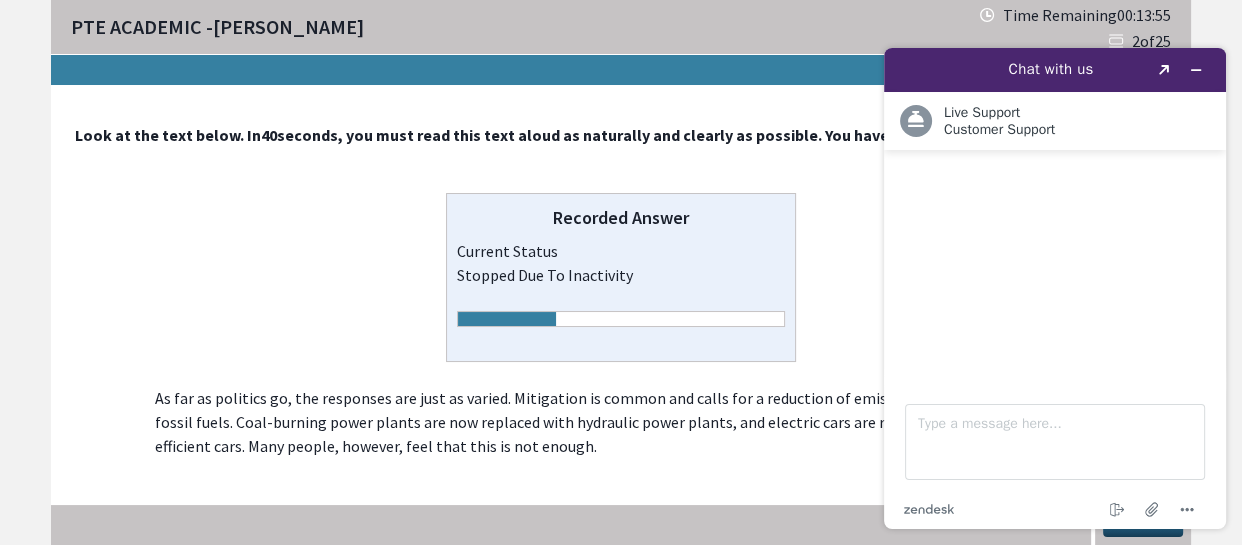 click on "Look at the text below. In  40  seconds, you must read this text aloud as naturally and clearly as possible. You have  40  seconds to read aloud. Recorded Answer Current Status stopped due to inactivity As far as politics go, the responses are just as varied. Mitigation is common and calls for a reduction of emissions and less reliance on fossil fuels. Coal-burning power plants are now replaced with hydraulic power plants, and electric cars are replacing some gasoline efficient cars. Many people, however, feel that this is not enough." at bounding box center [621, 291] 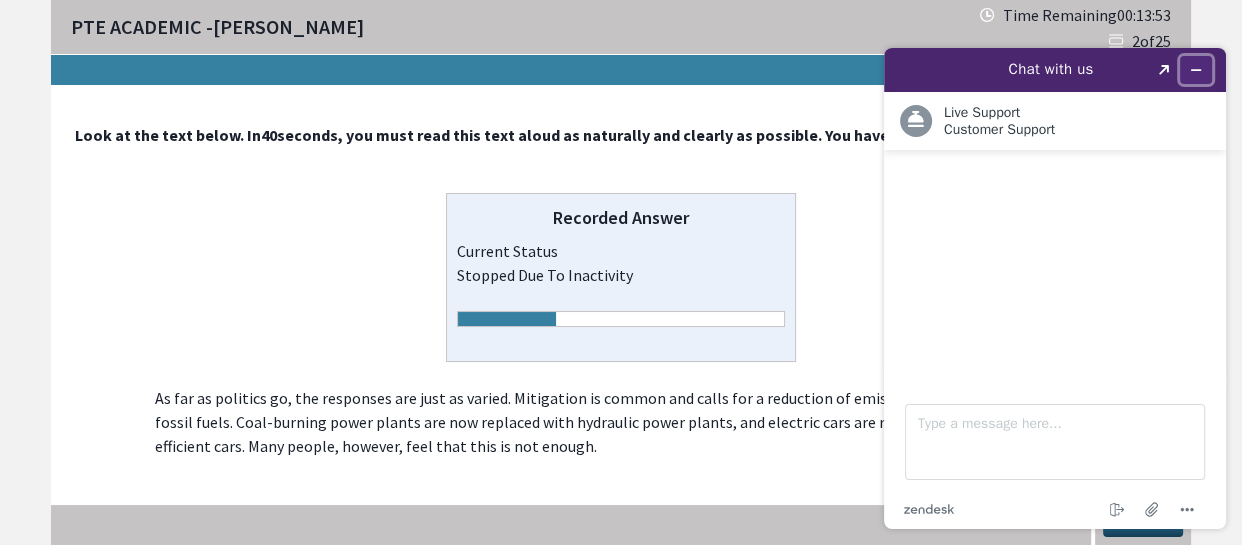 click 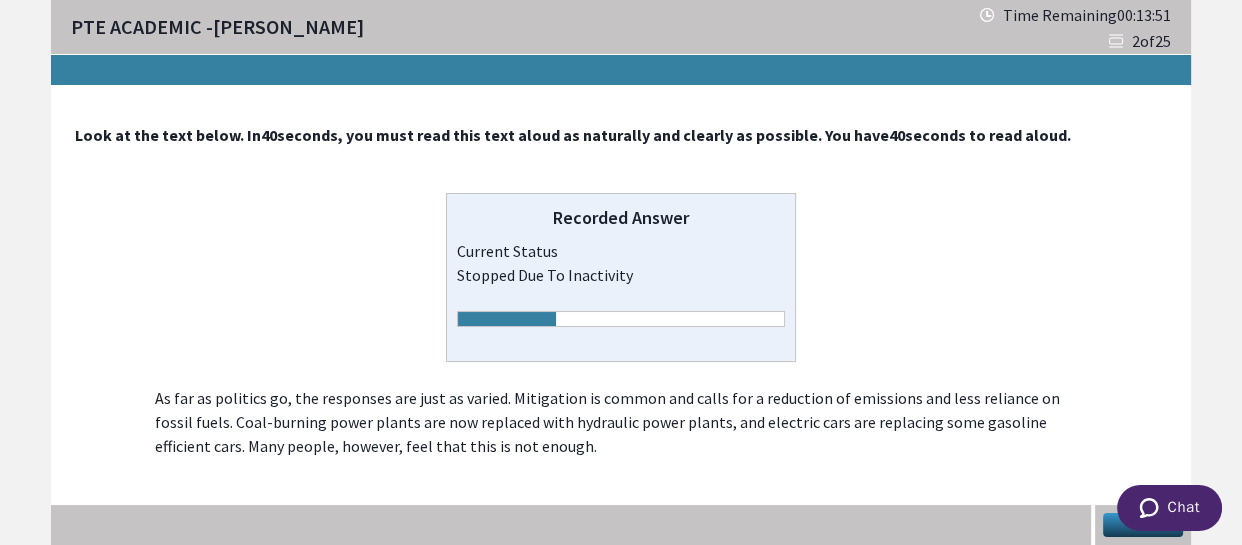 click on "Chat" at bounding box center (1169, 508) 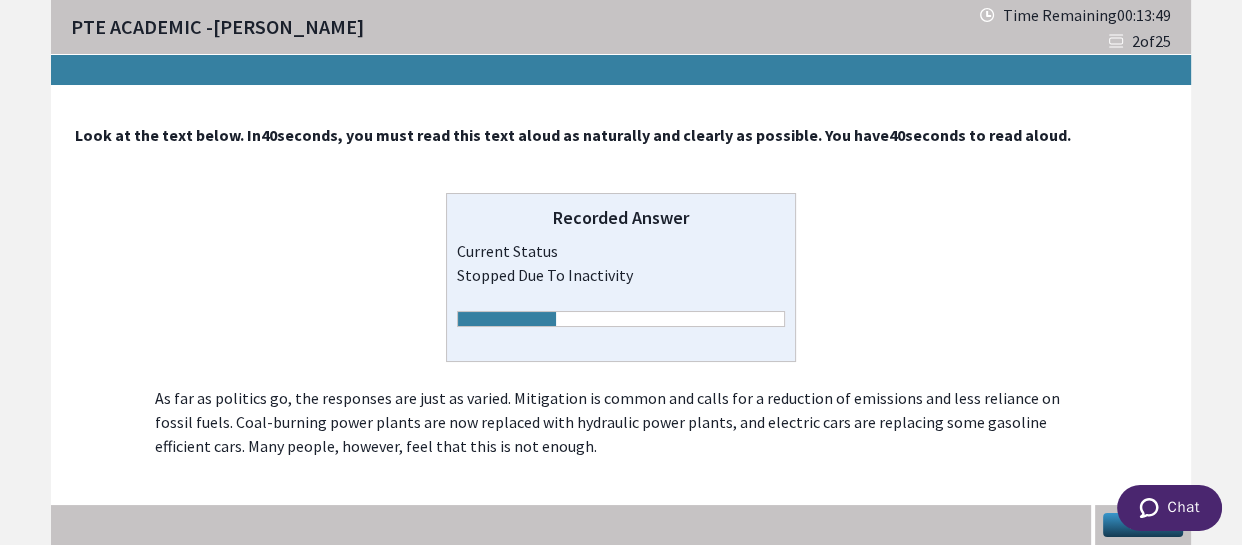 click on "Chat" at bounding box center (1169, 508) 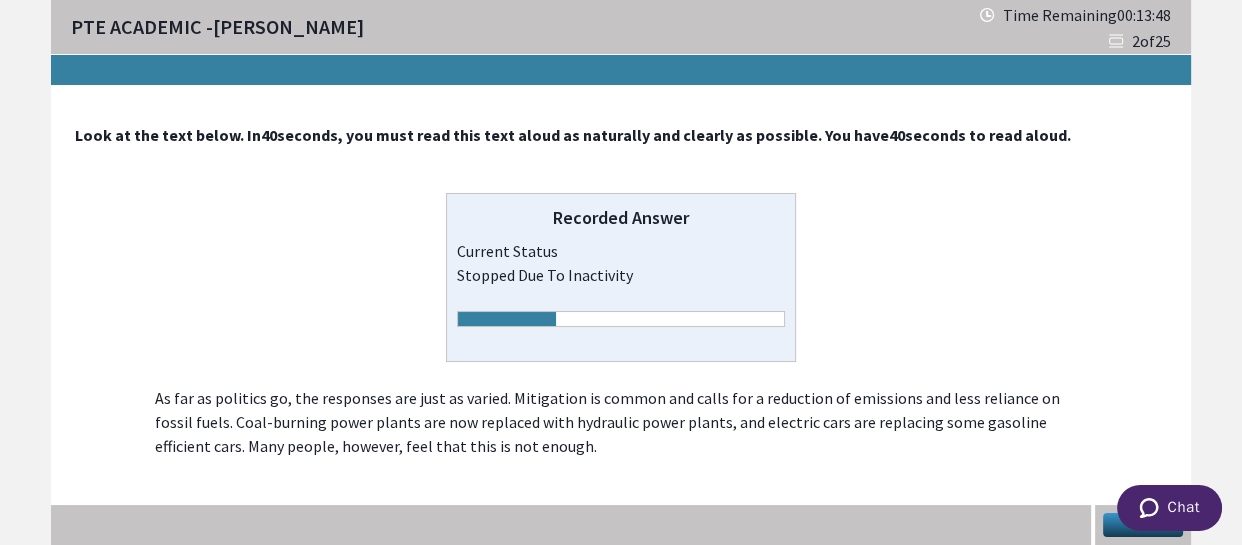 click on "Chat" at bounding box center [1169, 508] 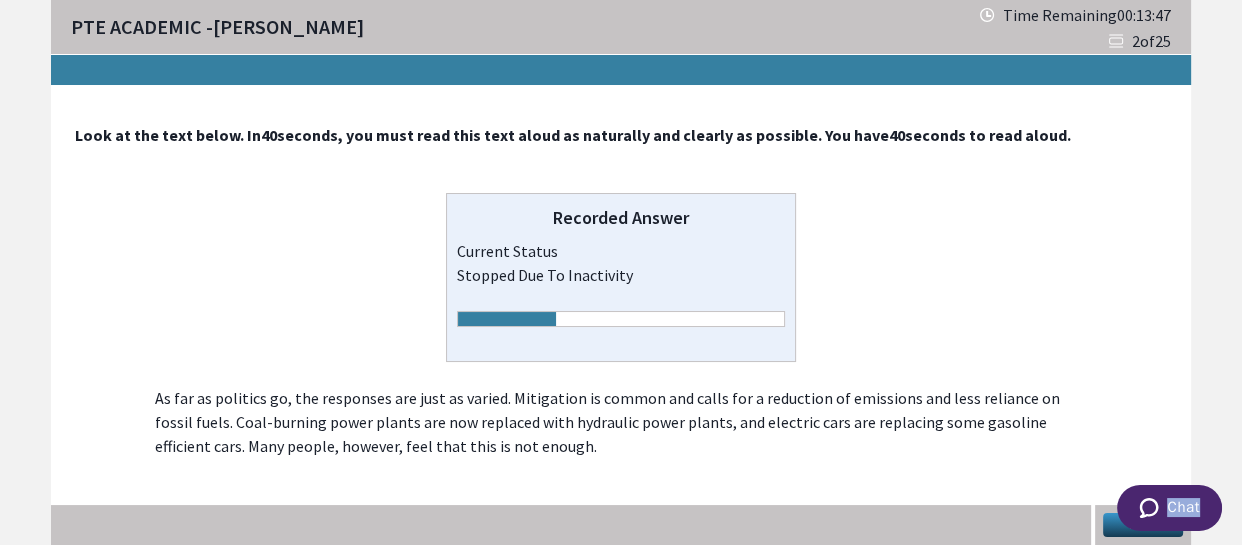 click on "Chat" at bounding box center (1169, 508) 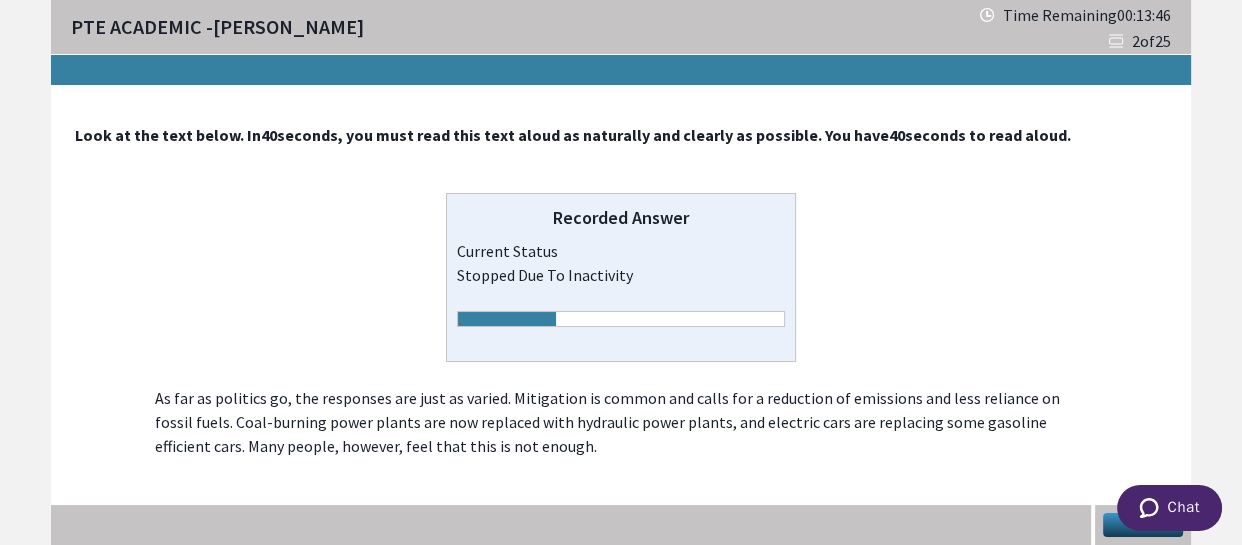 click on "Chat" at bounding box center (1169, 508) 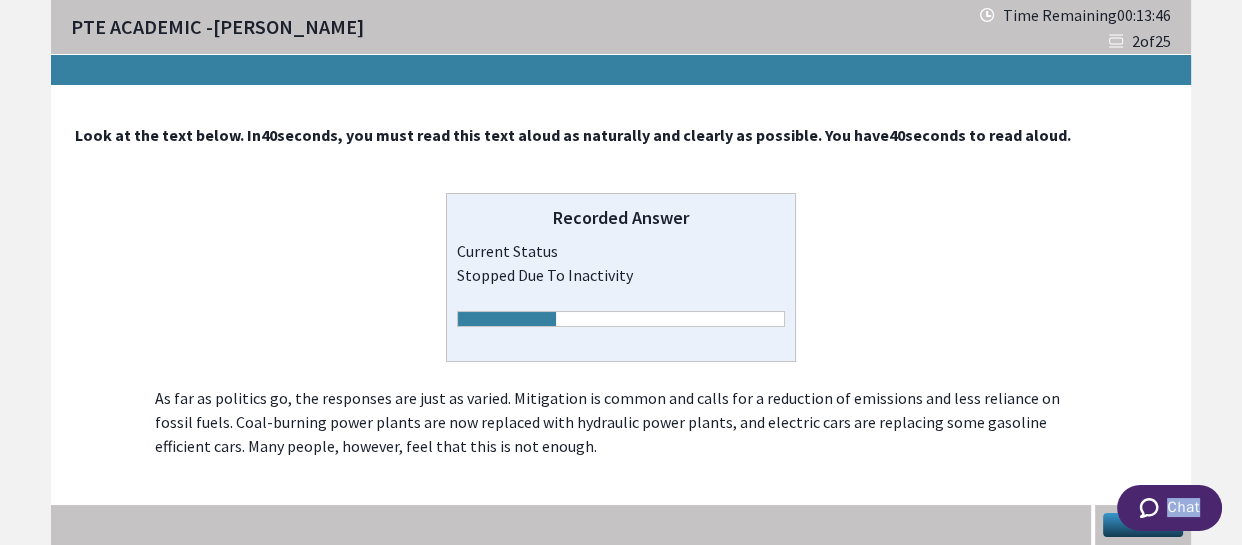 click on "Chat" at bounding box center [1168, 510] 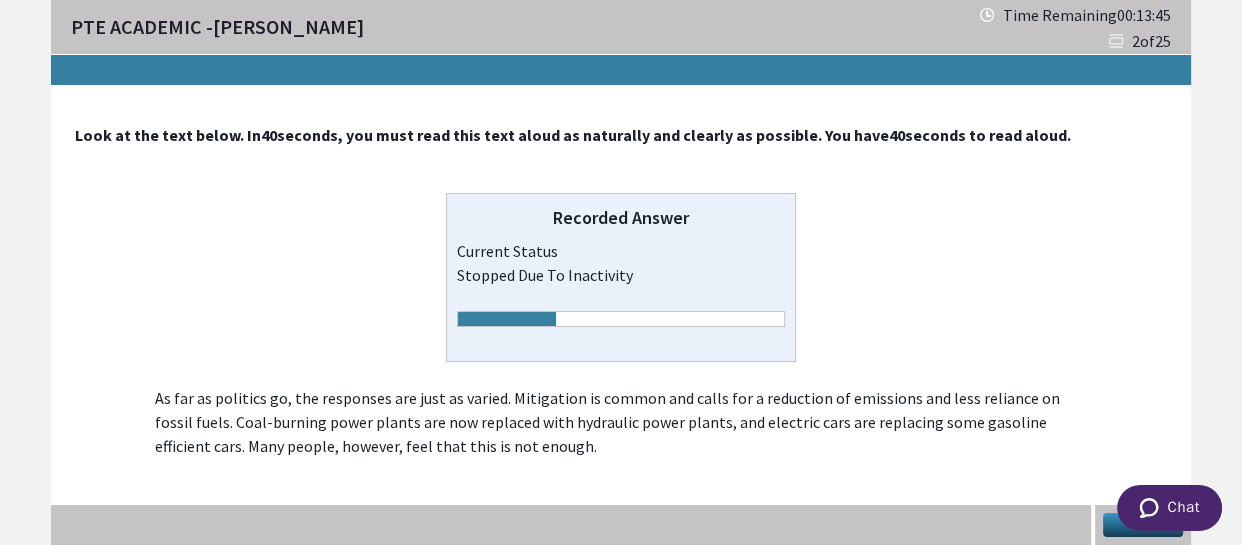 click on "Chat" at bounding box center (1169, 508) 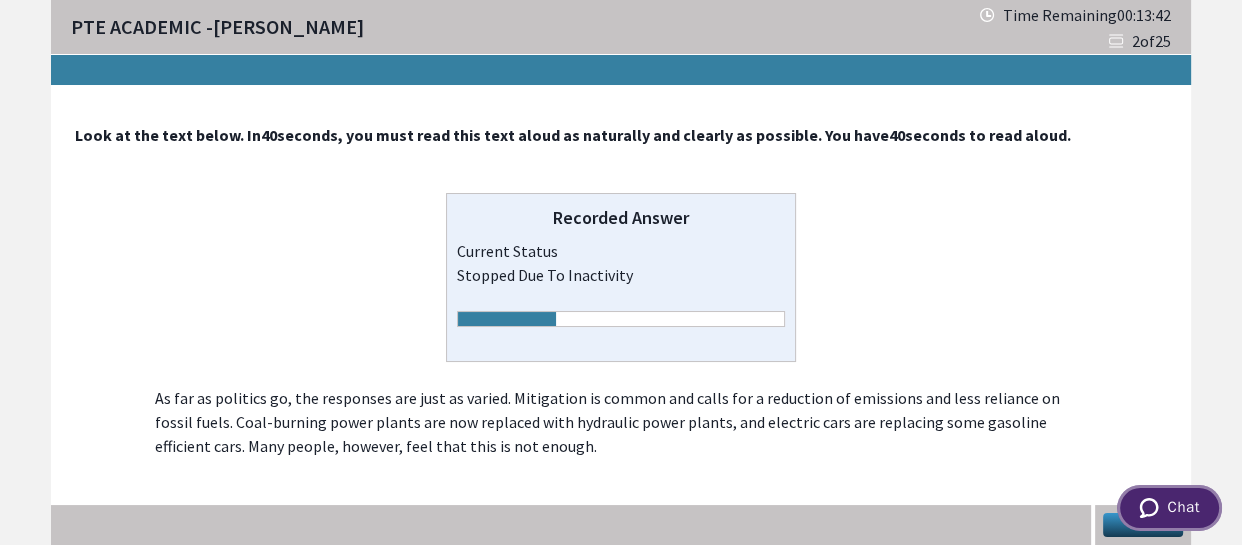 drag, startPoint x: 1176, startPoint y: 495, endPoint x: 2306, endPoint y: 961, distance: 1222.3158 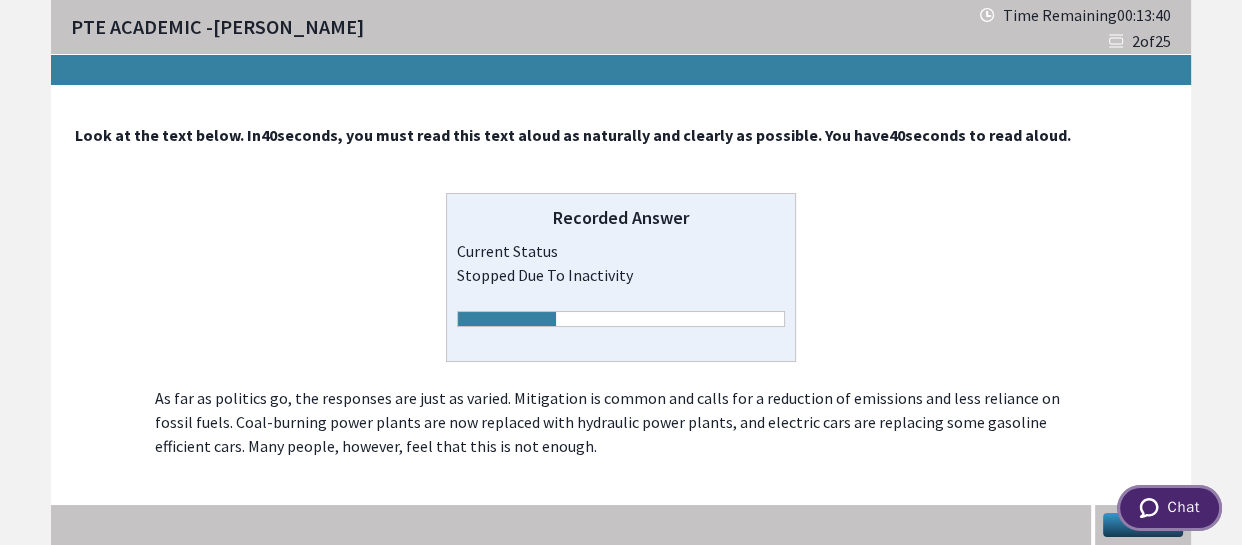 click on "Chat" at bounding box center [1169, 508] 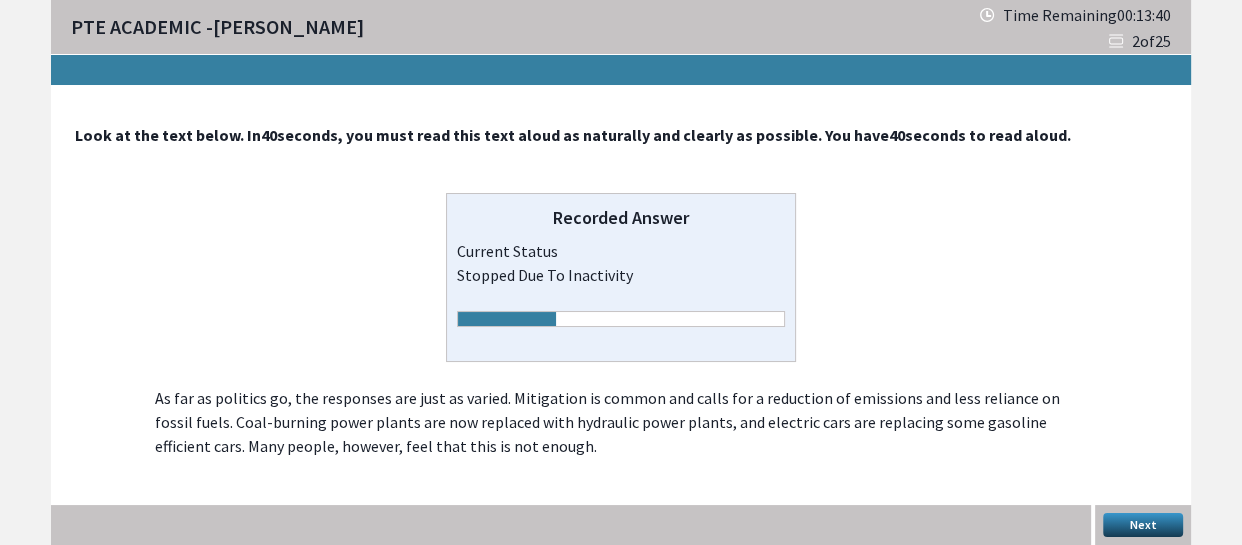scroll, scrollTop: 0, scrollLeft: 0, axis: both 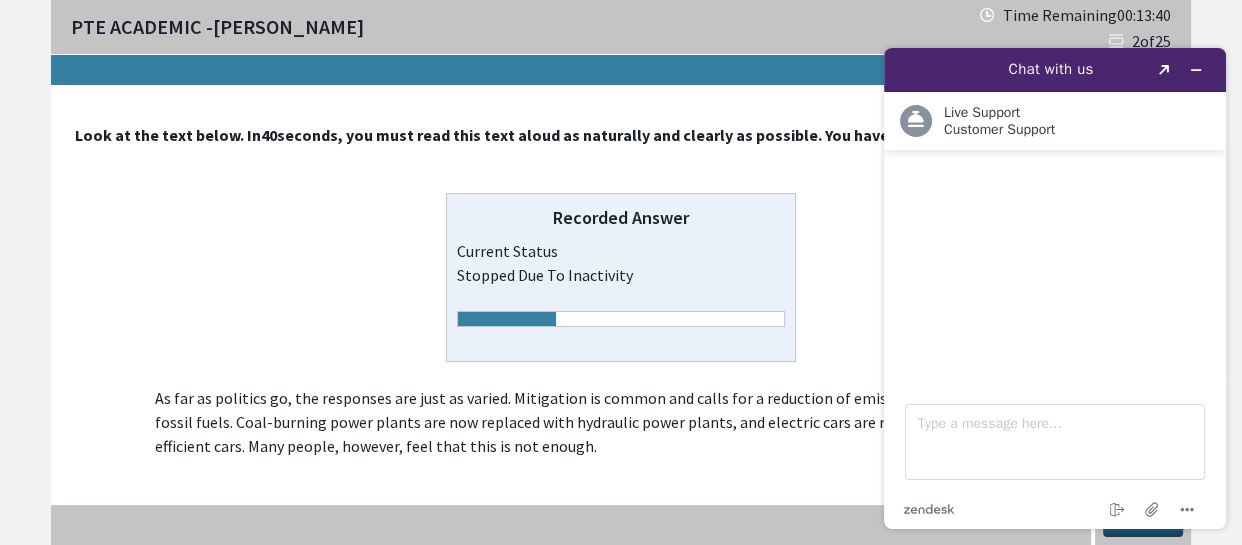 click on ".cls-1{fill:#03363d;} End chat Attach file Options" at bounding box center [1055, 501] 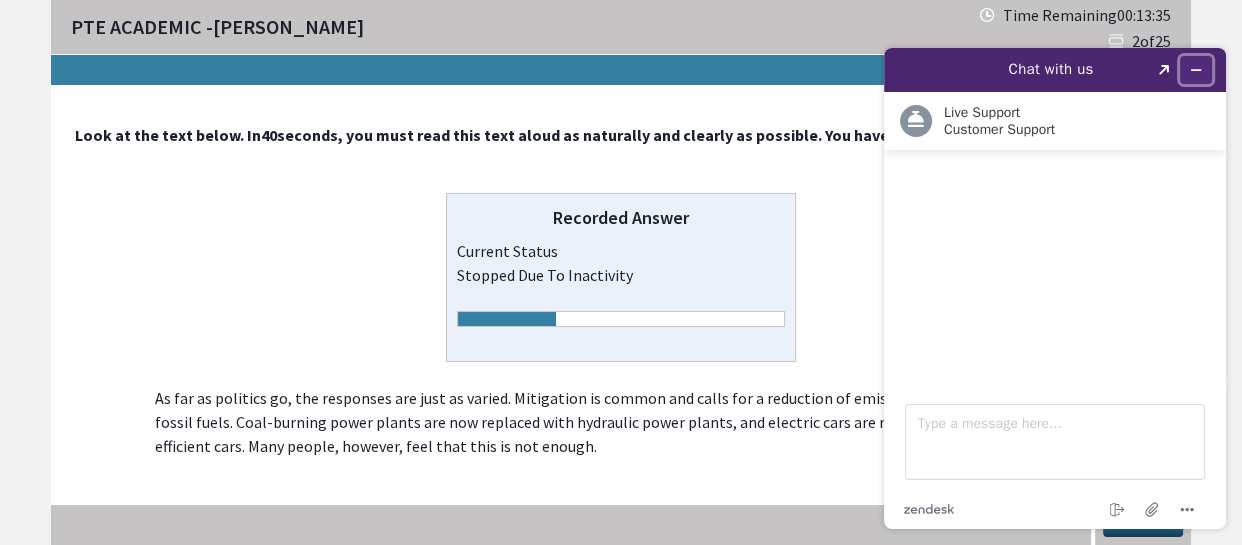click 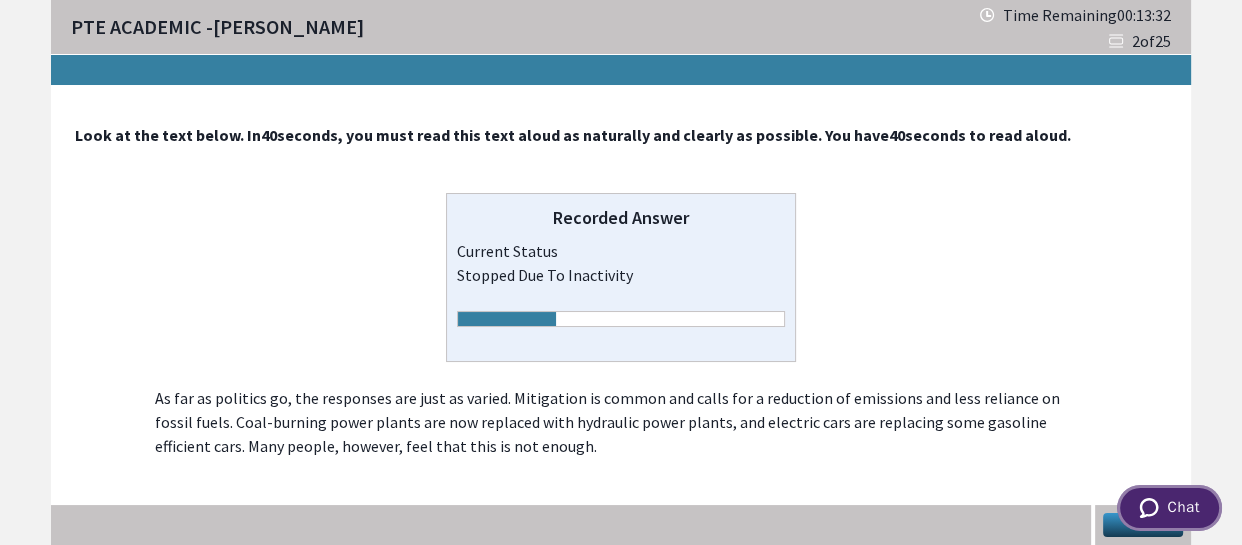 drag, startPoint x: 1168, startPoint y: 486, endPoint x: 1215, endPoint y: 501, distance: 49.335587 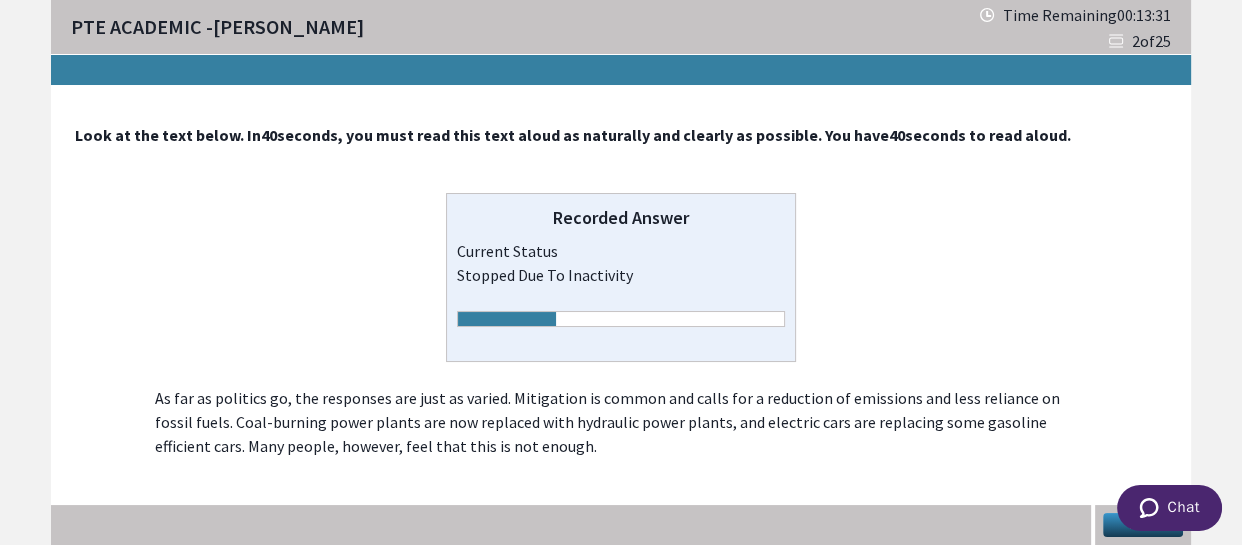 drag, startPoint x: 100, startPoint y: 16, endPoint x: 1103, endPoint y: 524, distance: 1124.31 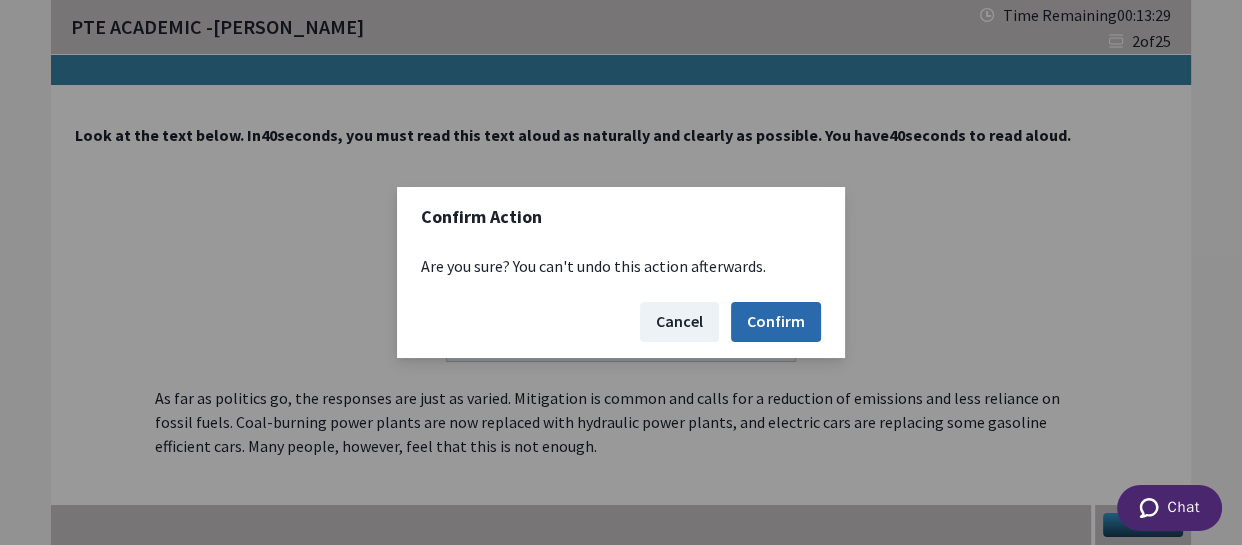 click on "Confirm" at bounding box center (776, 322) 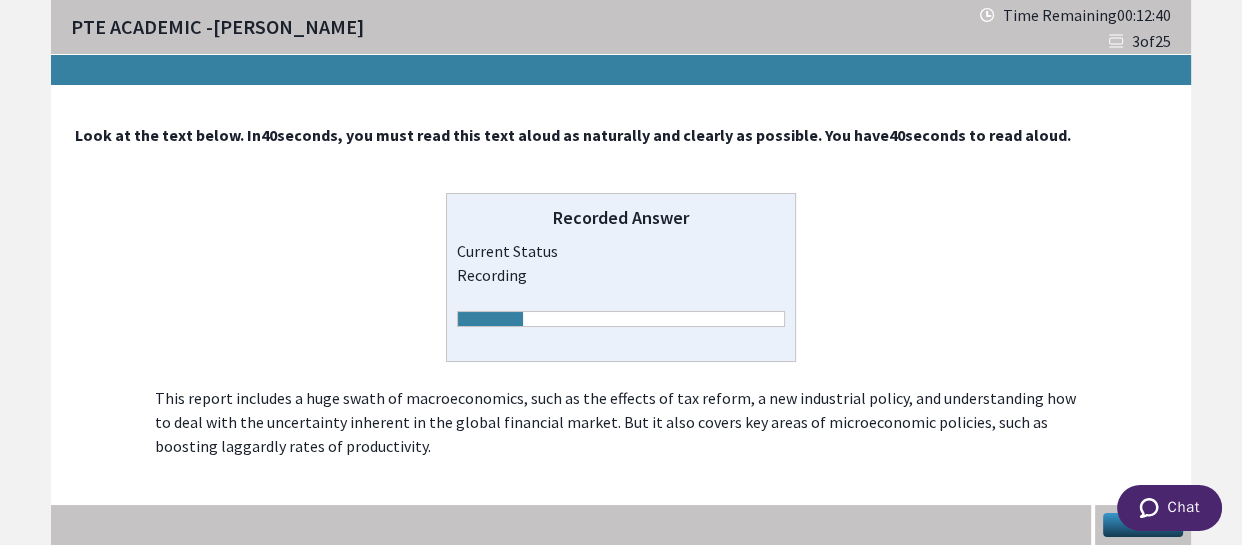 click on "Chat" at bounding box center [1169, 508] 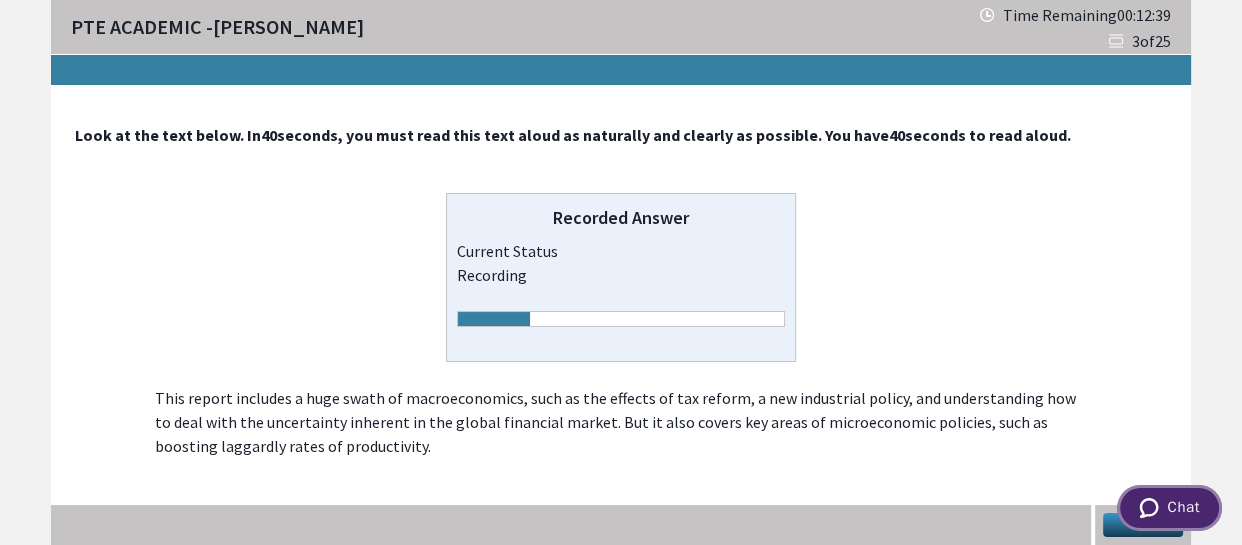 click on "Chat" at bounding box center (1169, 508) 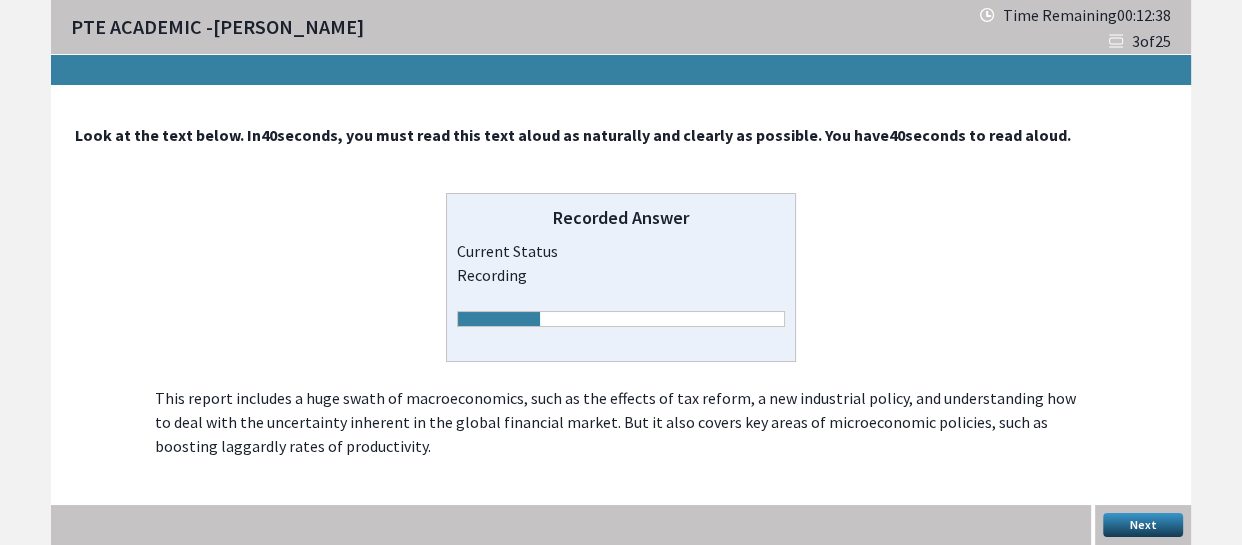 scroll, scrollTop: 0, scrollLeft: 0, axis: both 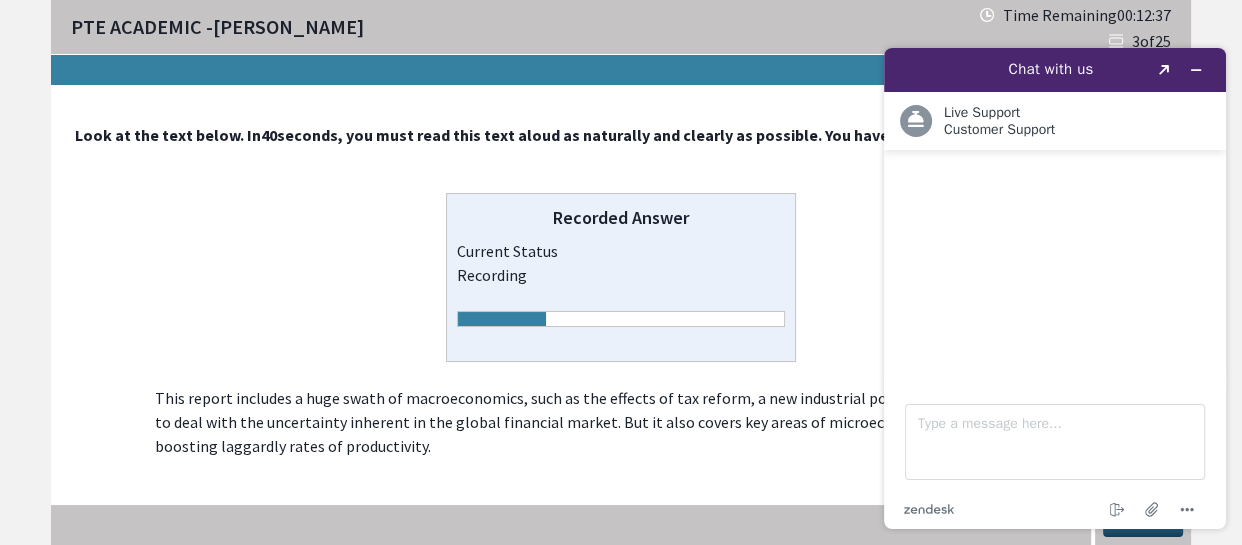 click on "Type a message here... .cls-1{fill:#03363d;} End chat Attach file Options" at bounding box center [1055, 455] 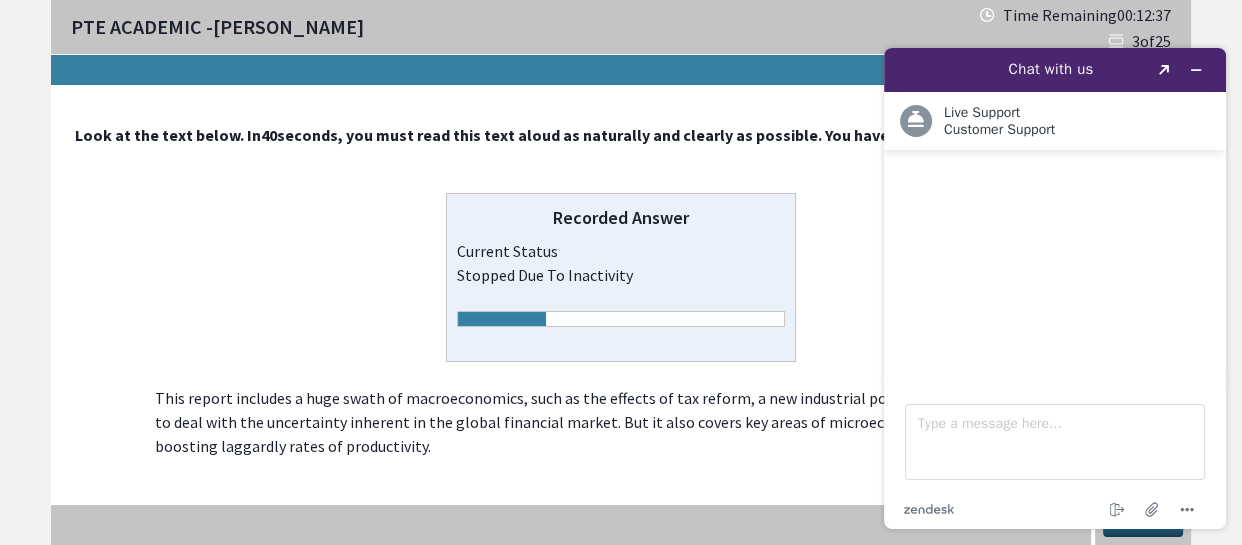 click on "Type a message here... .cls-1{fill:#03363d;} End chat Attach file Options" at bounding box center (1055, 455) 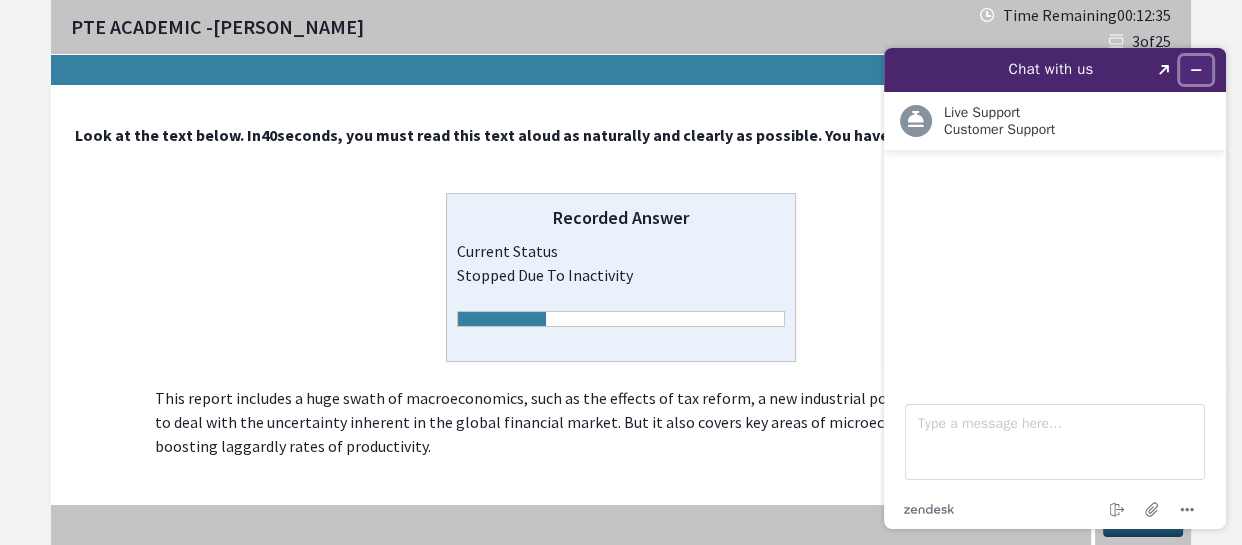 click at bounding box center [1196, 70] 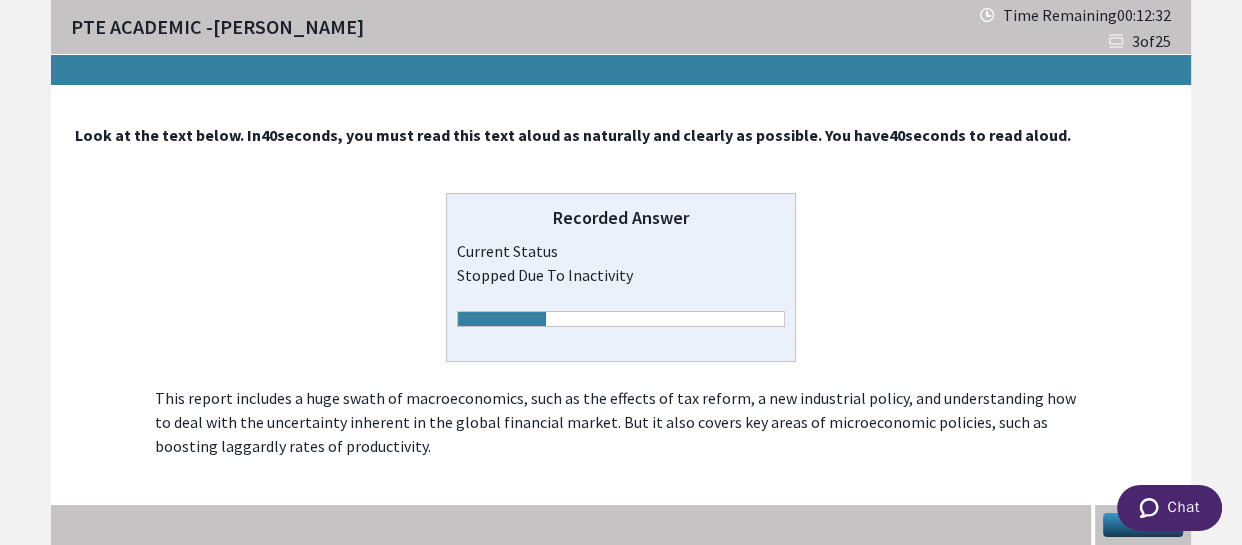 click on "Chat" at bounding box center (1169, 508) 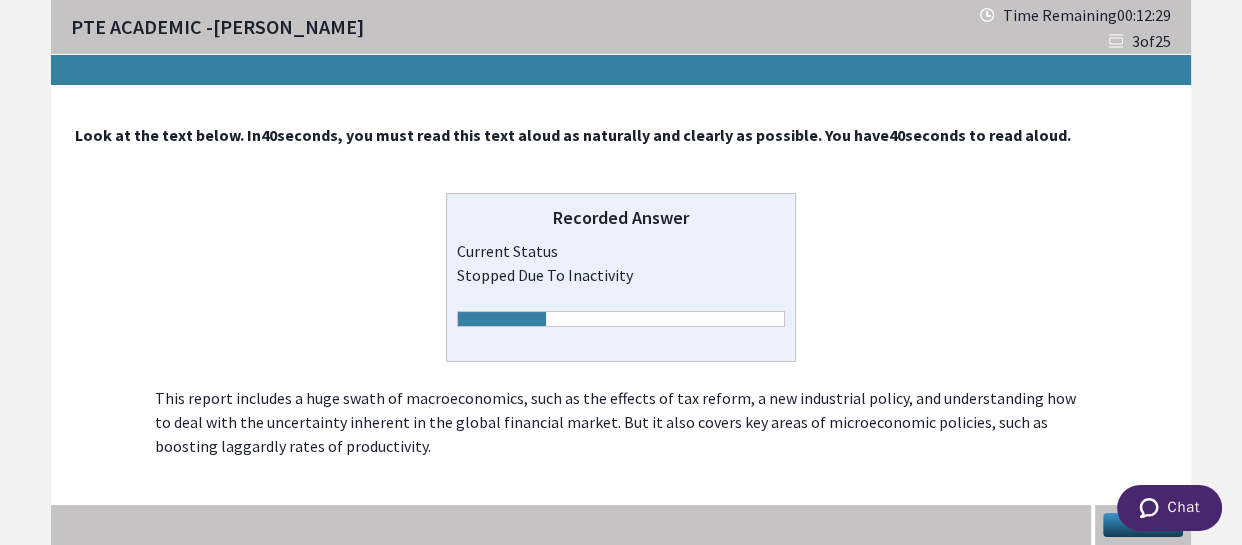 click on "Next" at bounding box center (1143, 525) 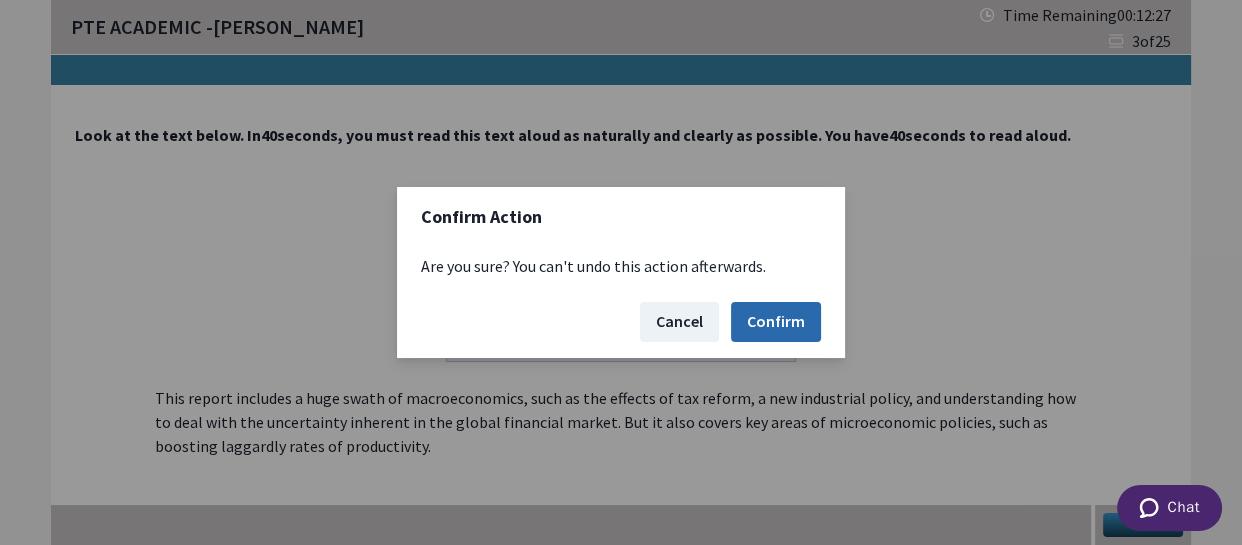 click on "Confirm" at bounding box center (776, 322) 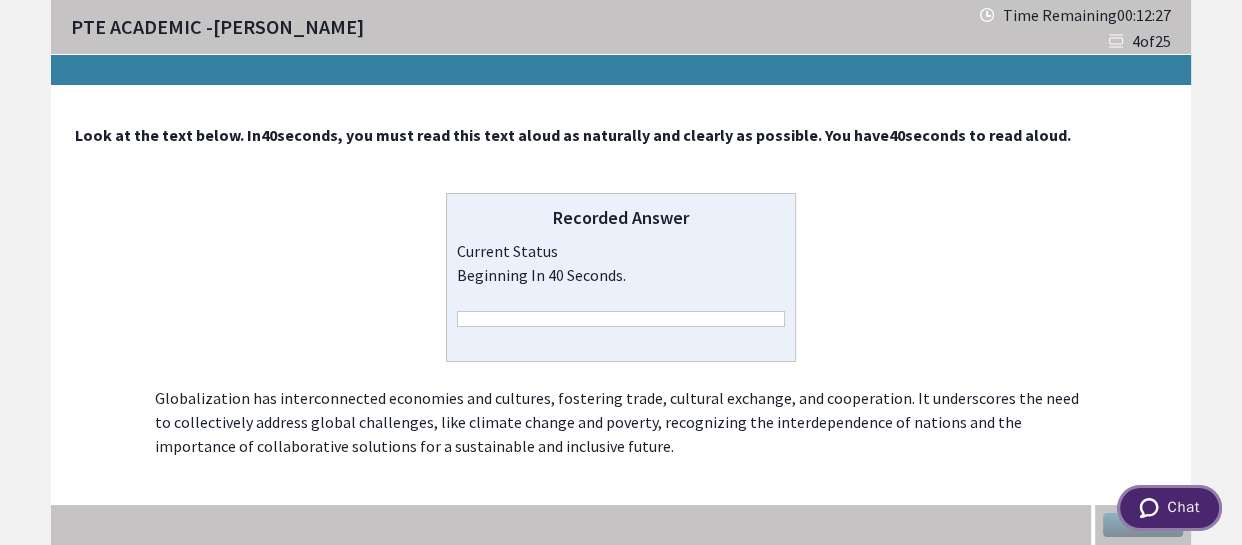 drag, startPoint x: 1178, startPoint y: 493, endPoint x: 1137, endPoint y: 468, distance: 48.02083 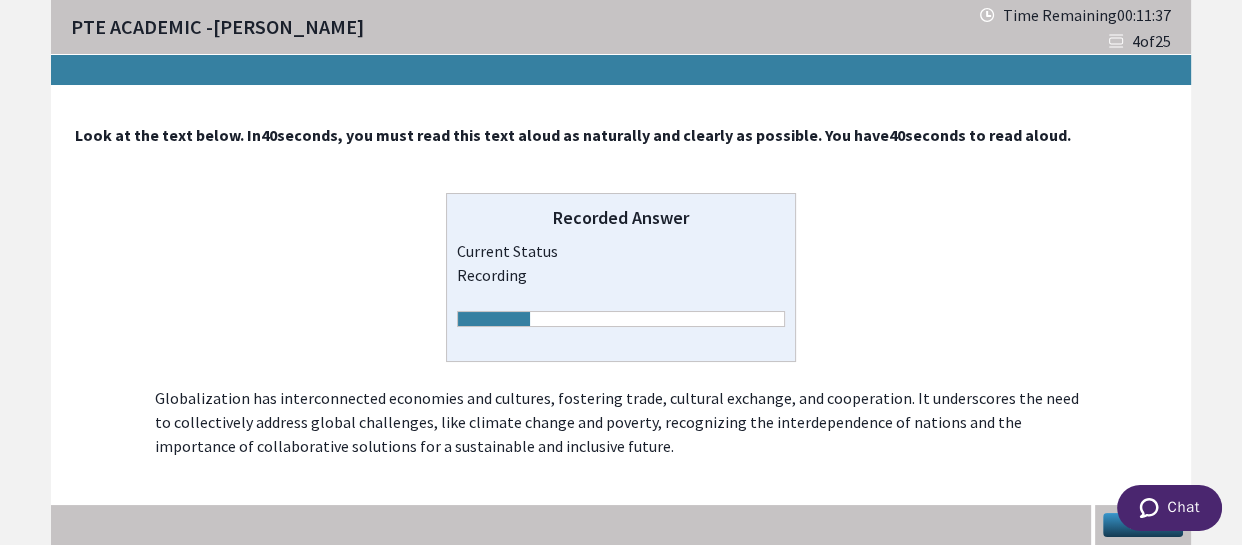 click on "Next" at bounding box center (1143, 525) 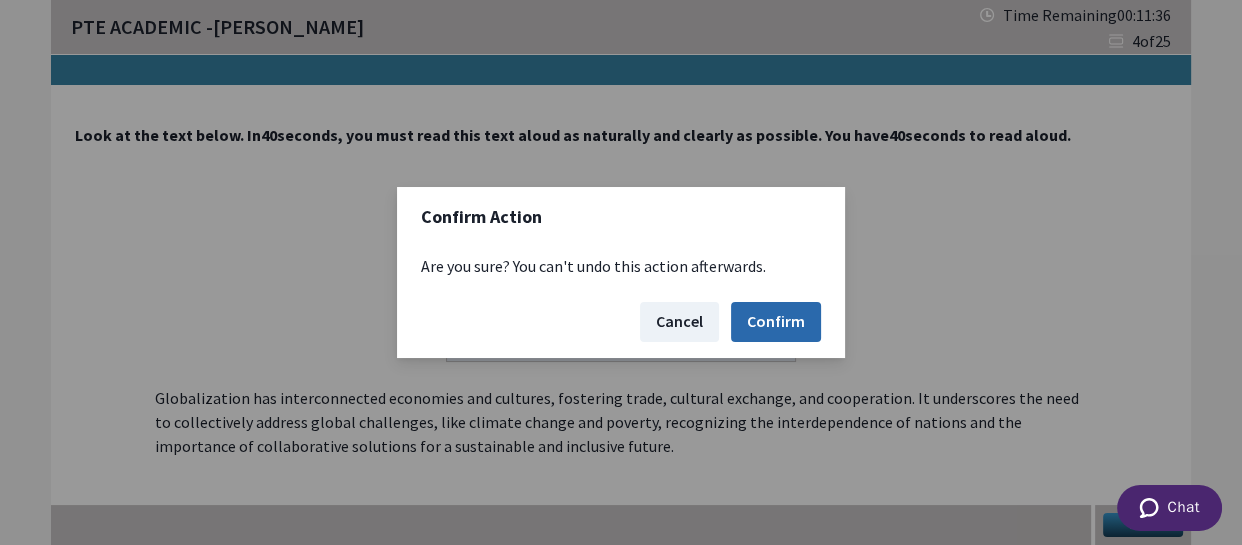 click on "Confirm" at bounding box center (776, 322) 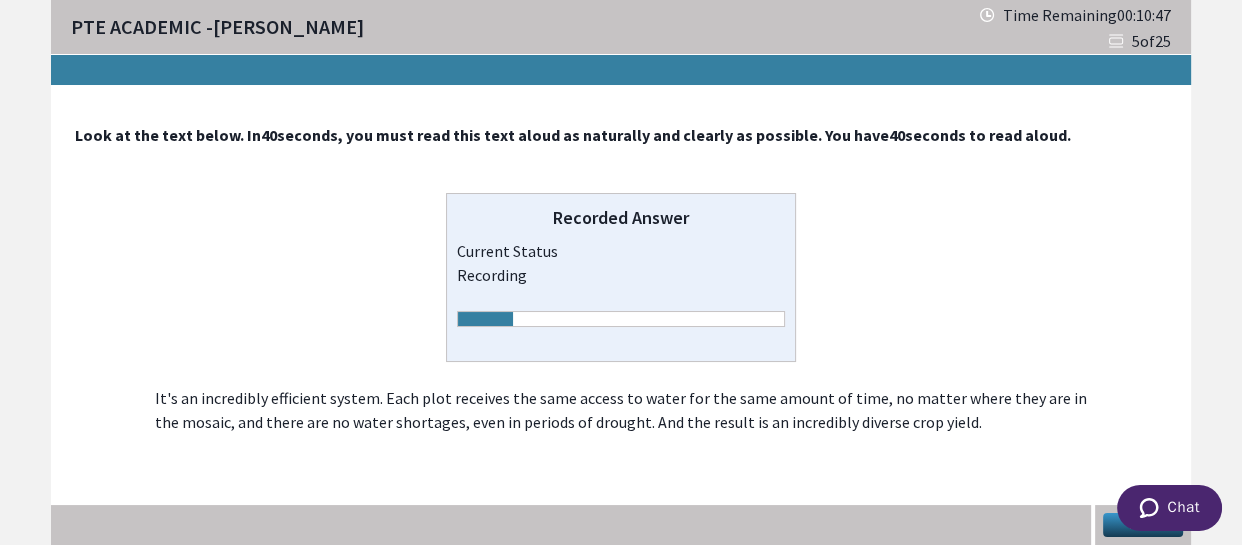 click on "Chat" at bounding box center [1169, 508] 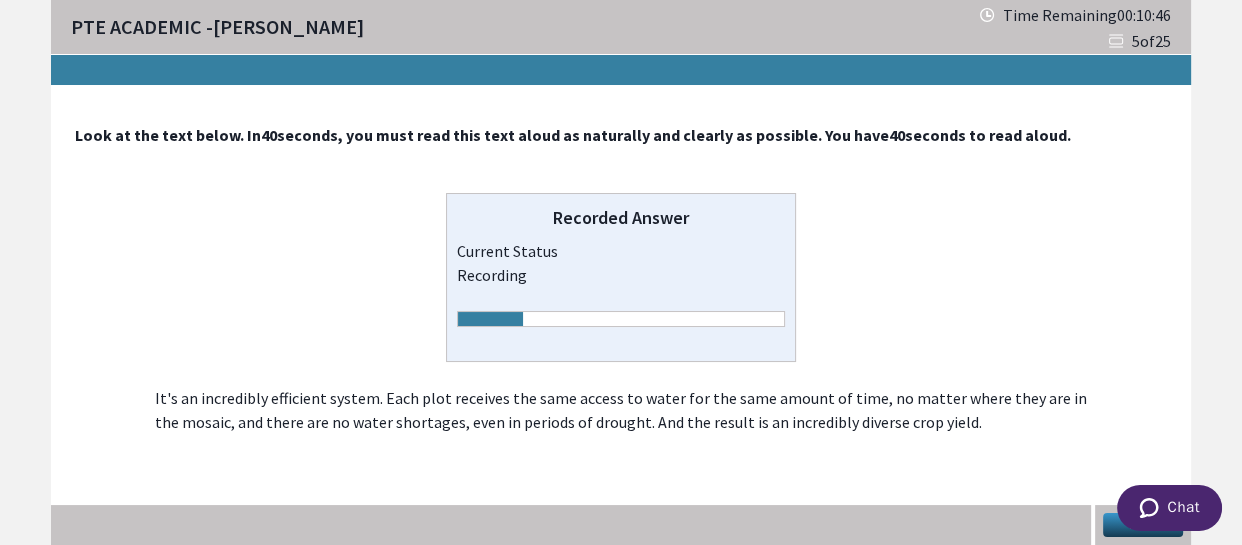 click on "Chat" at bounding box center [1169, 508] 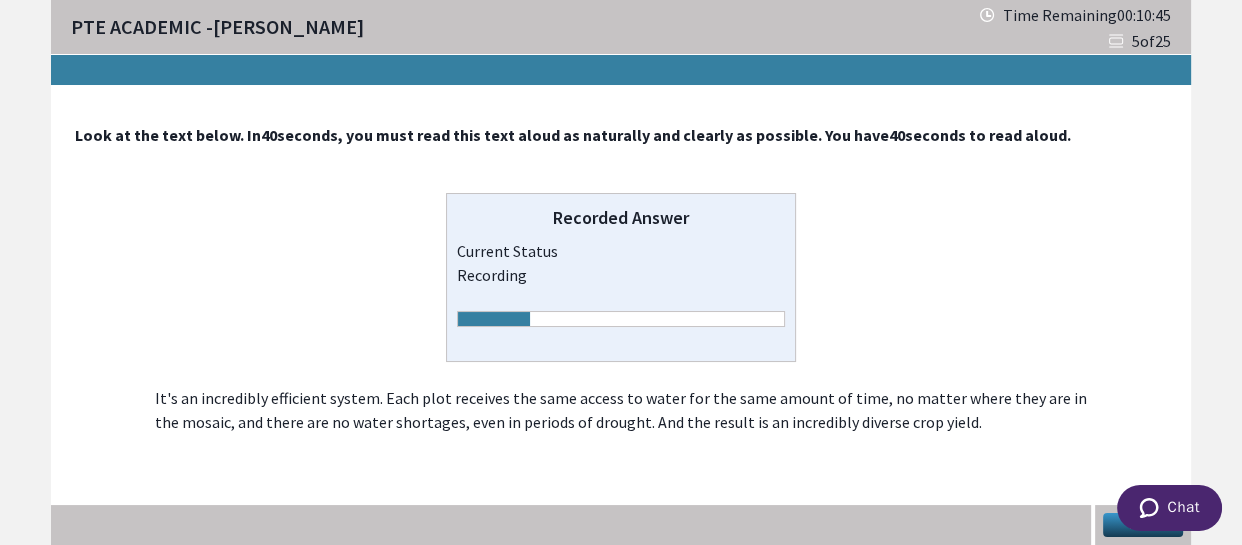 drag, startPoint x: 1115, startPoint y: 528, endPoint x: 1126, endPoint y: 524, distance: 11.7046995 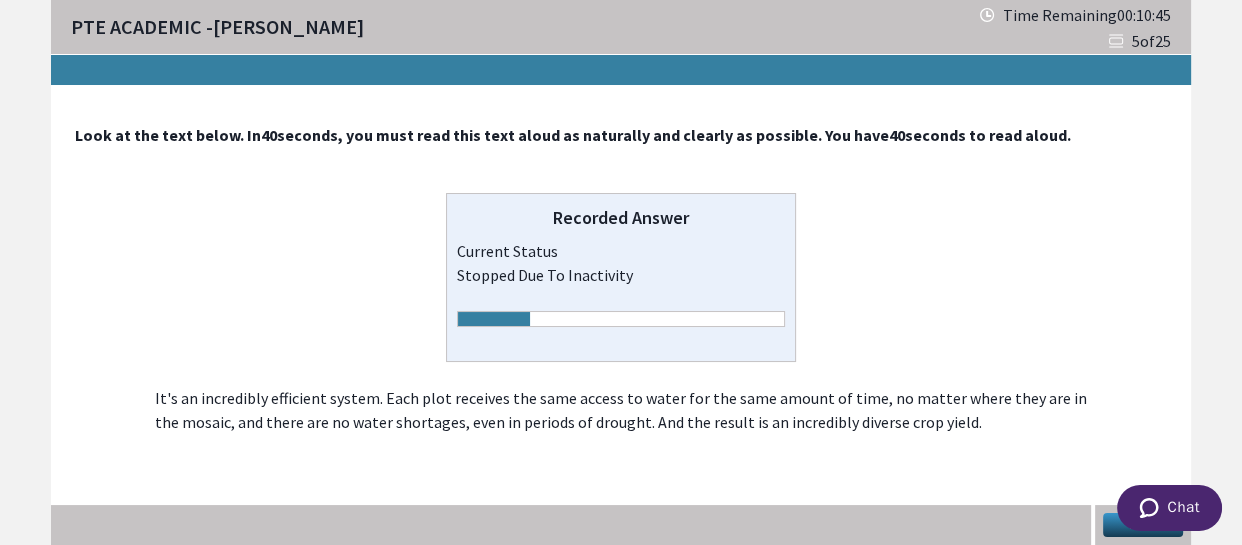 click on "Chat" at bounding box center (1169, 508) 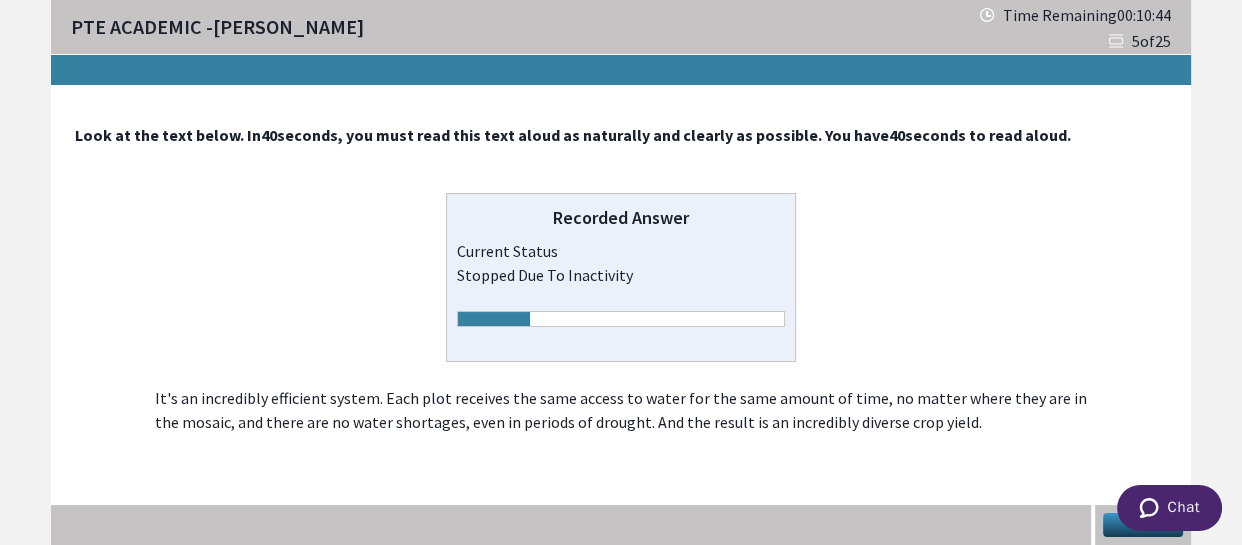 click on "Chat" at bounding box center [1169, 508] 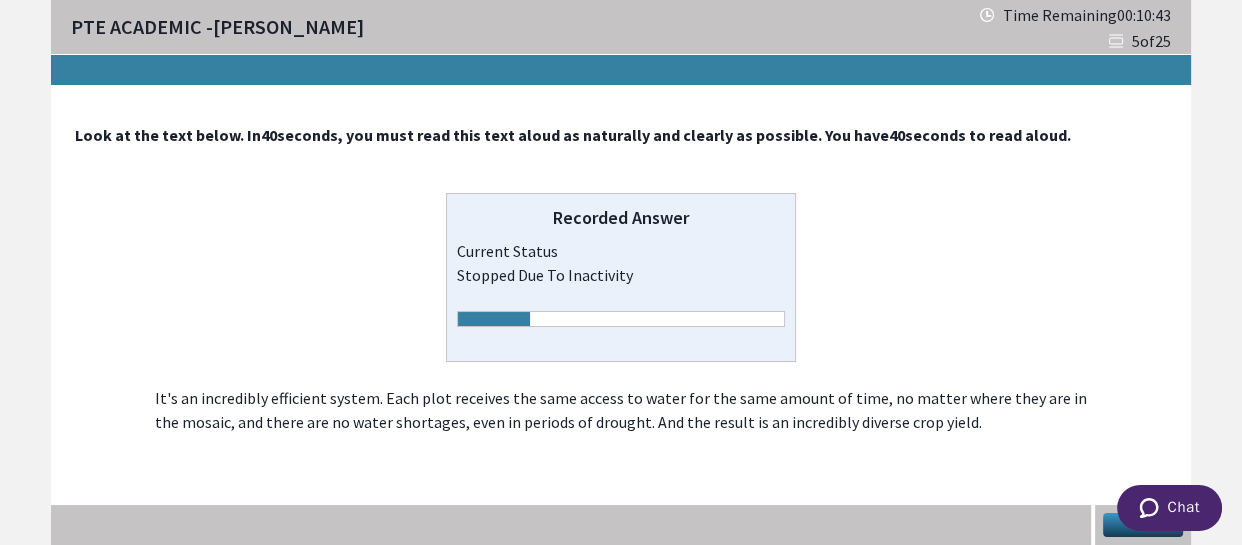 click on "Chat" at bounding box center [1169, 508] 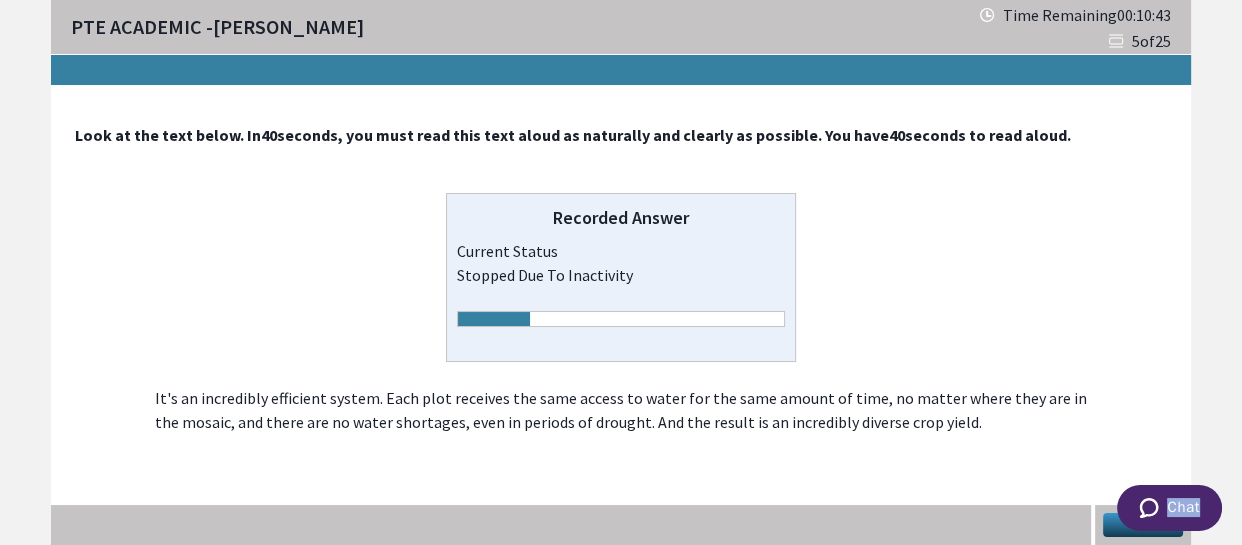 click on "Chat" at bounding box center [1169, 508] 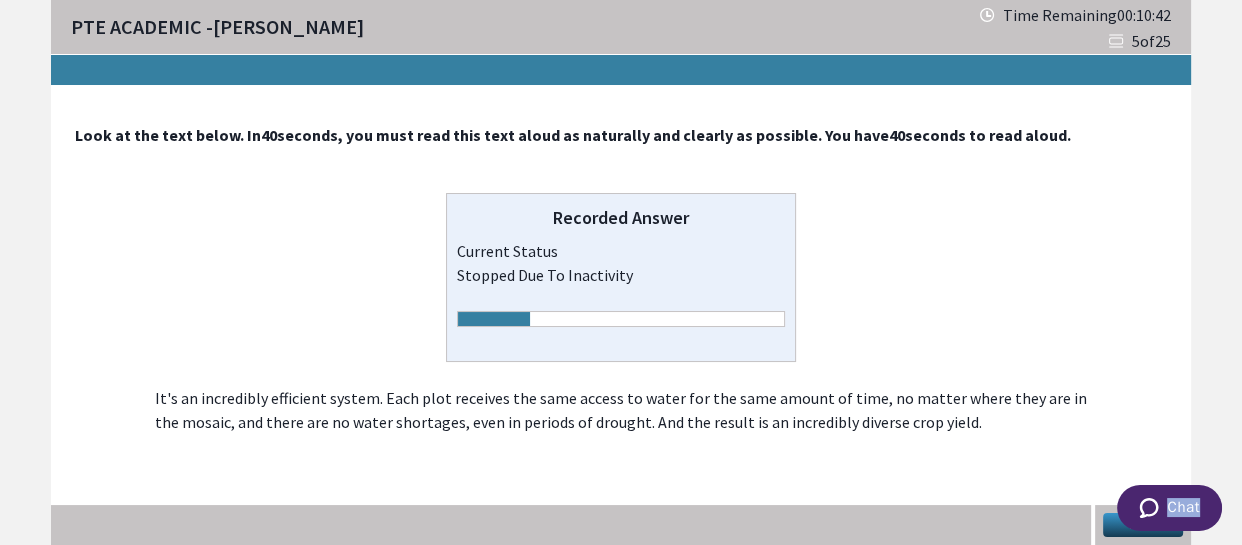 click on "Chat" at bounding box center [1169, 508] 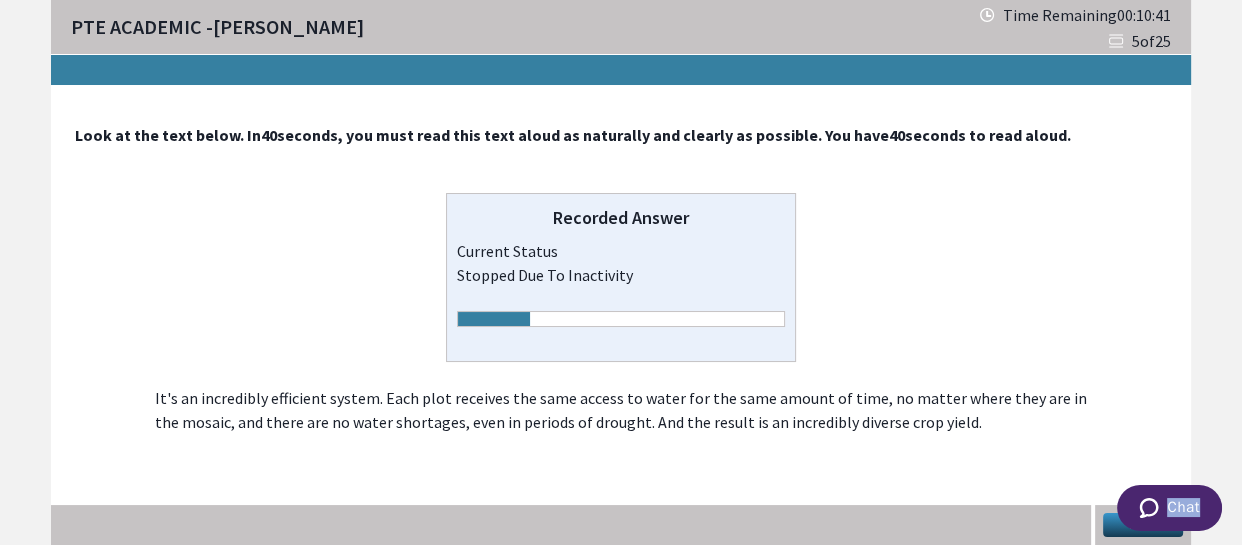 click on "Chat" at bounding box center (1169, 508) 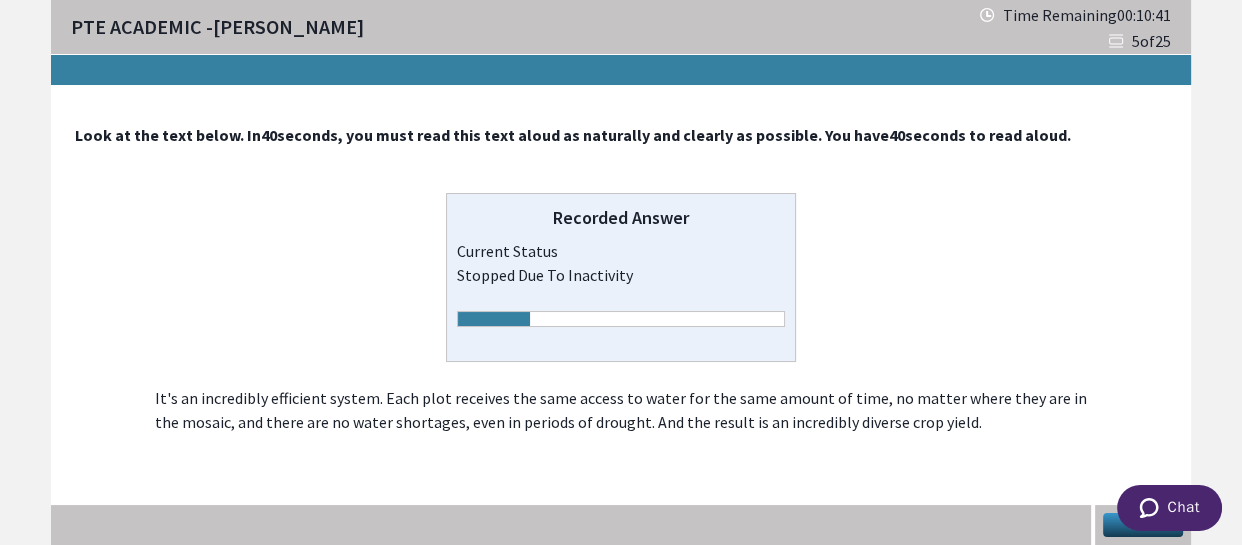click on "Chat" at bounding box center [1169, 508] 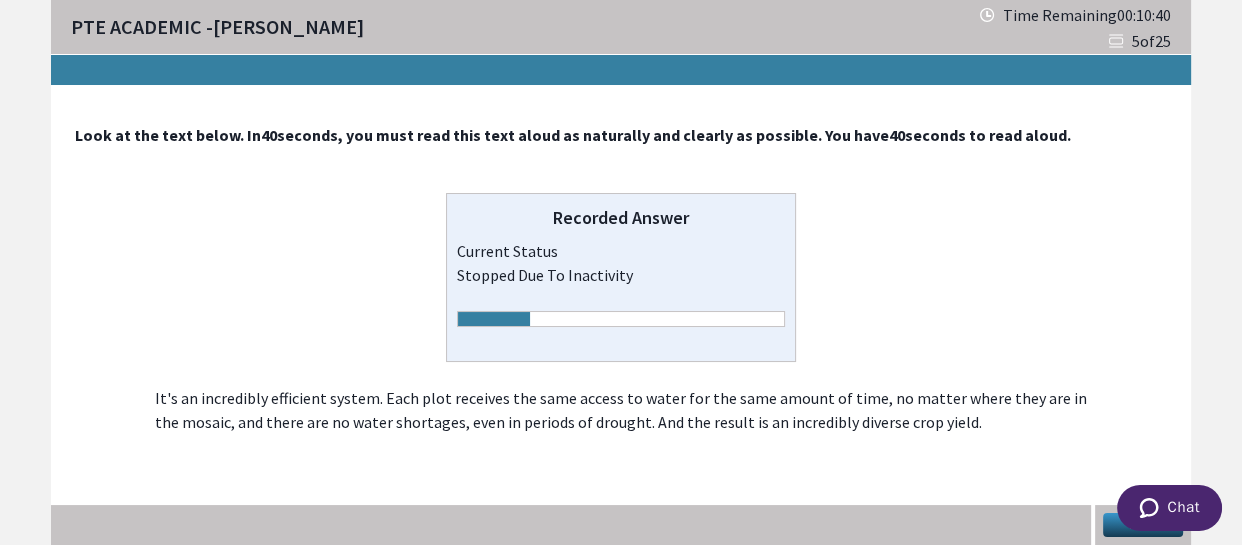 click on "Chat" 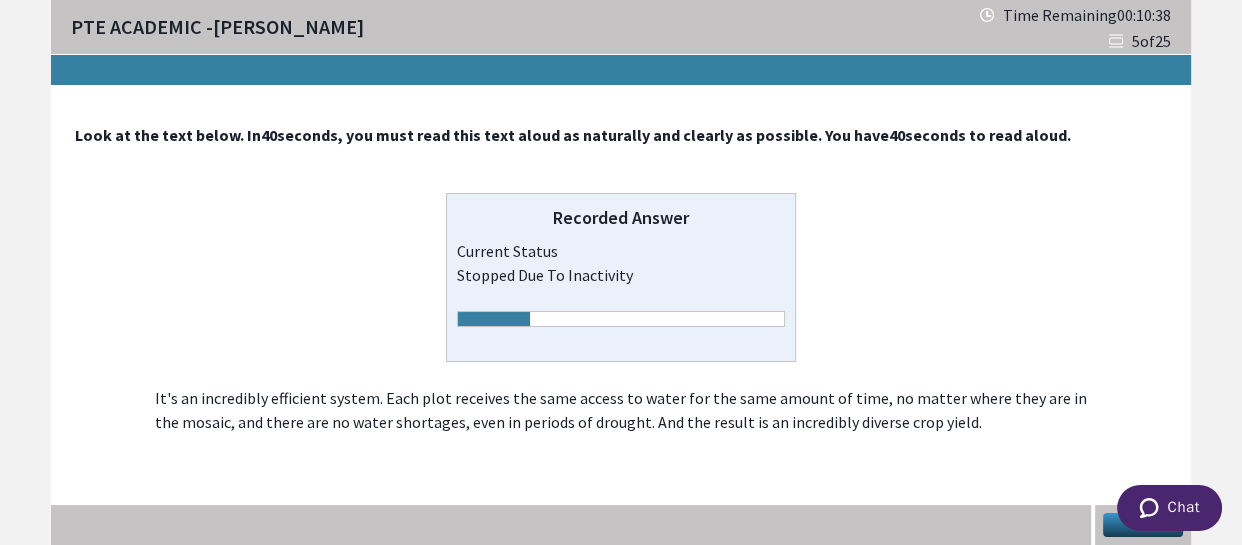 click on "Chat" at bounding box center (1168, 510) 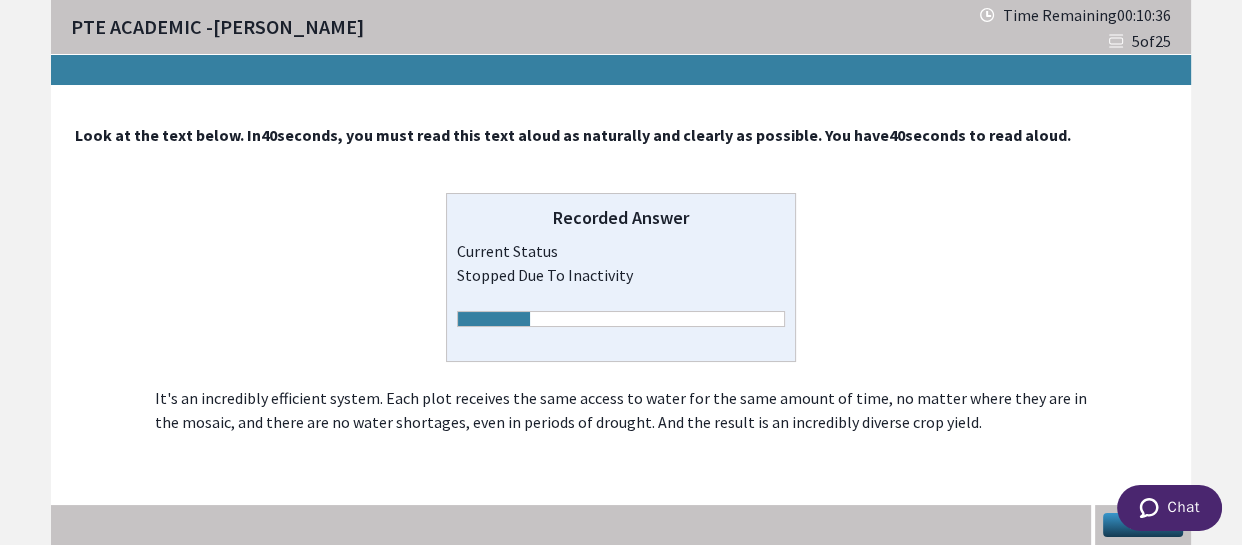 click on "Chat" at bounding box center [1169, 508] 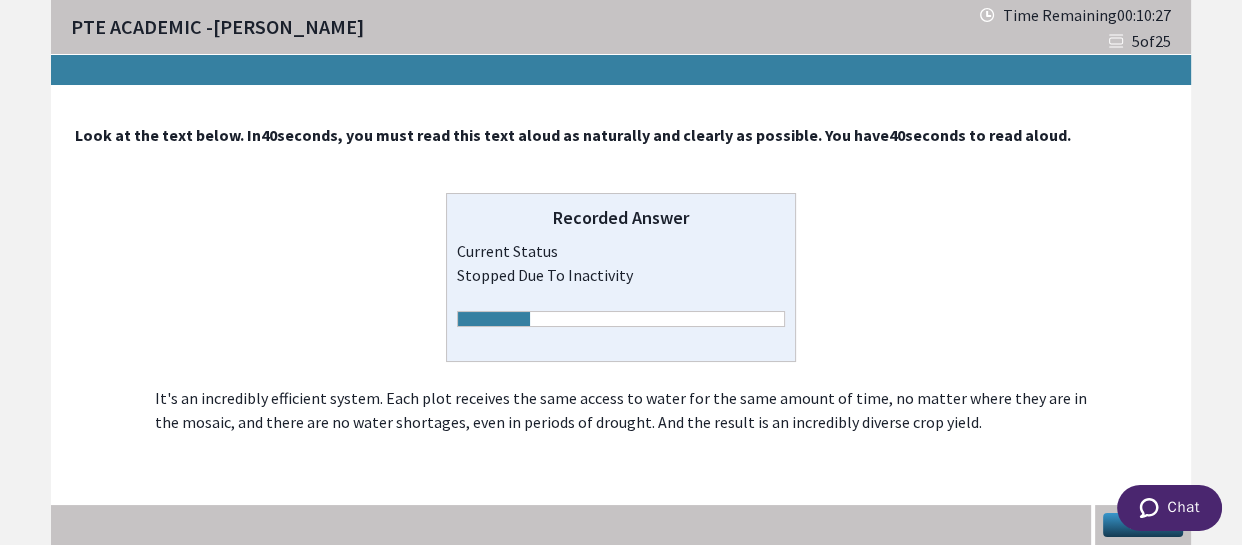 click on "Chat" at bounding box center (1169, 508) 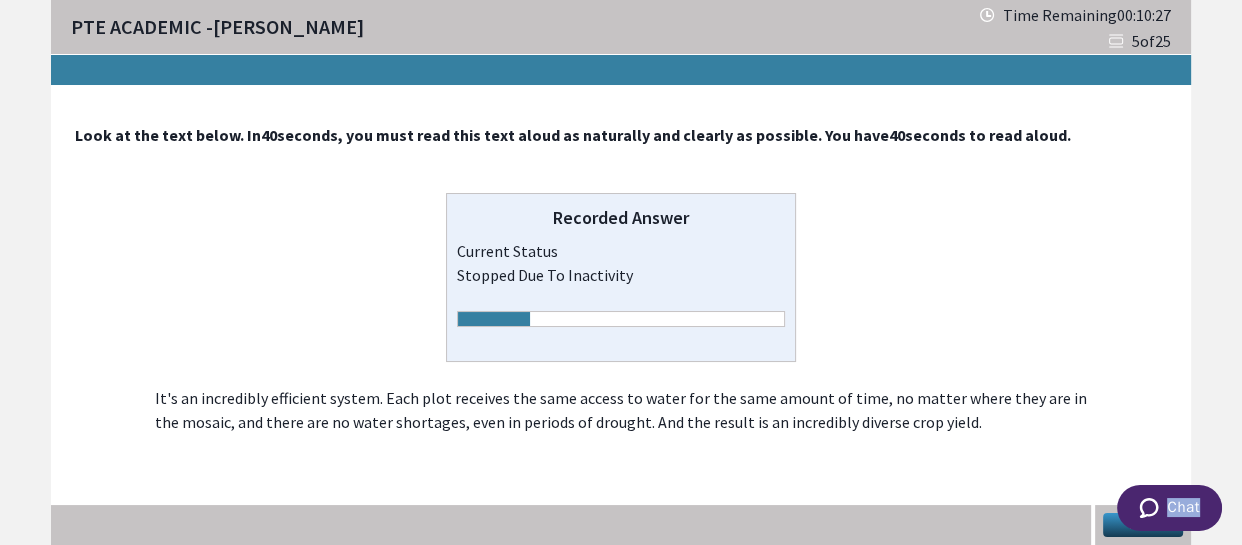 click on "Chat" at bounding box center (1169, 508) 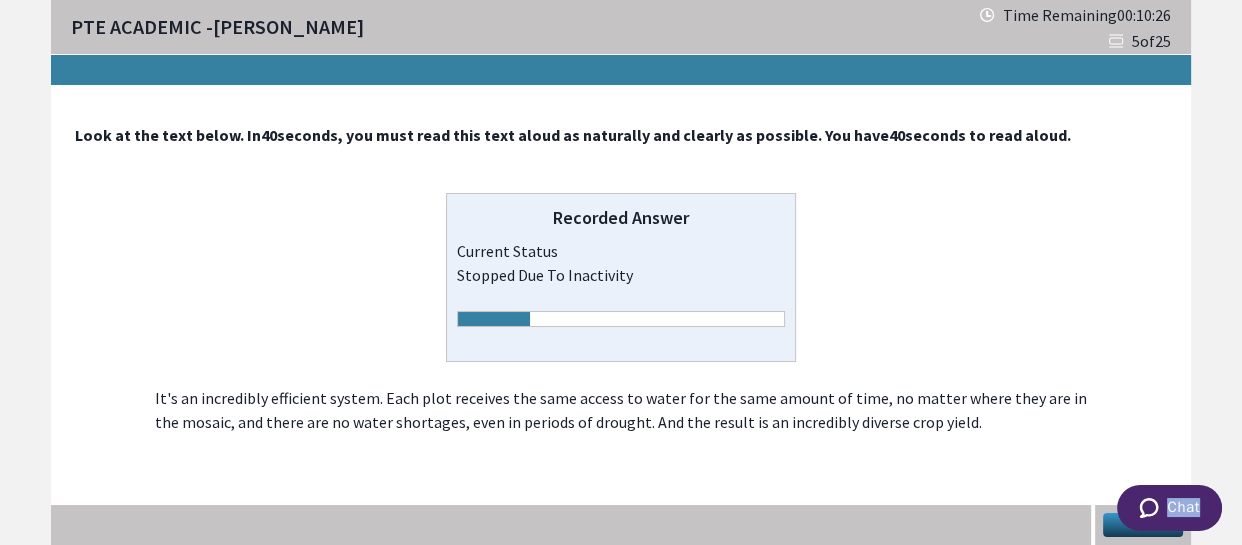 click on "Chat" at bounding box center (1169, 508) 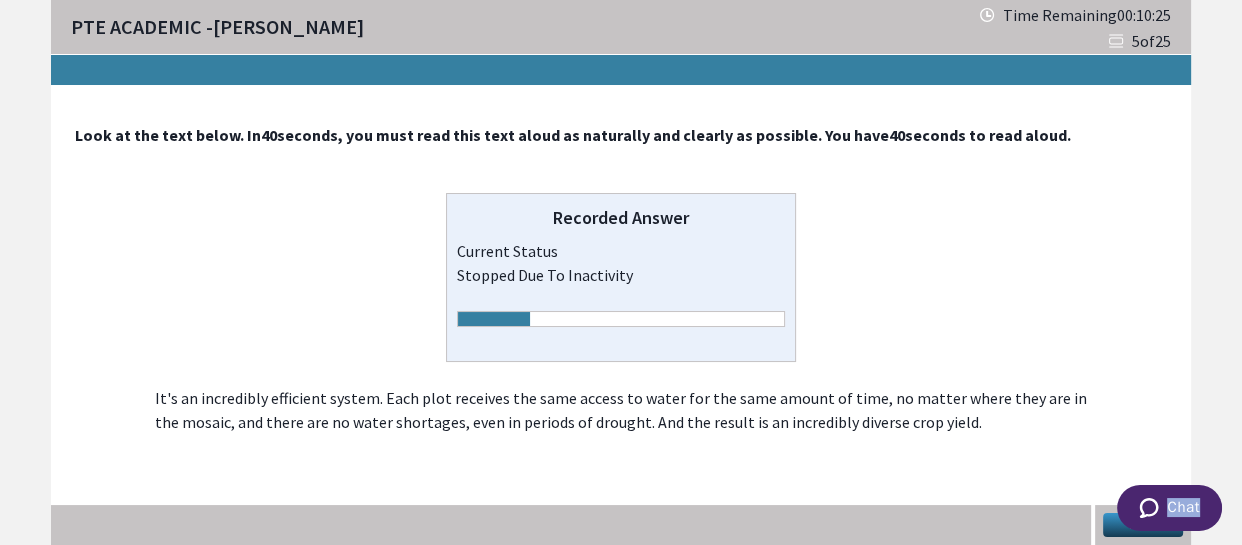 click on "Chat" at bounding box center (1169, 508) 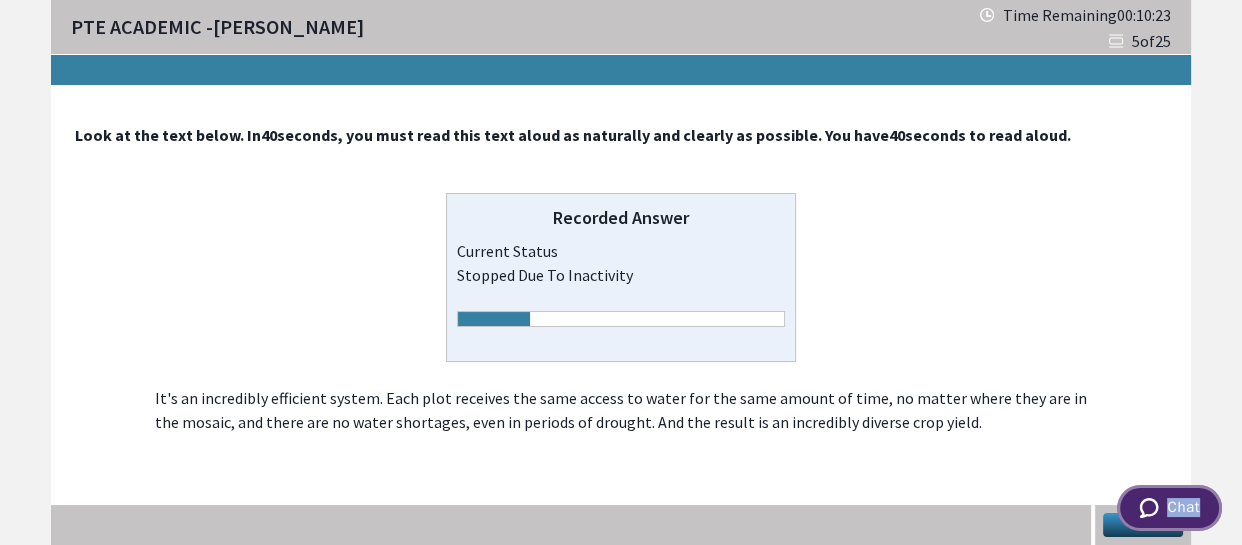 click on "Chat" at bounding box center [1169, 508] 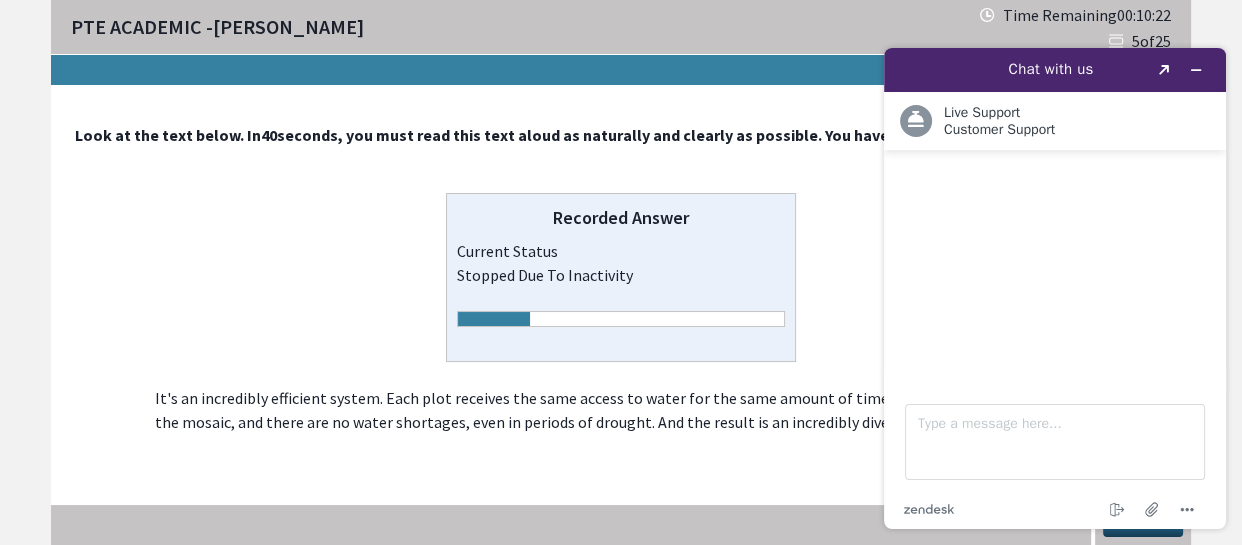 scroll, scrollTop: 0, scrollLeft: 0, axis: both 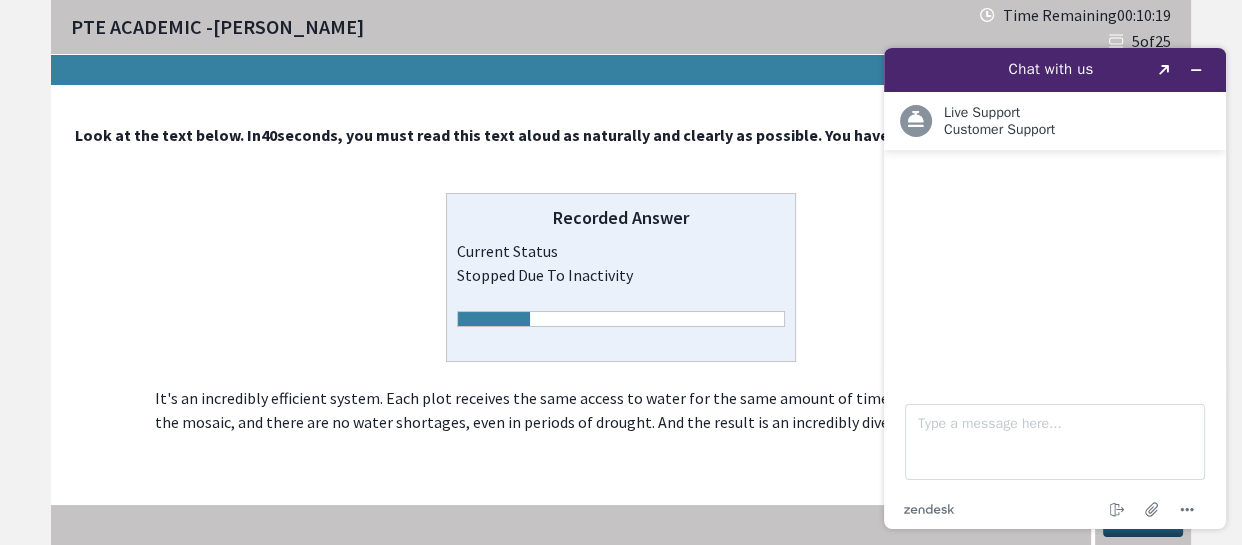 drag, startPoint x: 1205, startPoint y: 52, endPoint x: 1135, endPoint y: 58, distance: 70.256676 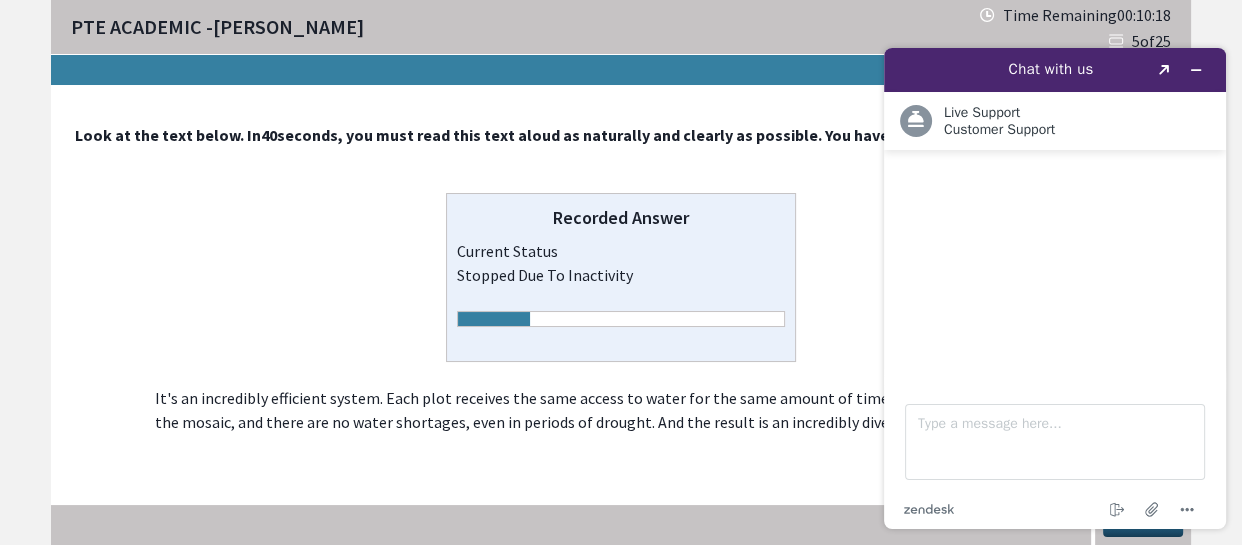 click on "Chat with us" at bounding box center [1051, 69] 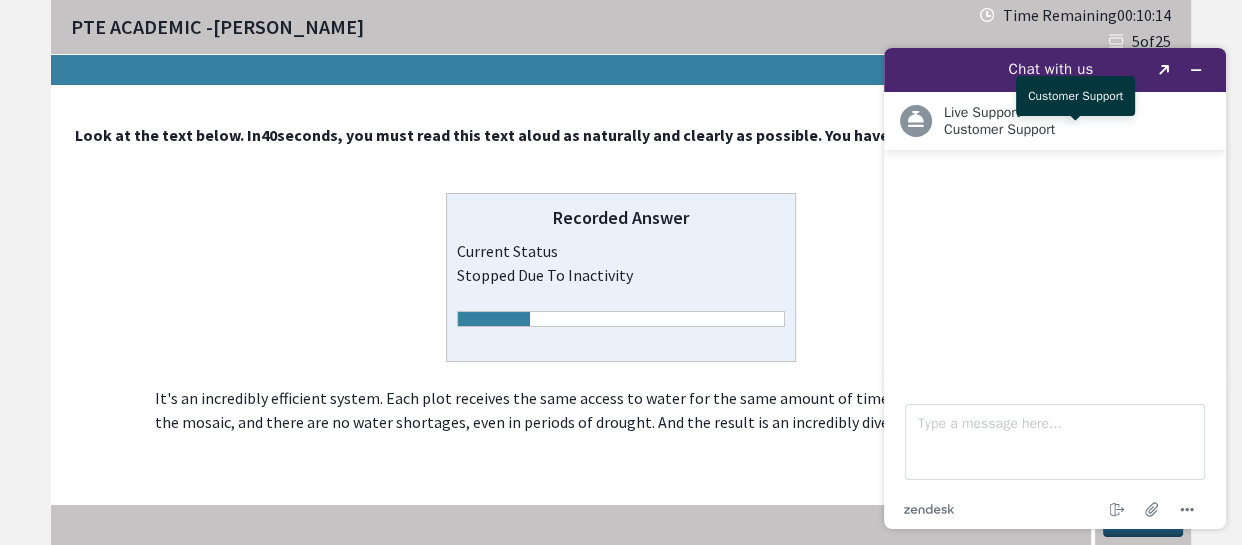 click 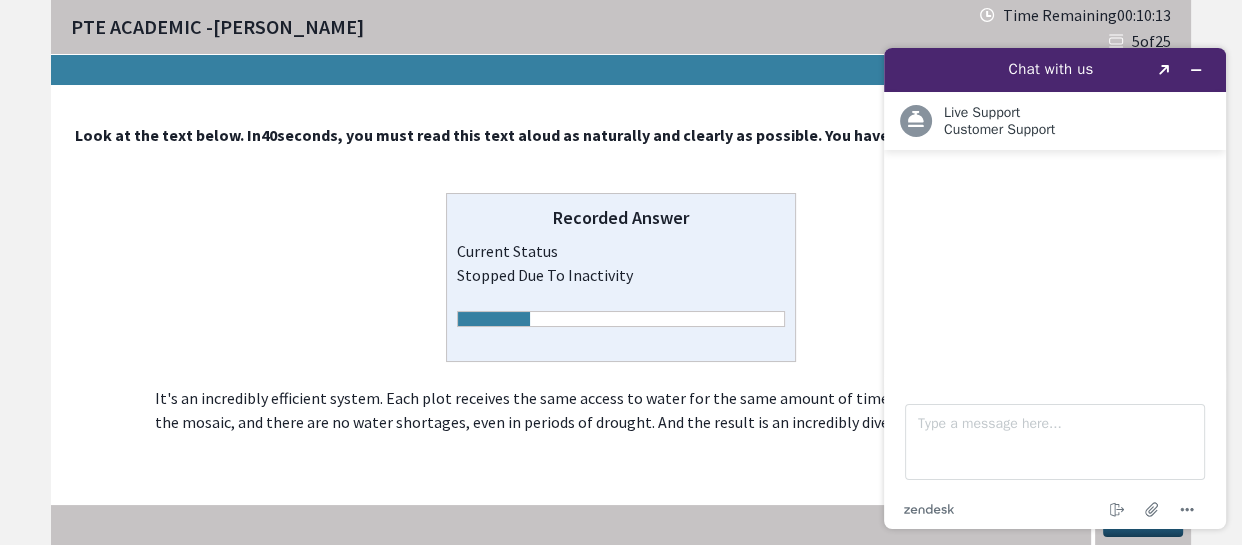 click on "Customer Support" at bounding box center (1077, 130) 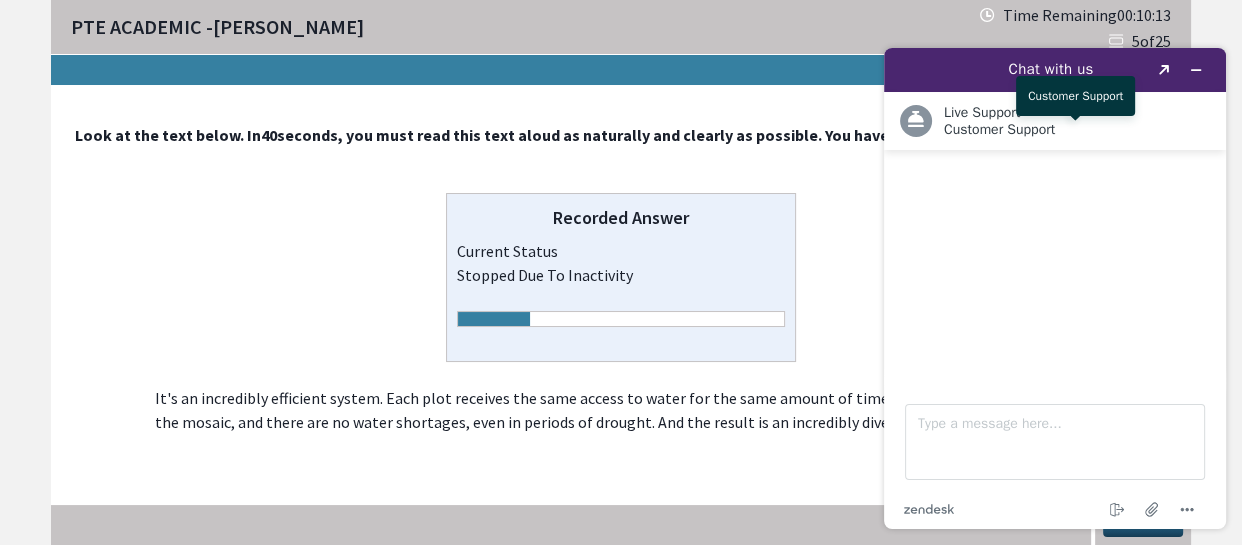 click on "Customer Support" at bounding box center [1077, 130] 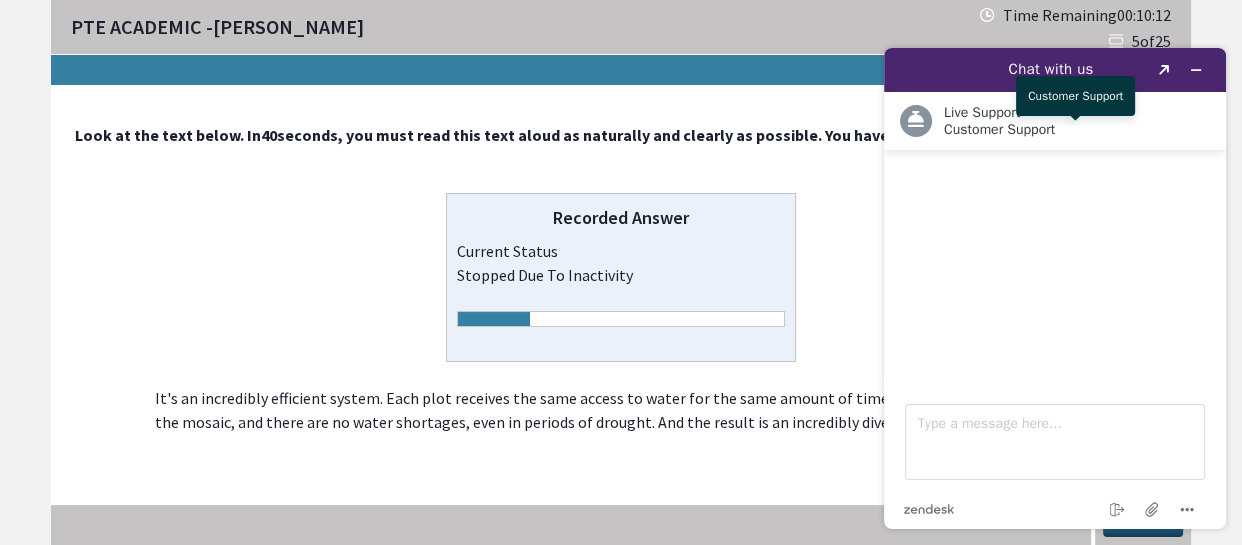 click on ".cls-1{fill:#fff;} Live Support Customer Support Customer Support" at bounding box center (1055, 121) 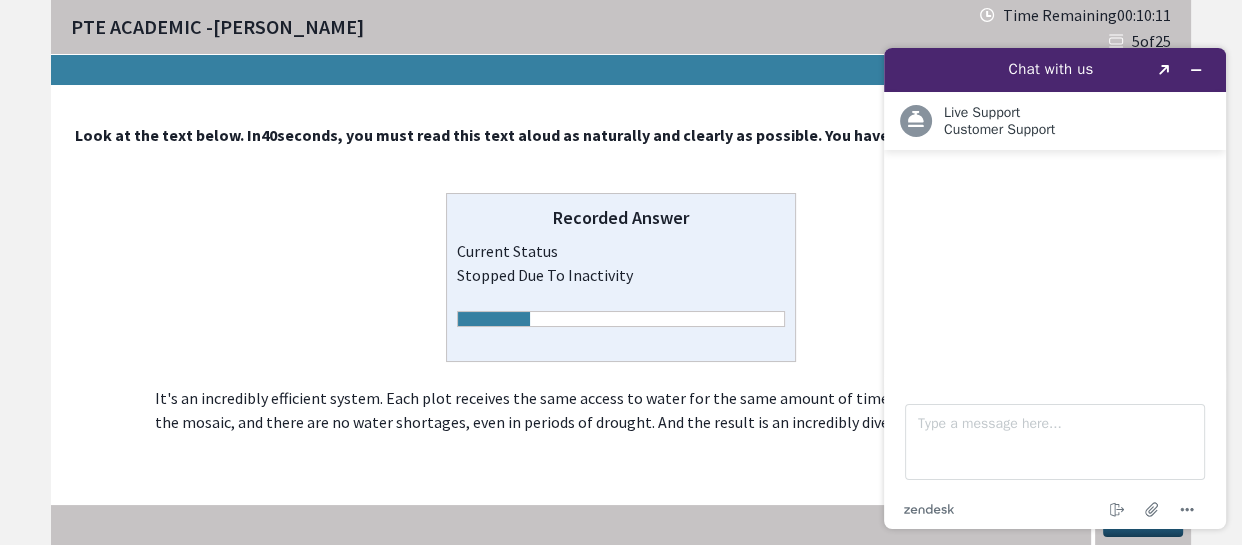 click on ".cls-1{fill:#fff;} Live Support Customer Support Customer Support" at bounding box center [1055, 121] 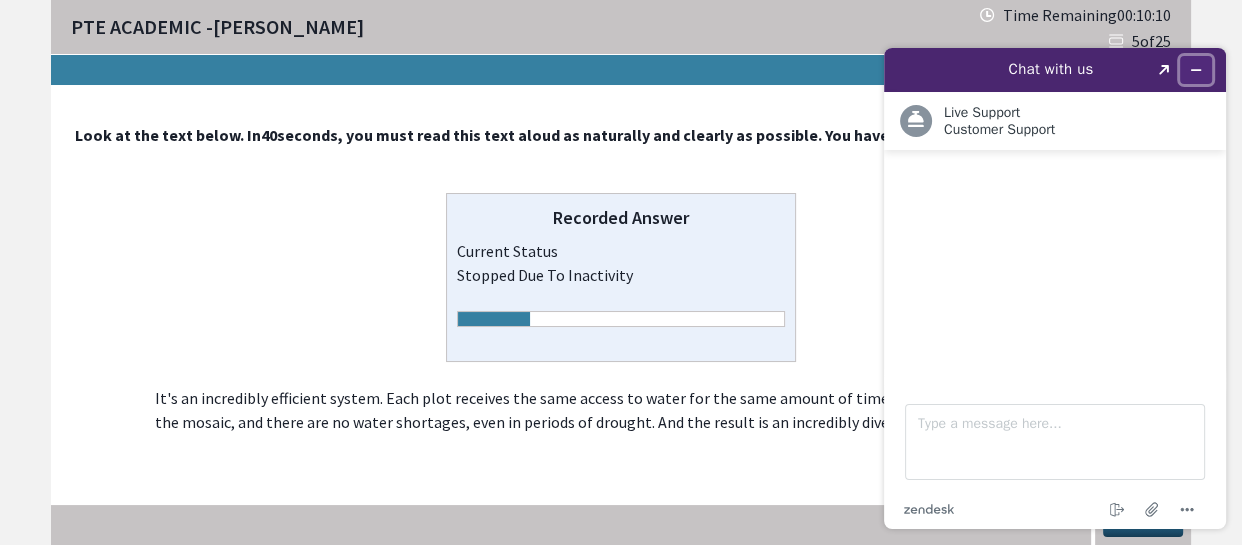 click at bounding box center [1196, 70] 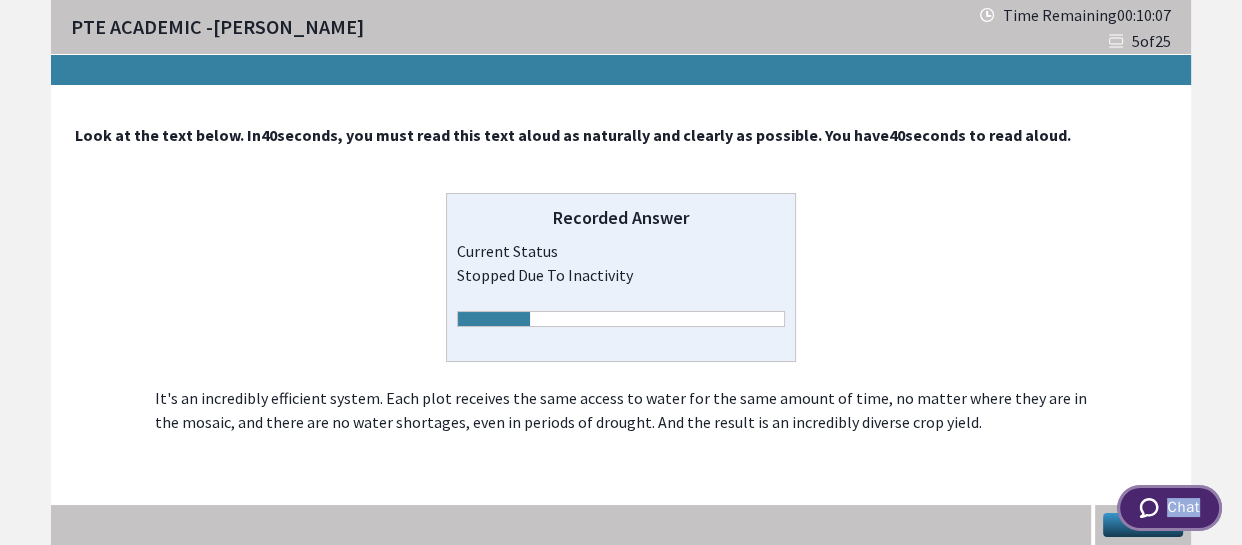 drag, startPoint x: 1138, startPoint y: 491, endPoint x: 1193, endPoint y: 493, distance: 55.03635 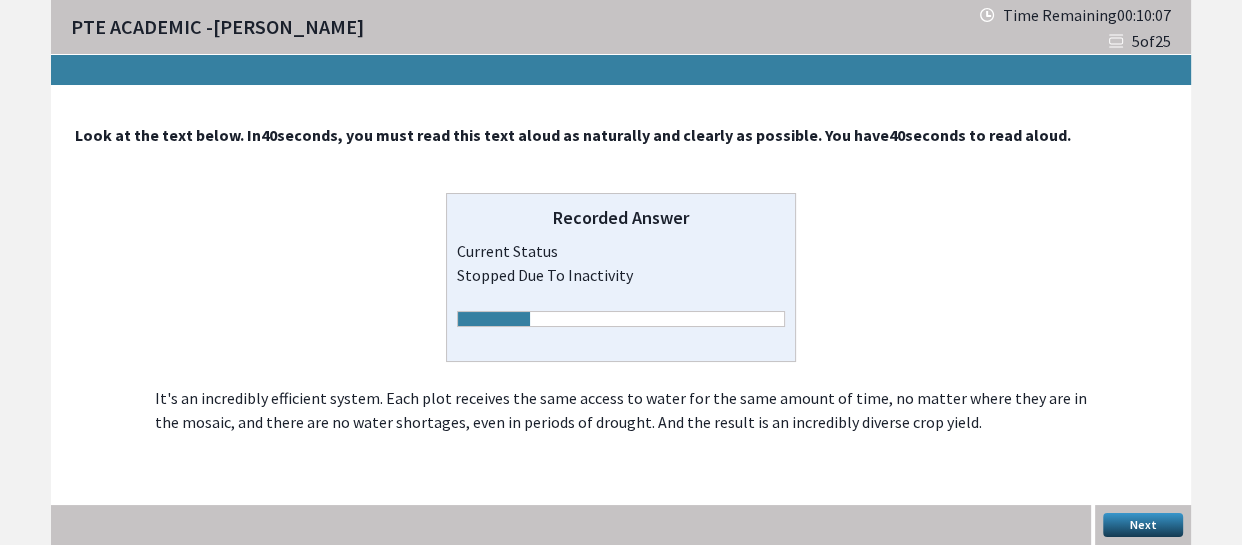 scroll, scrollTop: 0, scrollLeft: 0, axis: both 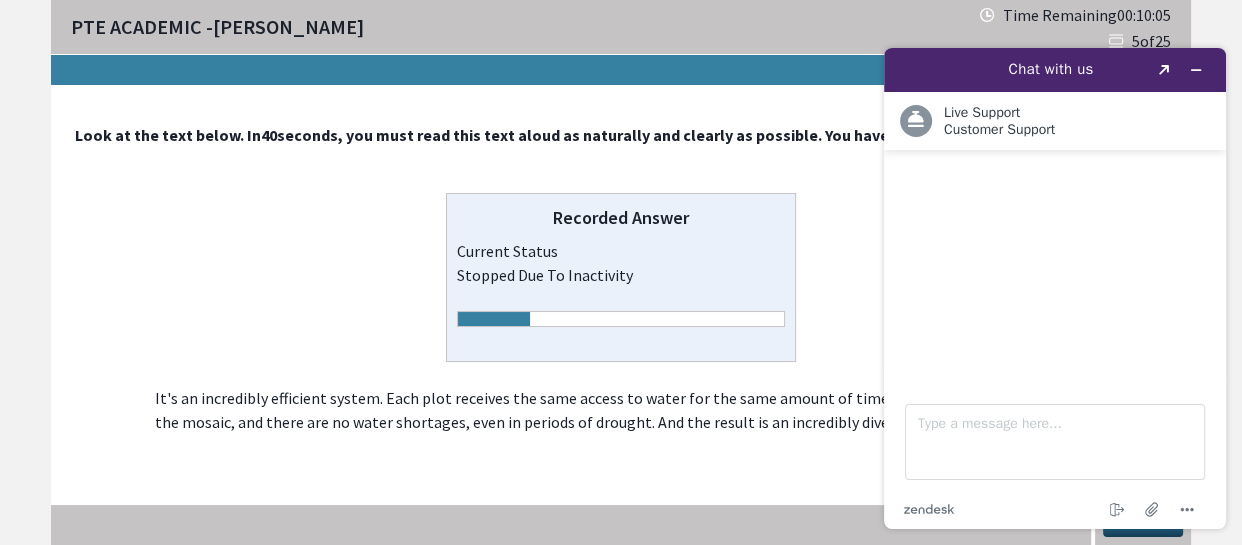 click on "Type a message here... .cls-1{fill:#03363d;} End chat Attach file Options" at bounding box center [1055, 455] 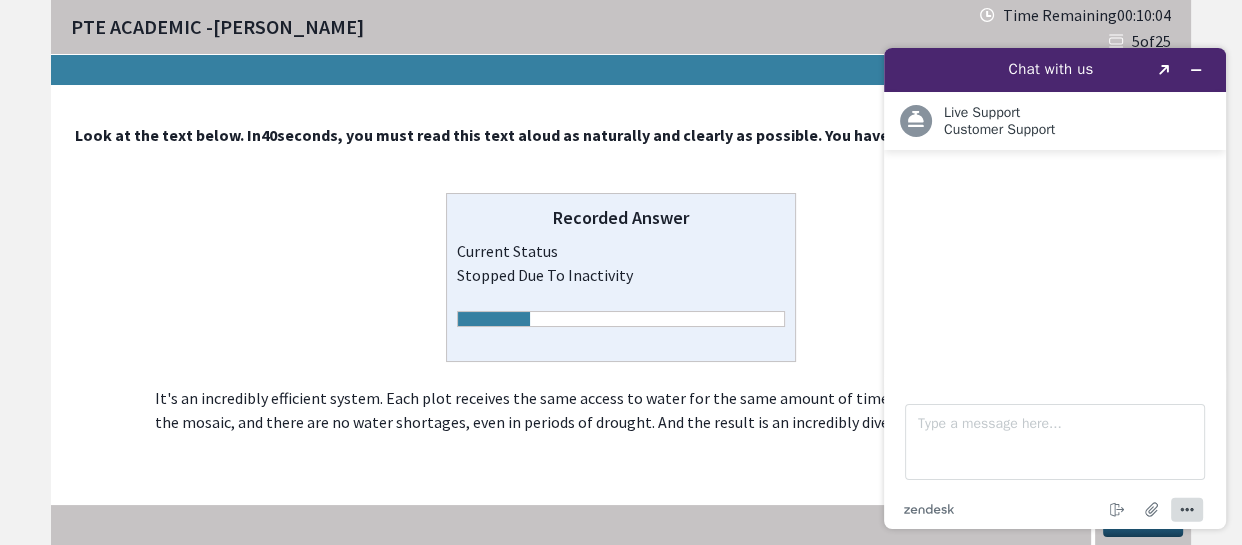 click 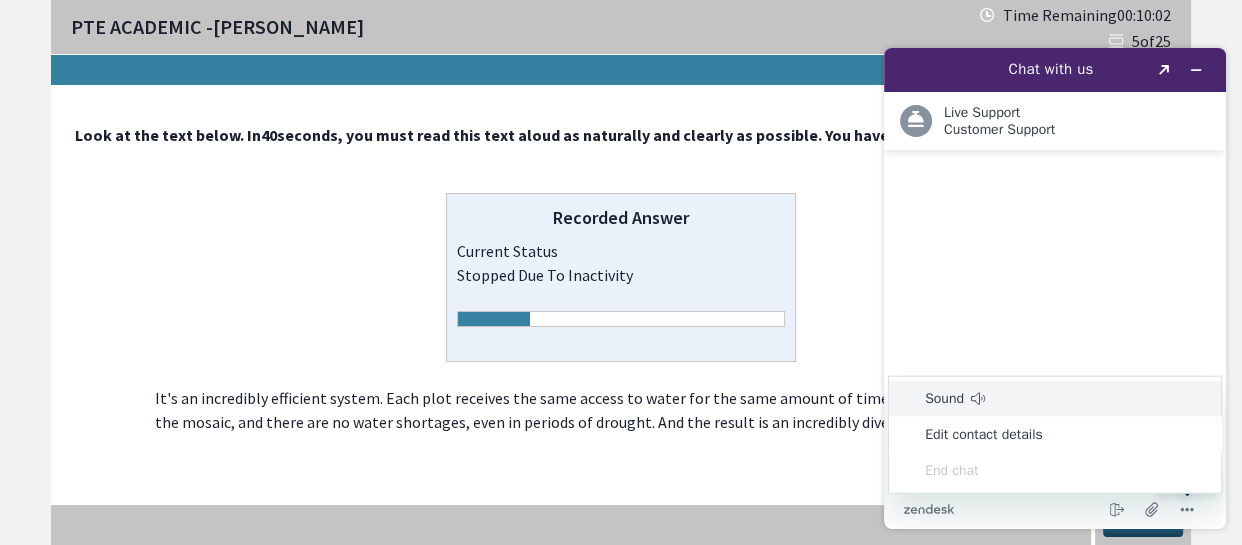 click 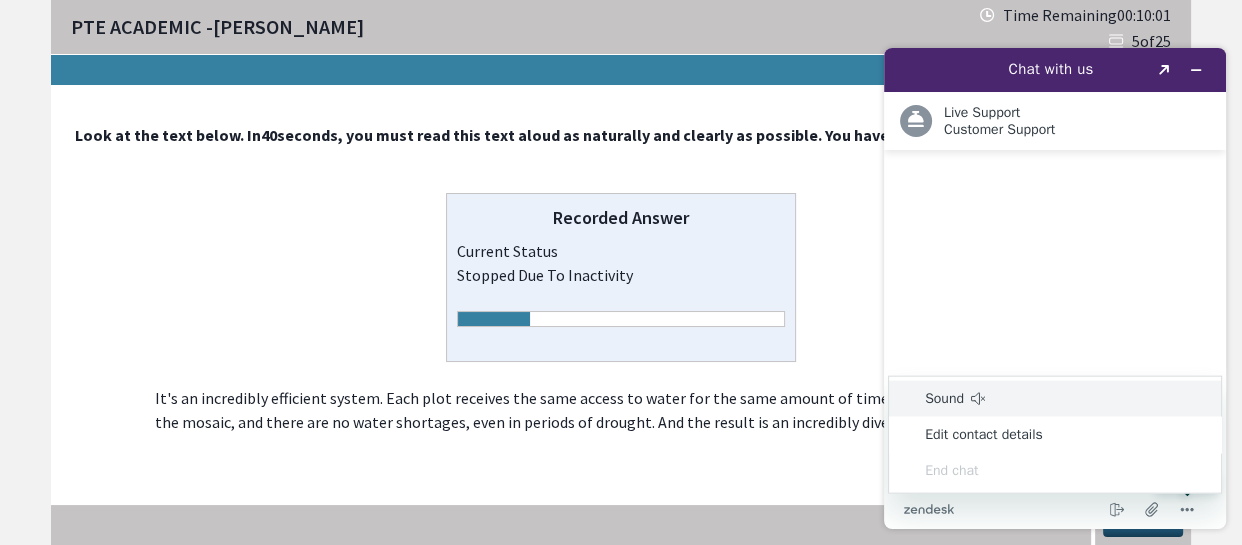 click 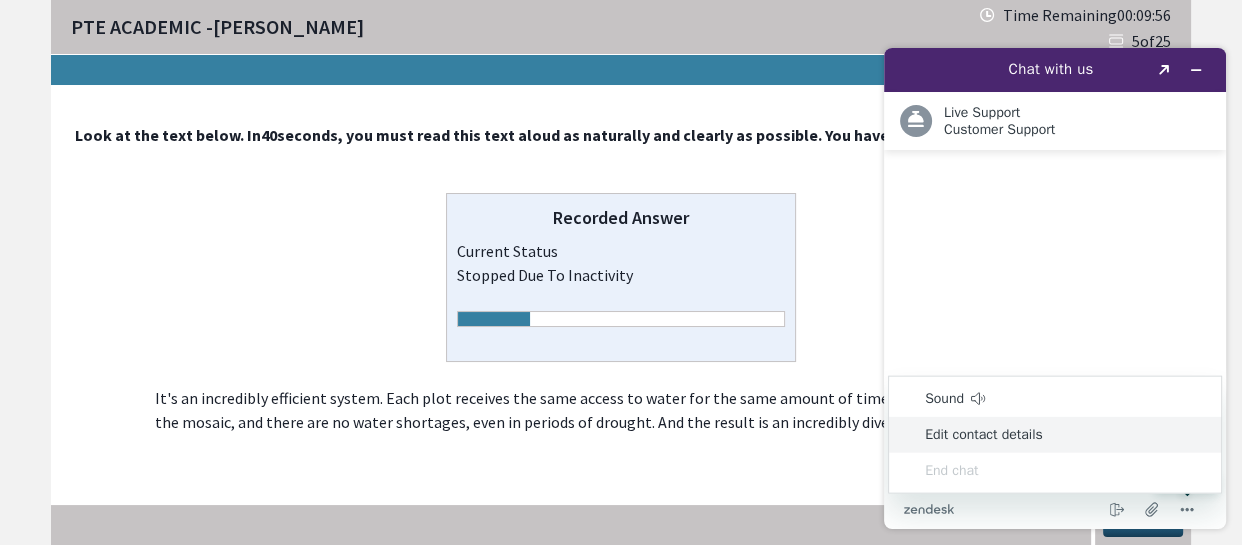 click on "End chat" at bounding box center (1055, 471) 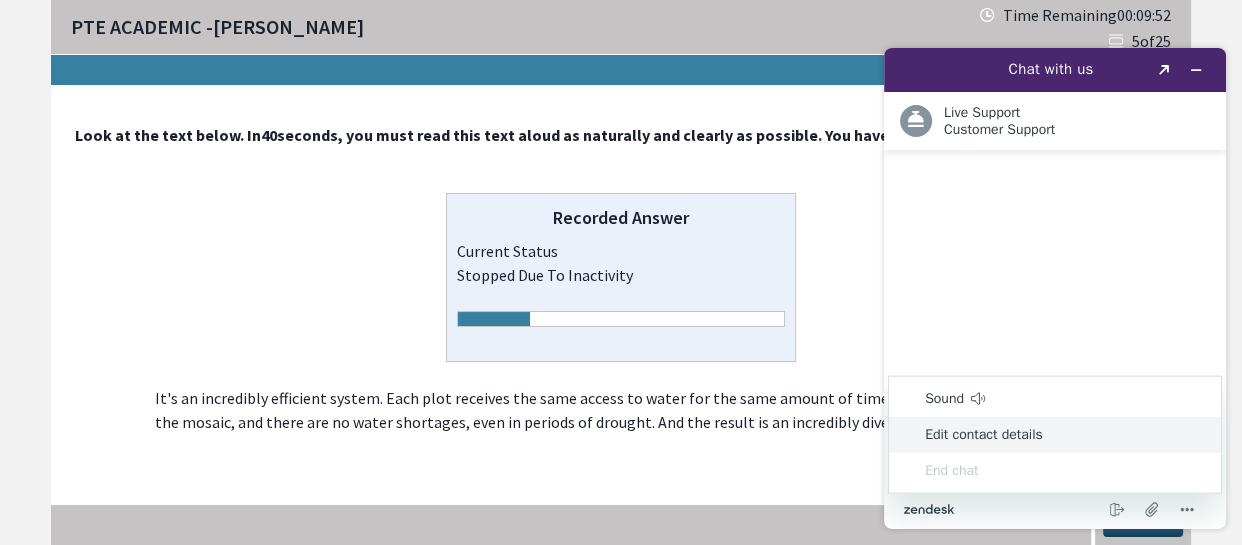 click 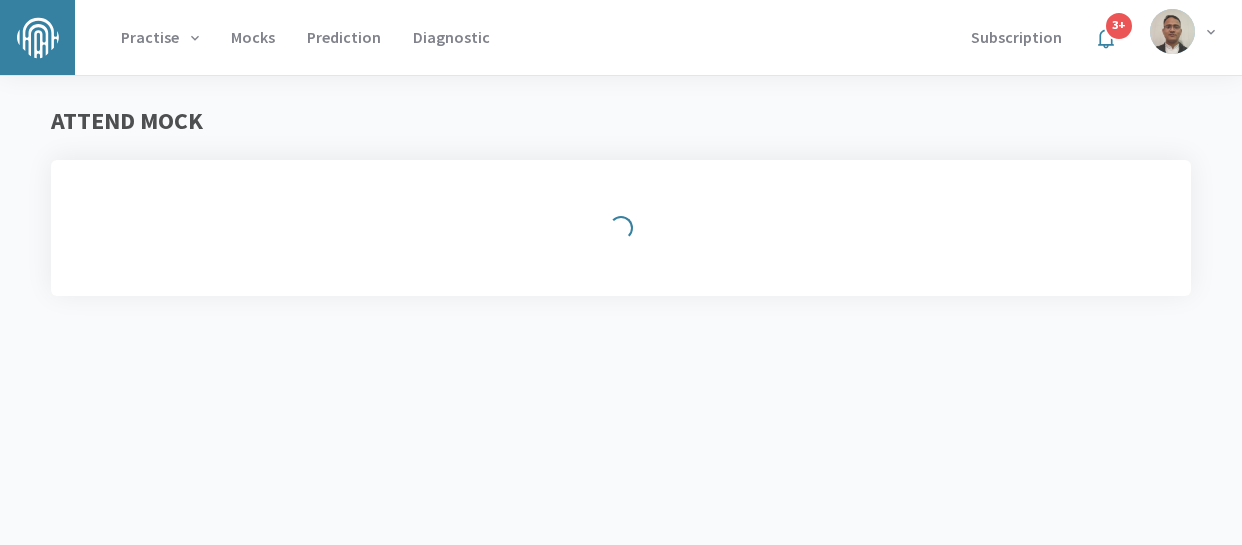scroll, scrollTop: 0, scrollLeft: 0, axis: both 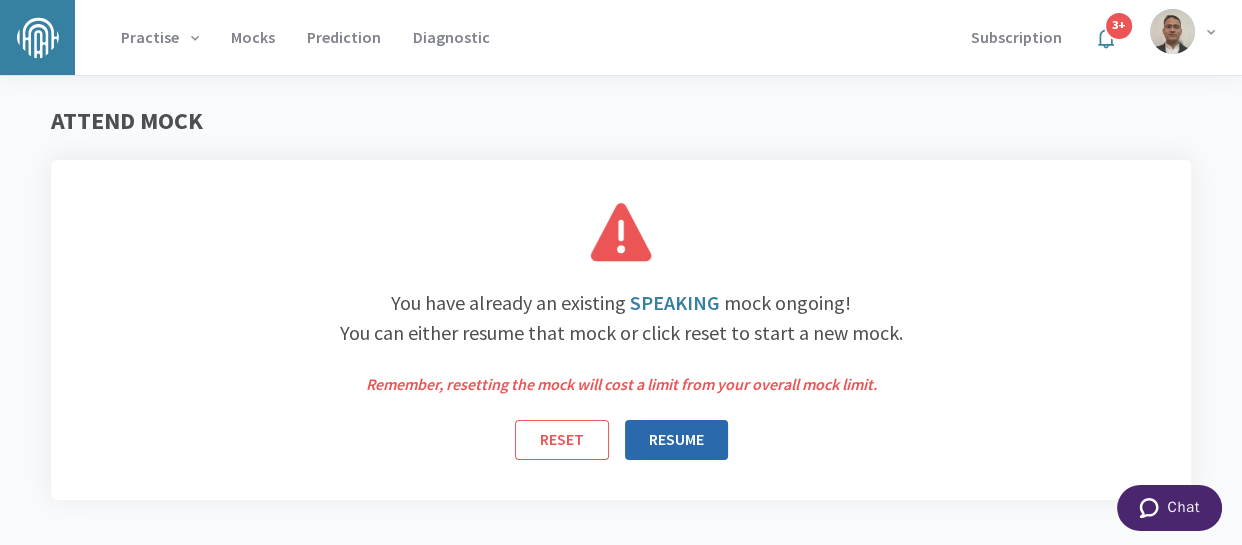 click on "RESUME" at bounding box center (676, 440) 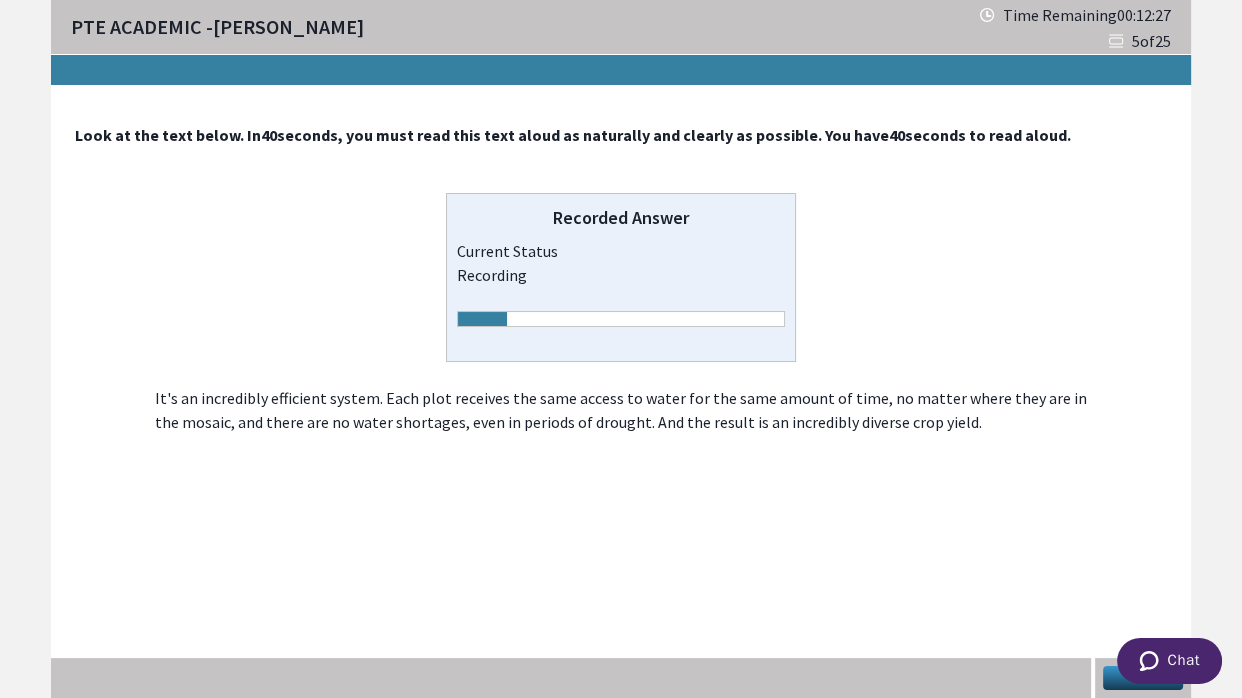 click on "Chat" at bounding box center [1169, 661] 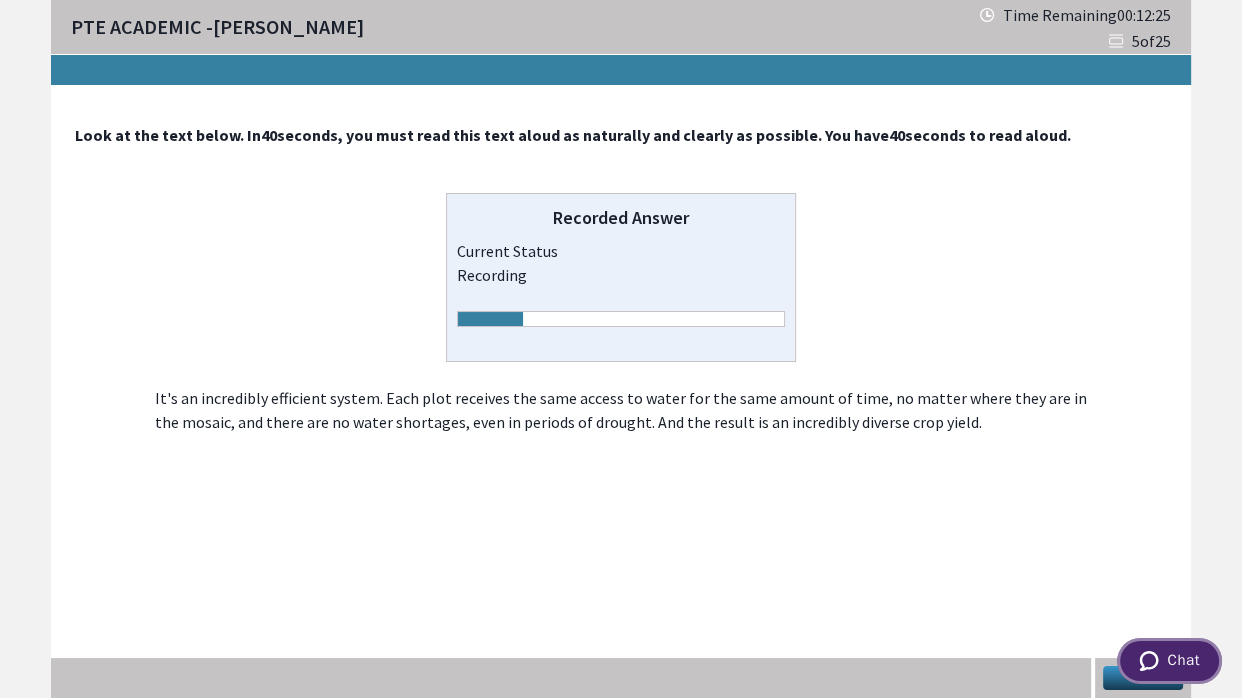 click on "Chat" at bounding box center [1169, 661] 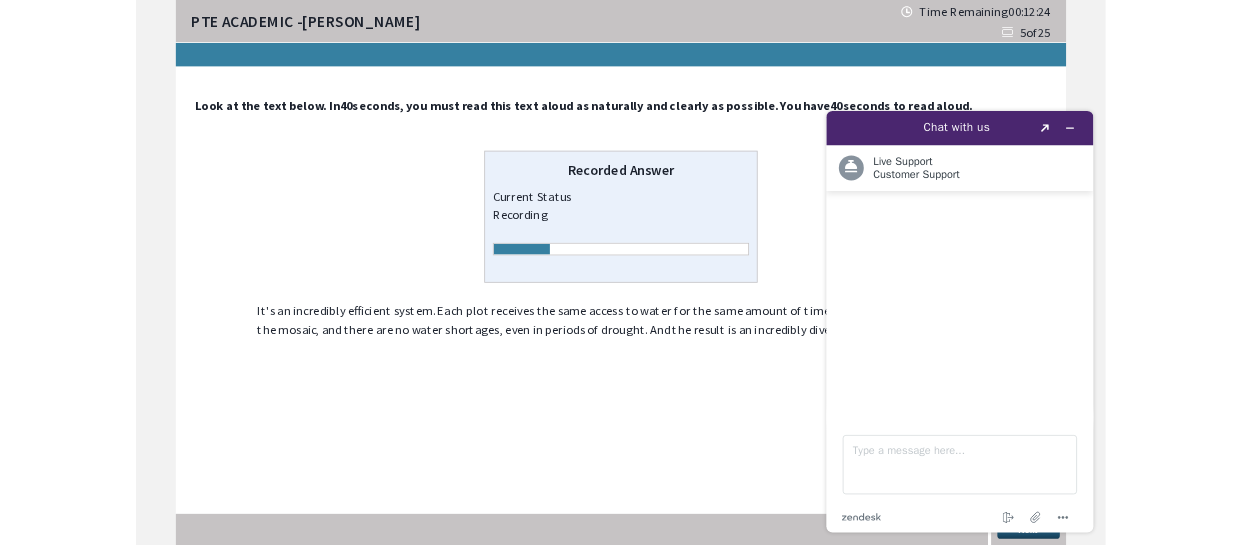 scroll, scrollTop: 0, scrollLeft: 0, axis: both 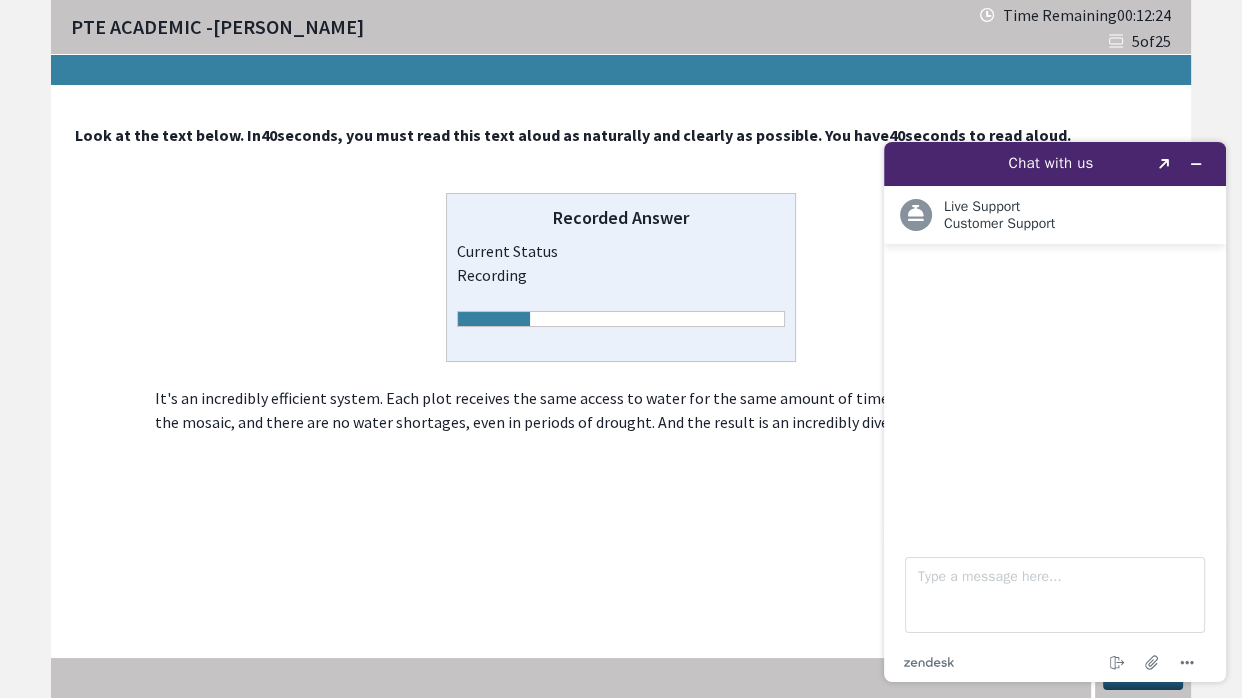click on "Type a message here... zendesk .cls-1{fill:#03363d;} End chat Attach file Options" at bounding box center (1055, 608) 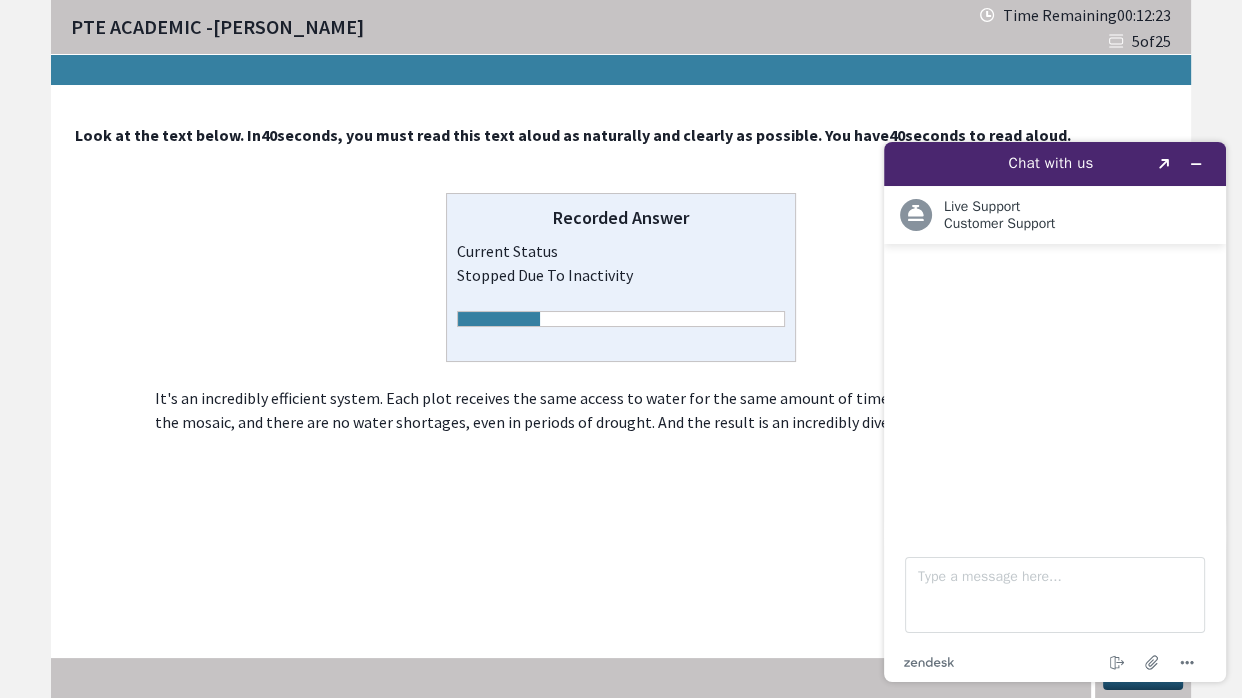 click on "Chat with us Created with Sketch. .cls-1{fill:#fff;} Live Support Customer Support Customer Support Type a message here... zendesk .cls-1{fill:#03363d;} End chat Attach file Options" at bounding box center [1055, 412] 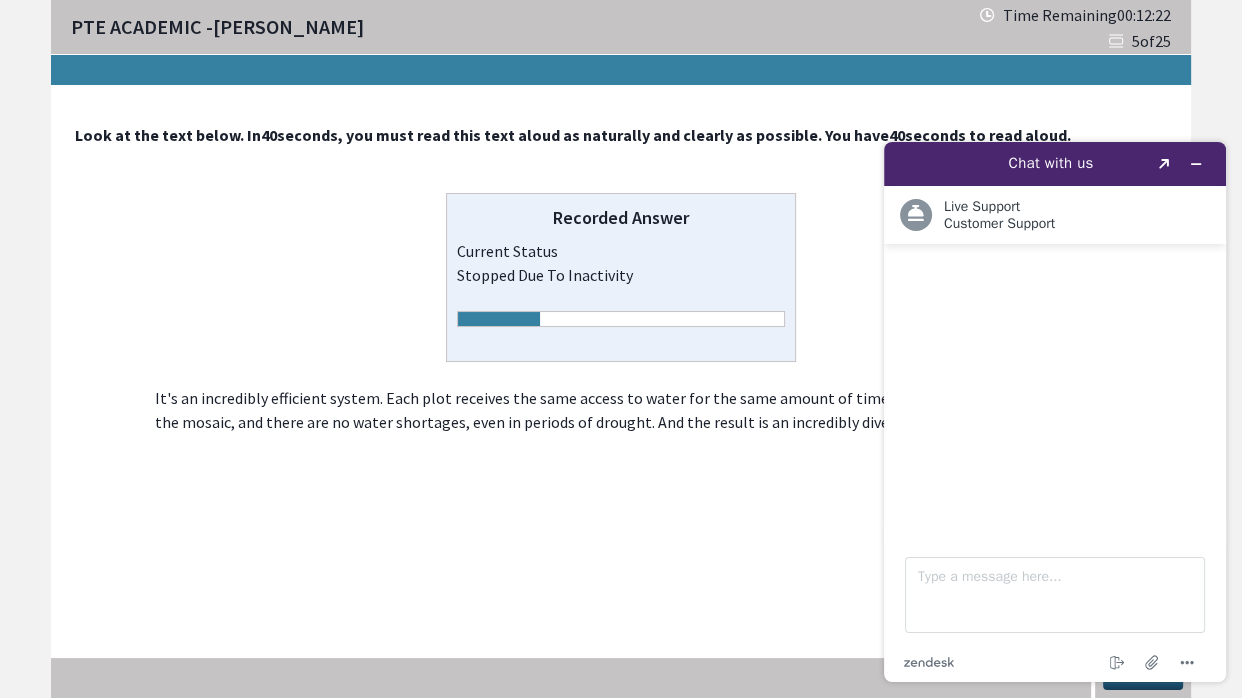 click on "Type a message here... zendesk .cls-1{fill:#03363d;} End chat Attach file Options" at bounding box center (1055, 608) 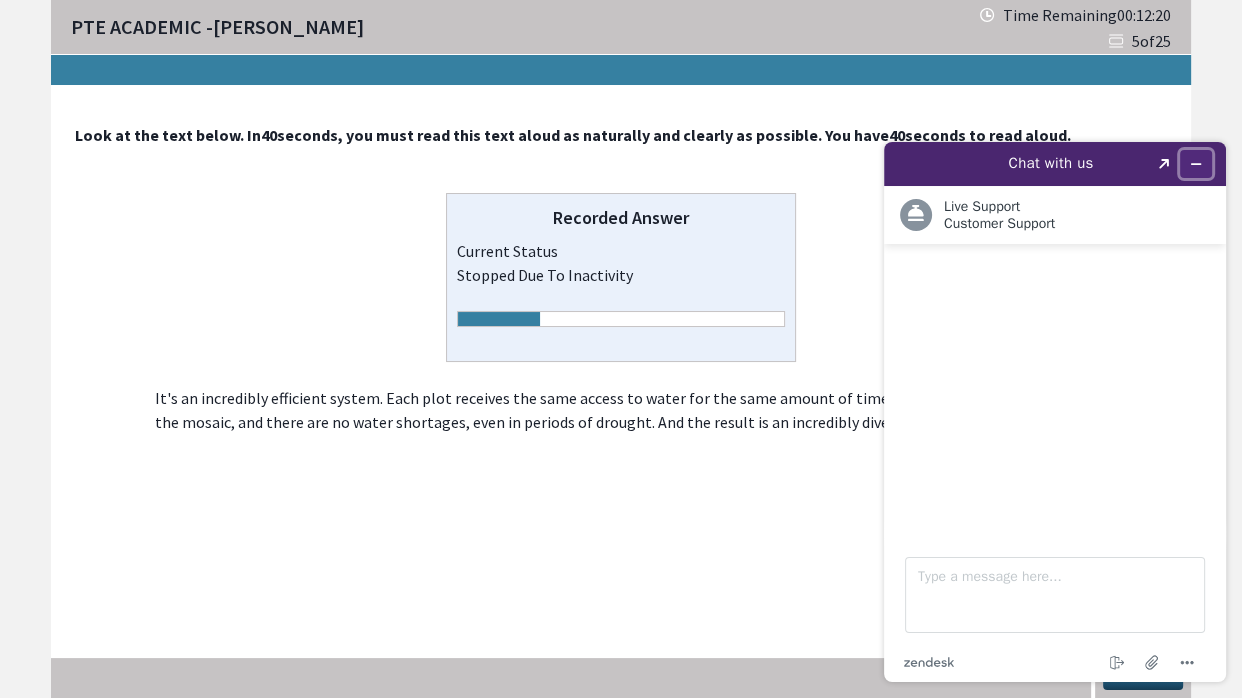 click 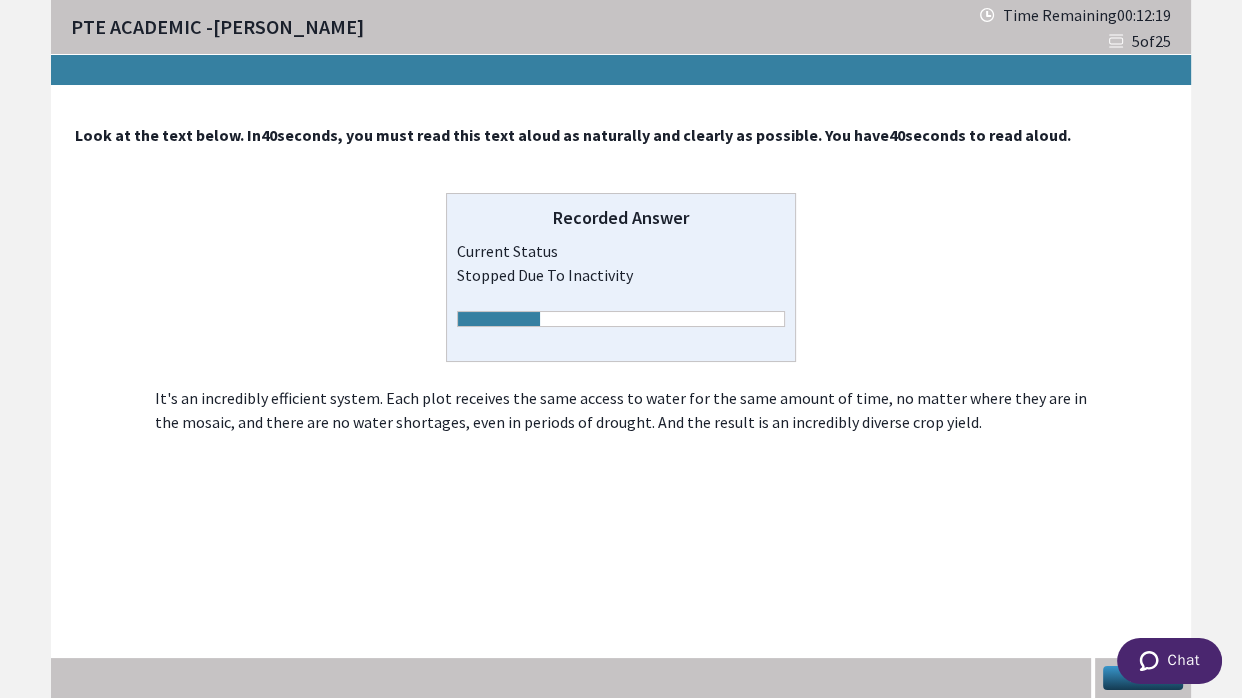 click at bounding box center (1168, 663) 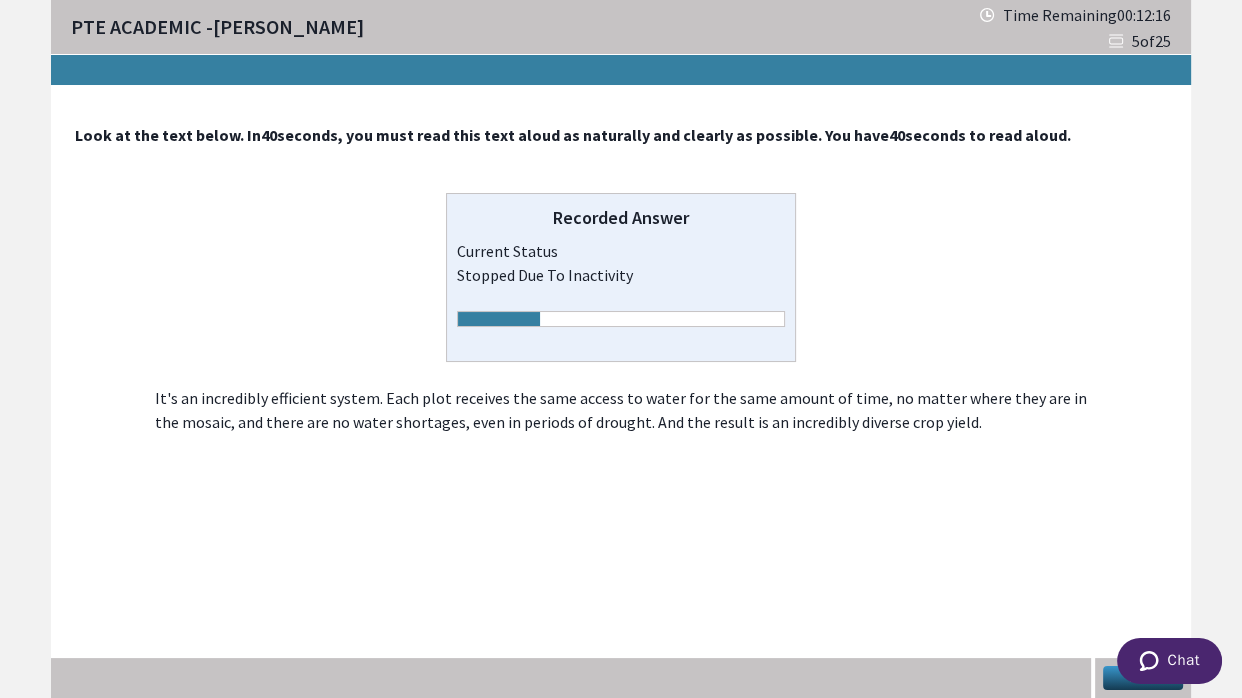 click on "Chat" at bounding box center (1169, 661) 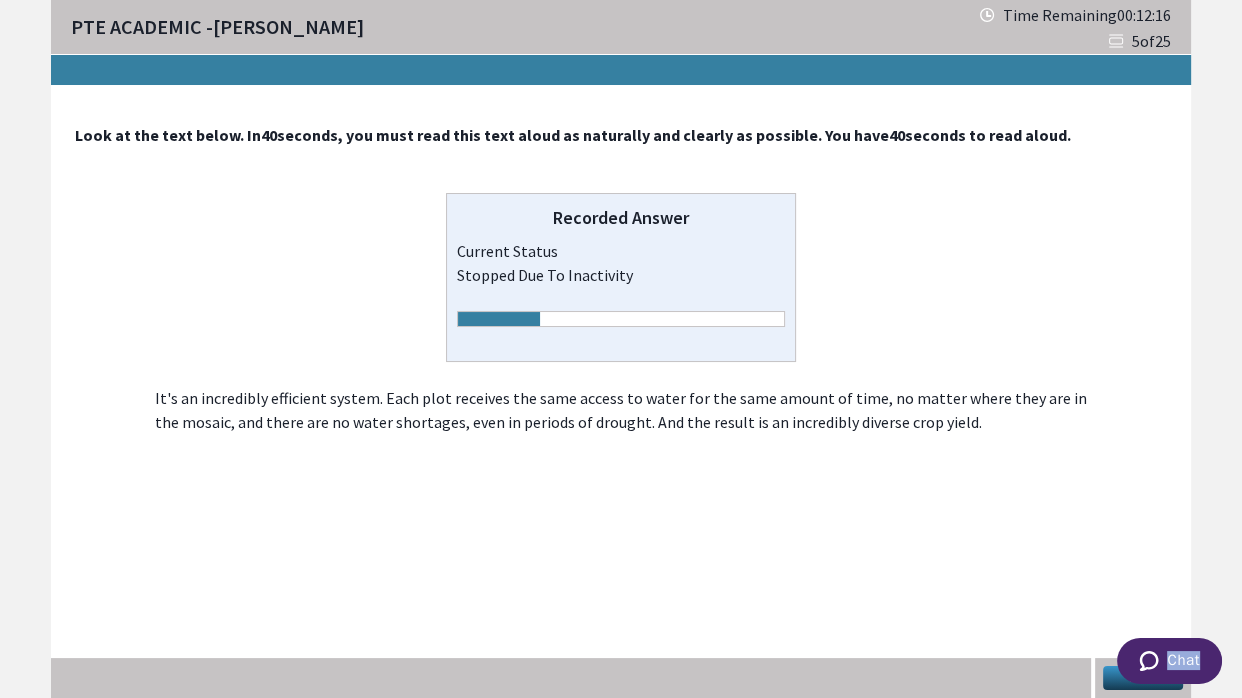 click on "Chat" at bounding box center (1169, 661) 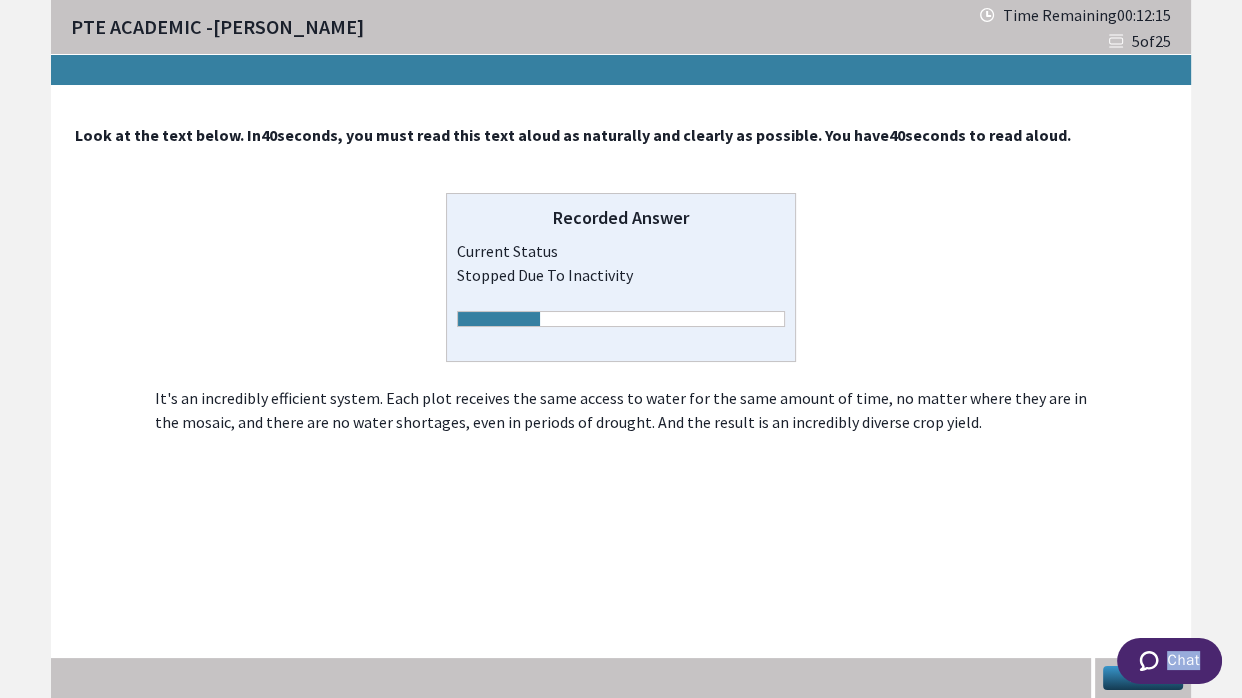 click on "Chat" at bounding box center (1169, 661) 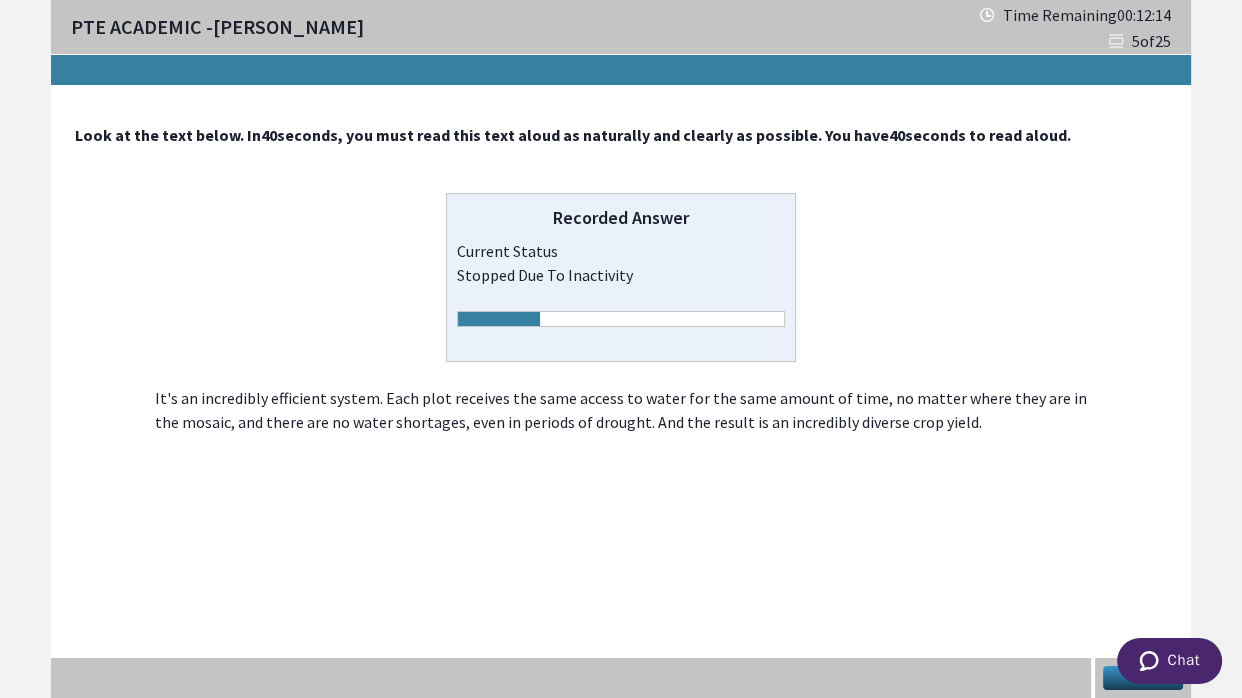 click on "Chat" at bounding box center [1168, 663] 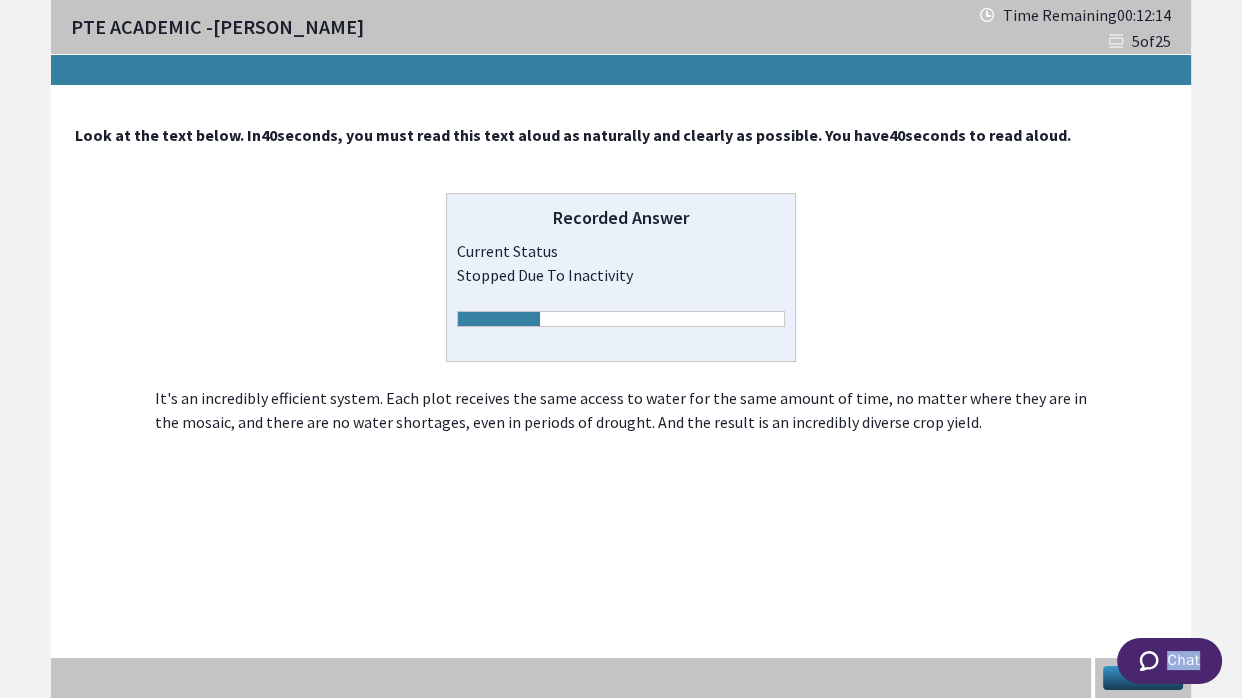 click on "Chat" at bounding box center (1168, 663) 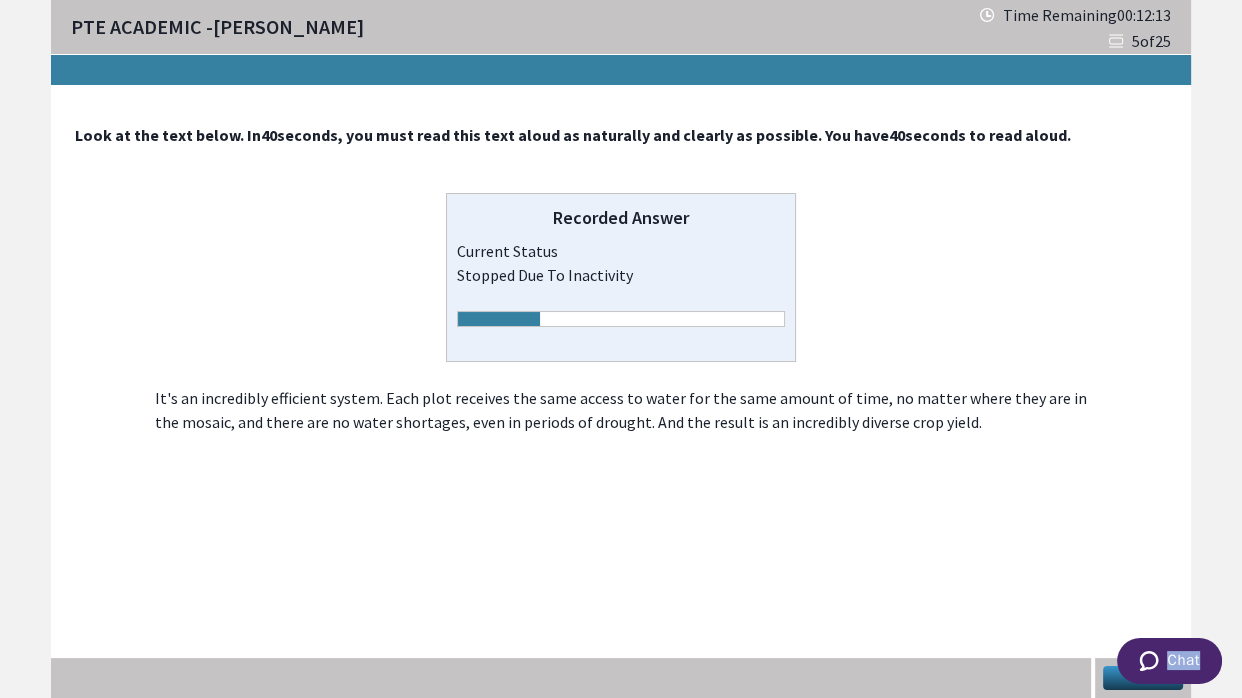 click on "Chat" at bounding box center [1168, 663] 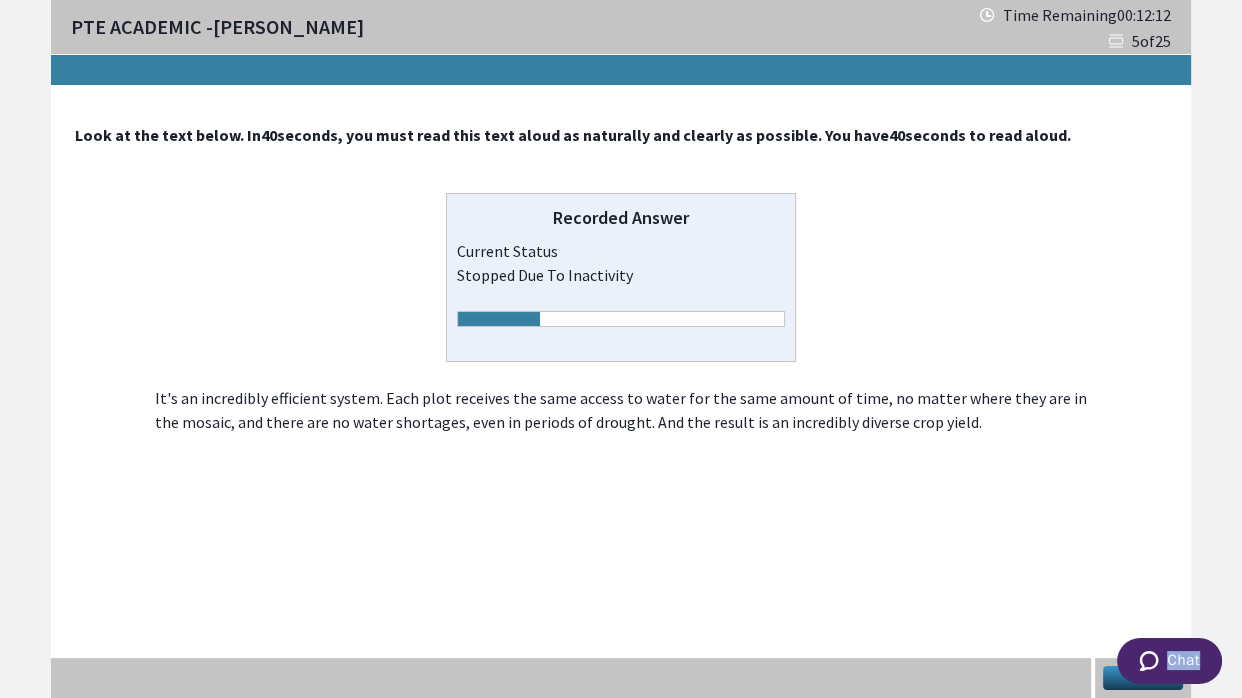 click on "Chat" at bounding box center (1168, 663) 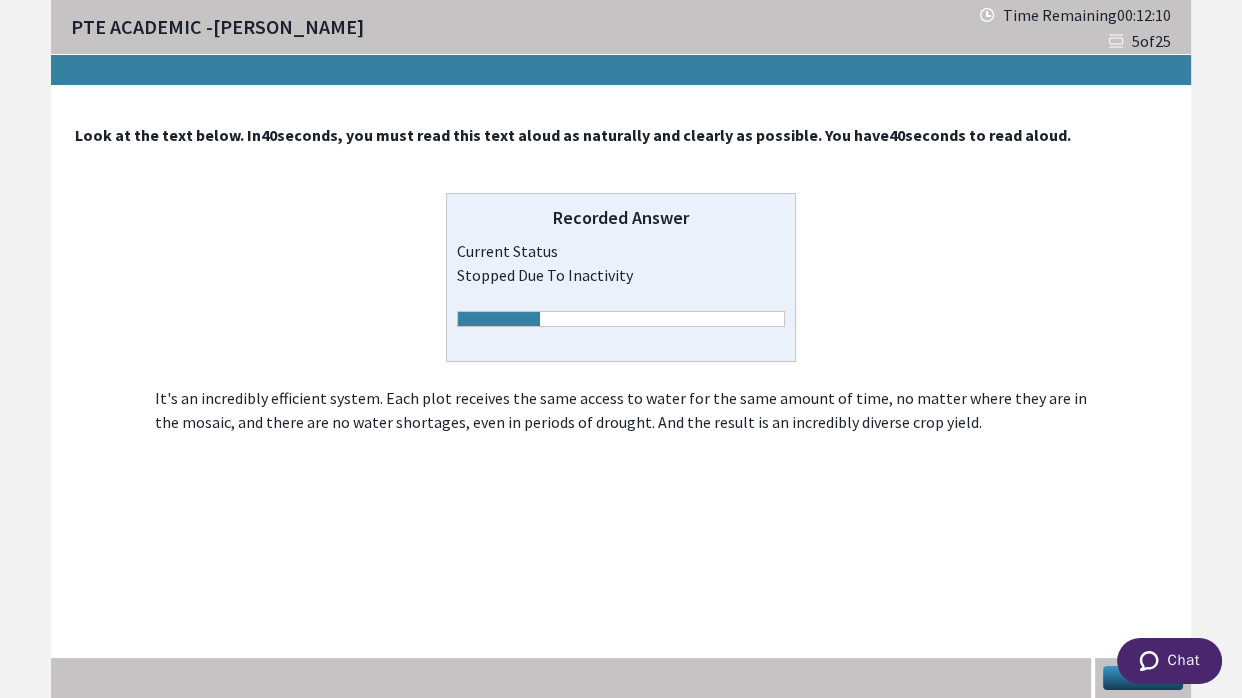 click on "Chat" at bounding box center [1169, 661] 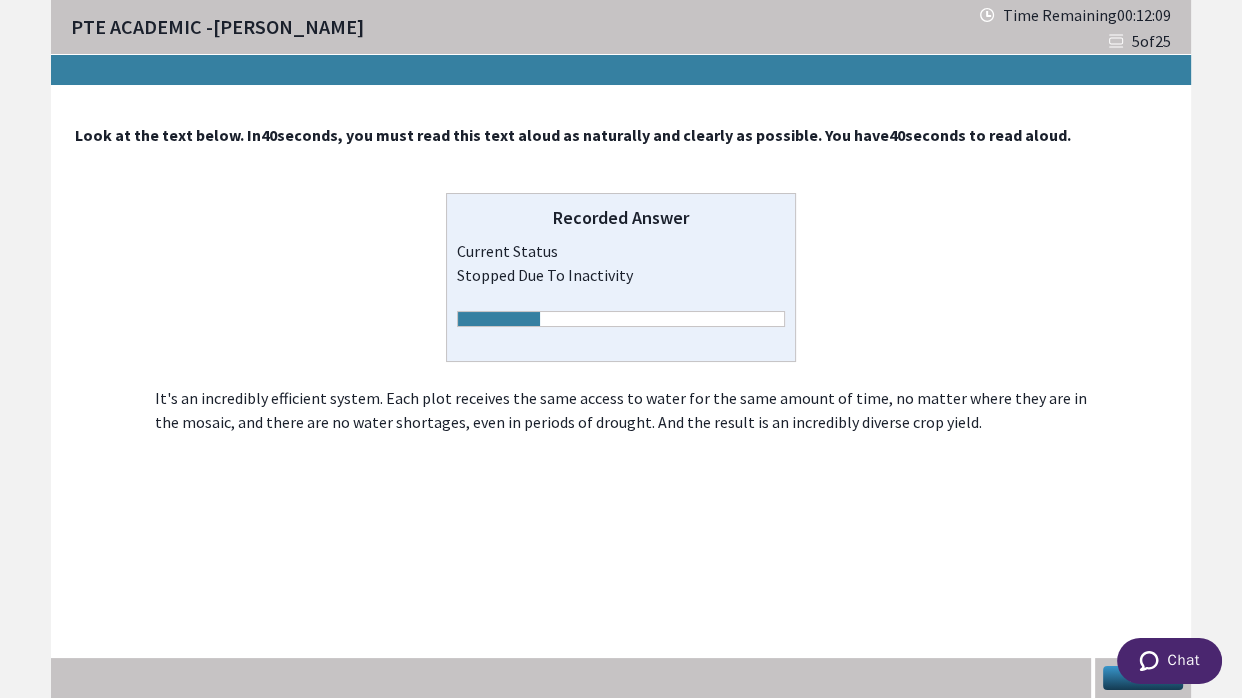 click on "Chat" at bounding box center (1169, 661) 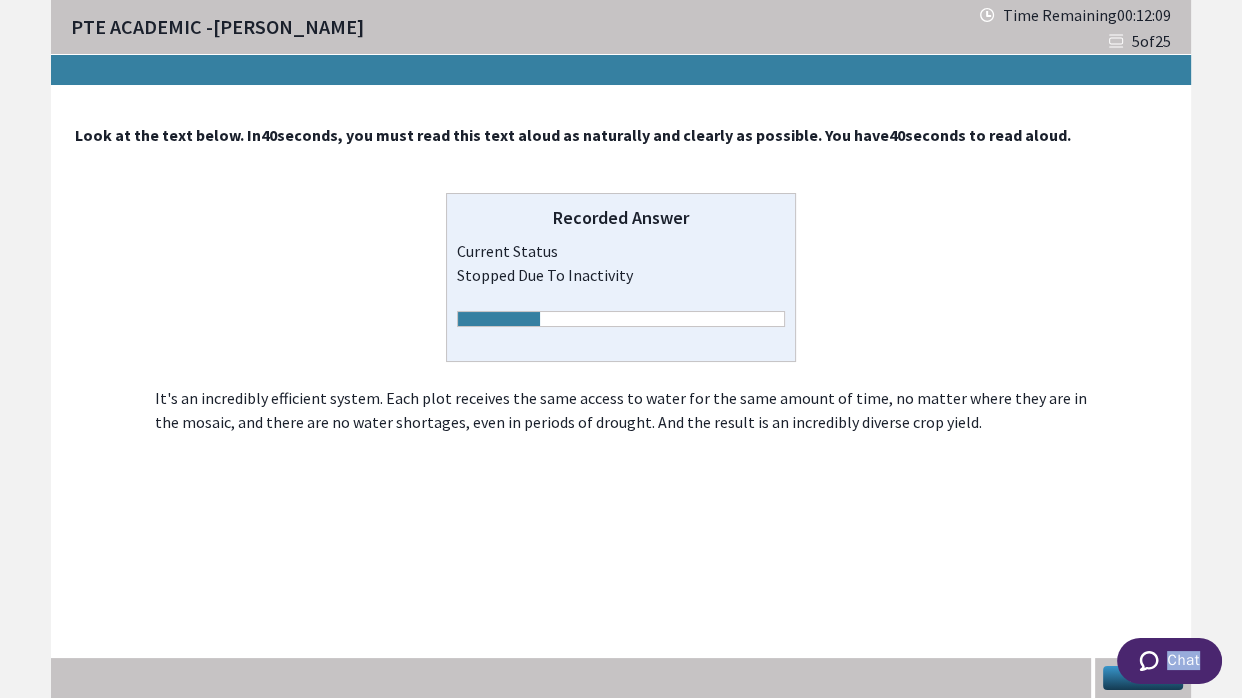 click on "Chat" at bounding box center (1169, 661) 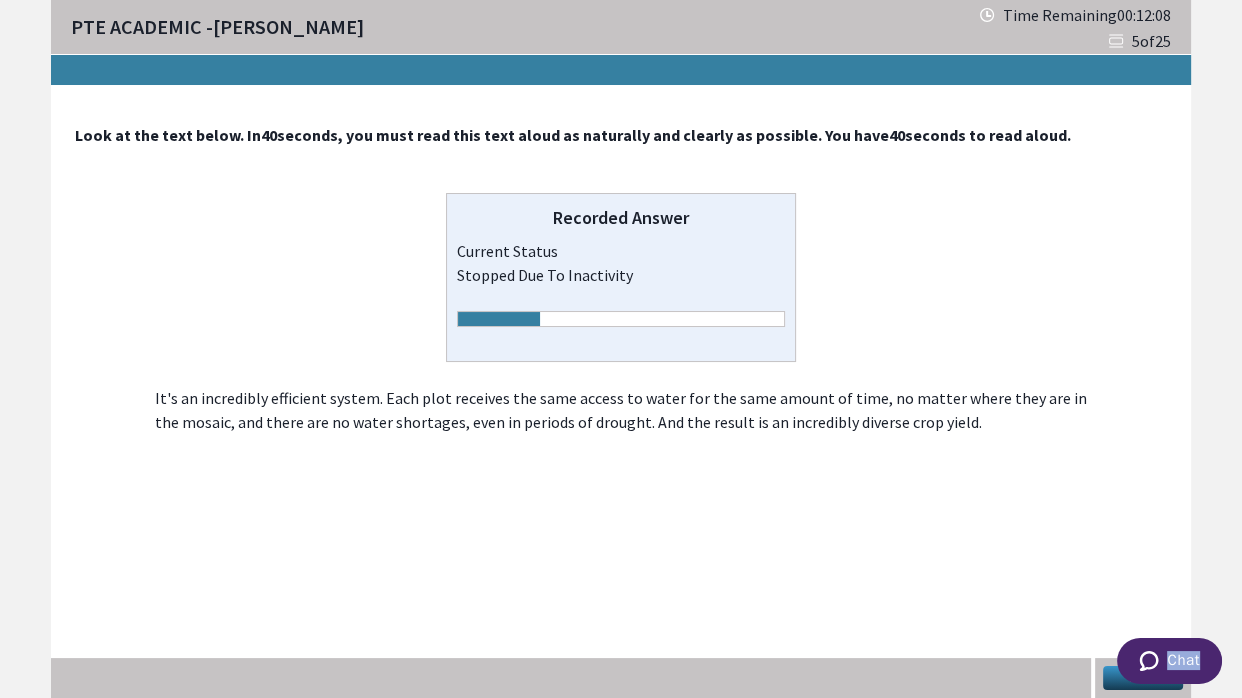 click on "Chat" at bounding box center (1169, 661) 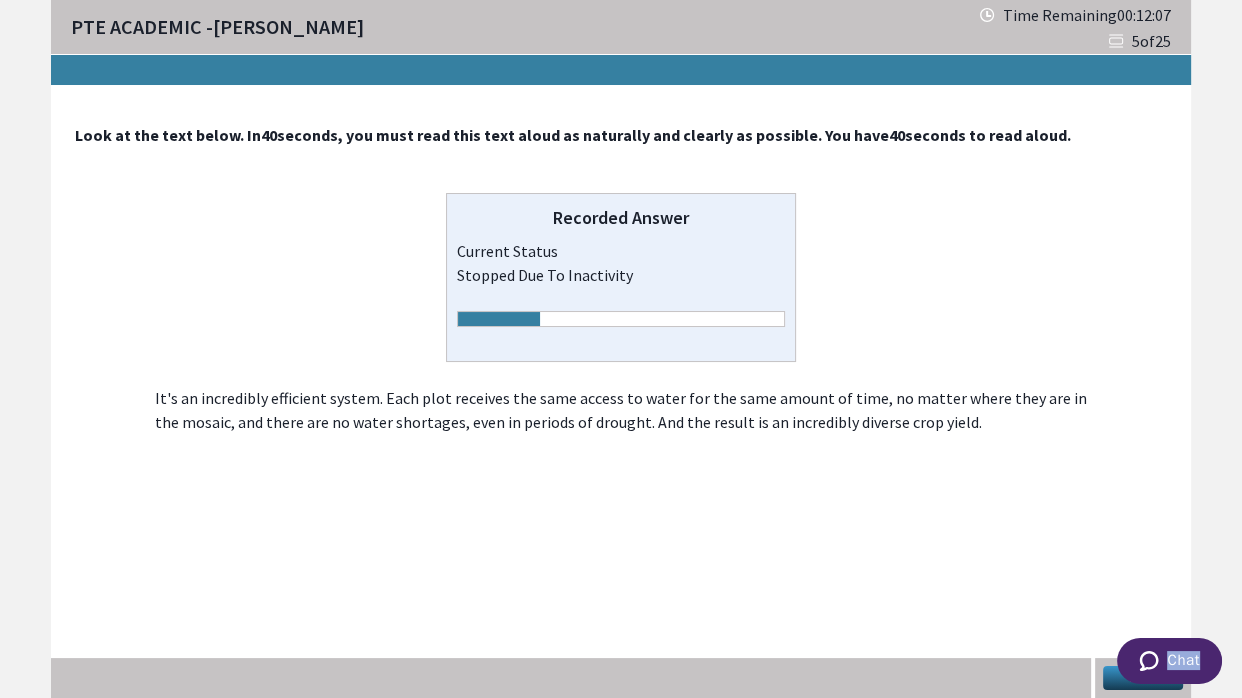 click on "Chat" at bounding box center [1169, 661] 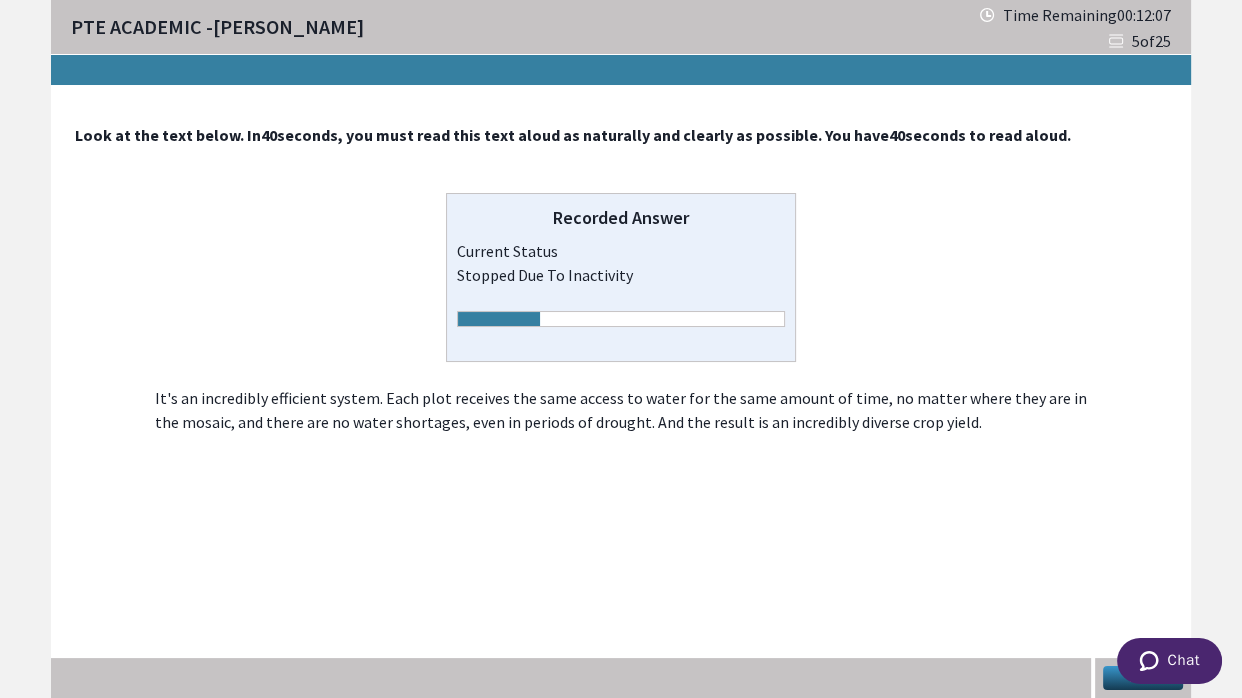 click on "Chat" at bounding box center (1169, 661) 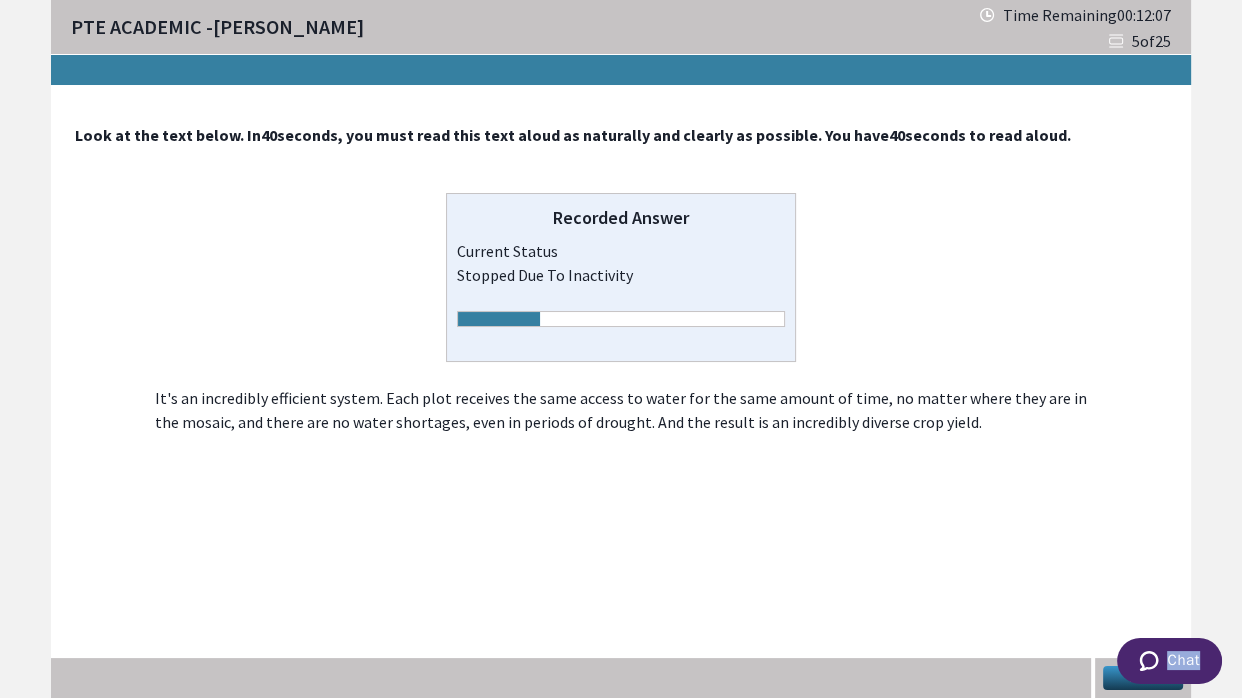click on "Chat" at bounding box center (1169, 661) 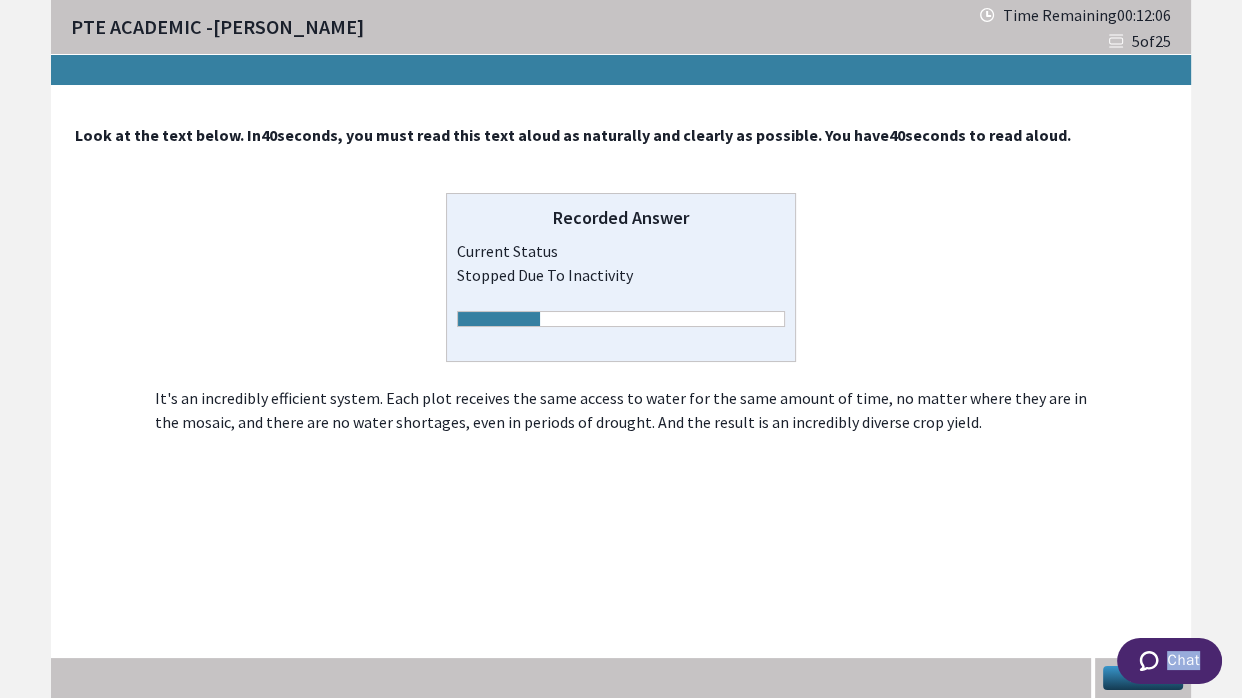 click on "Chat" at bounding box center (1169, 661) 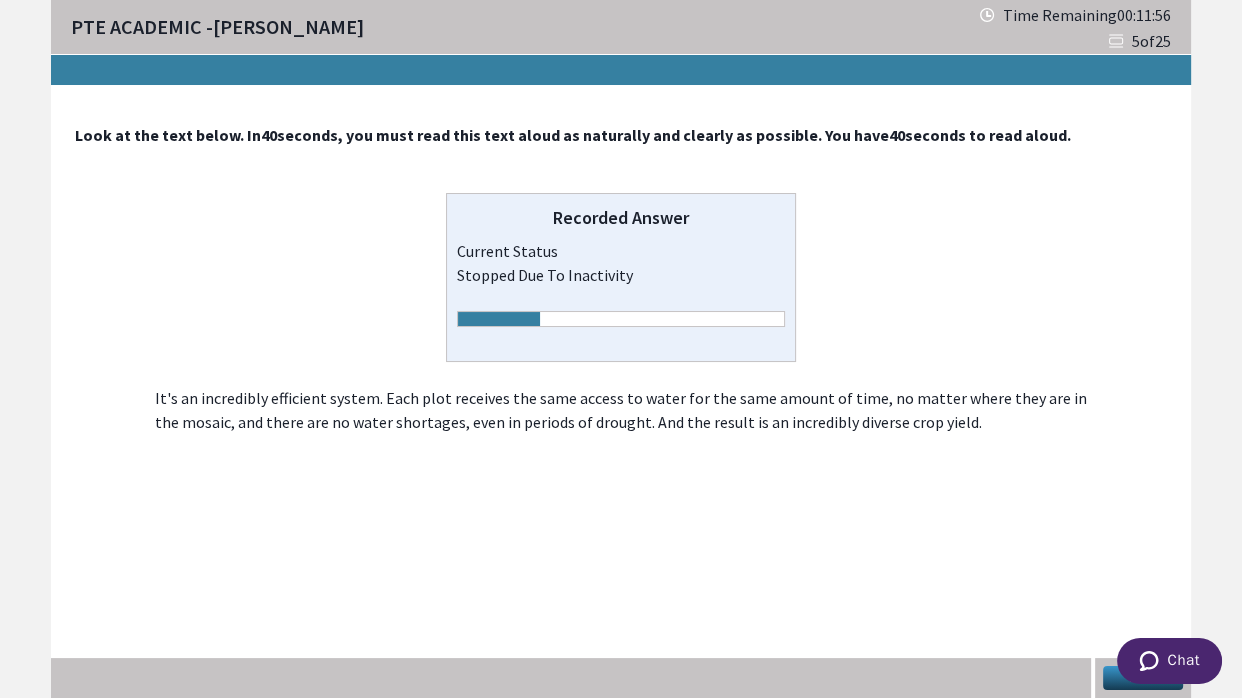 click on "Chat" at bounding box center (1169, 661) 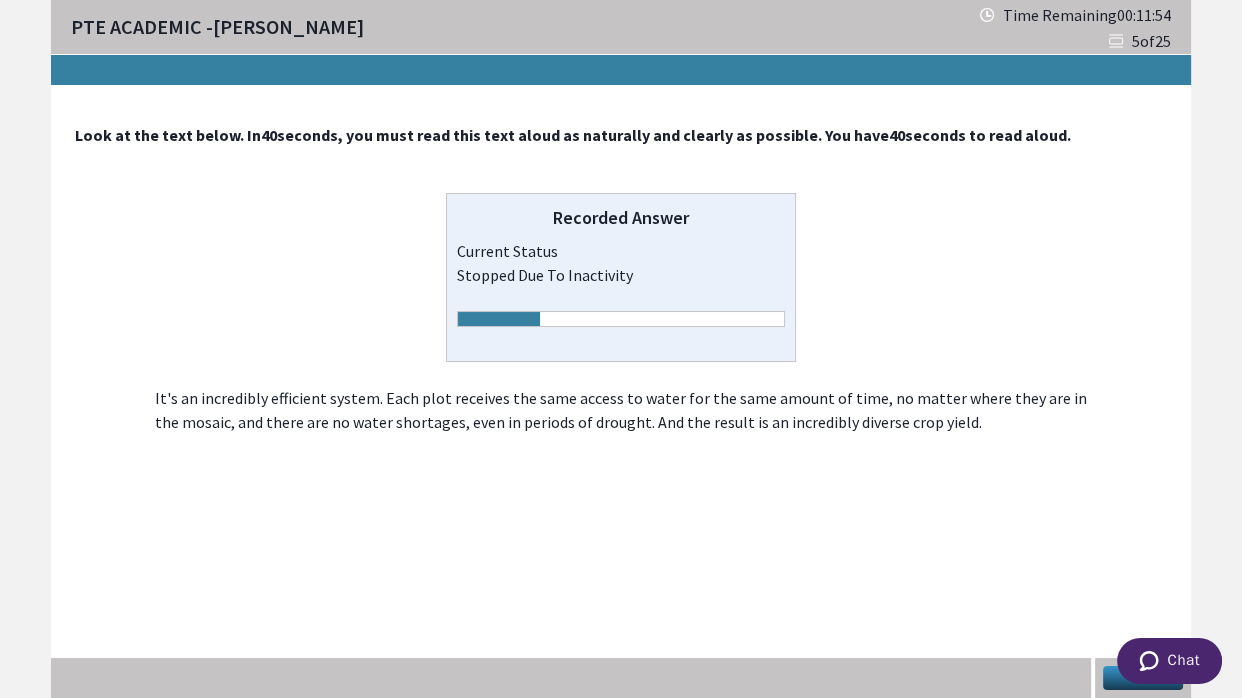 click on "Chat" at bounding box center (1169, 661) 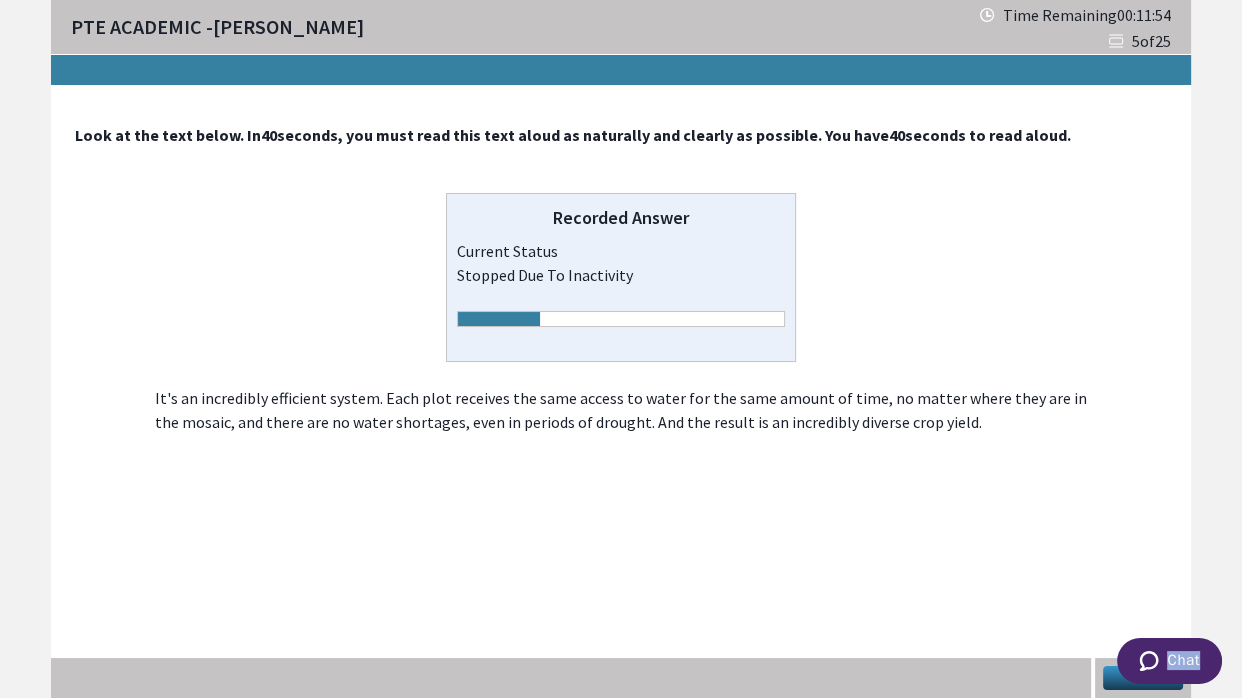 click on "Chat" at bounding box center [1169, 661] 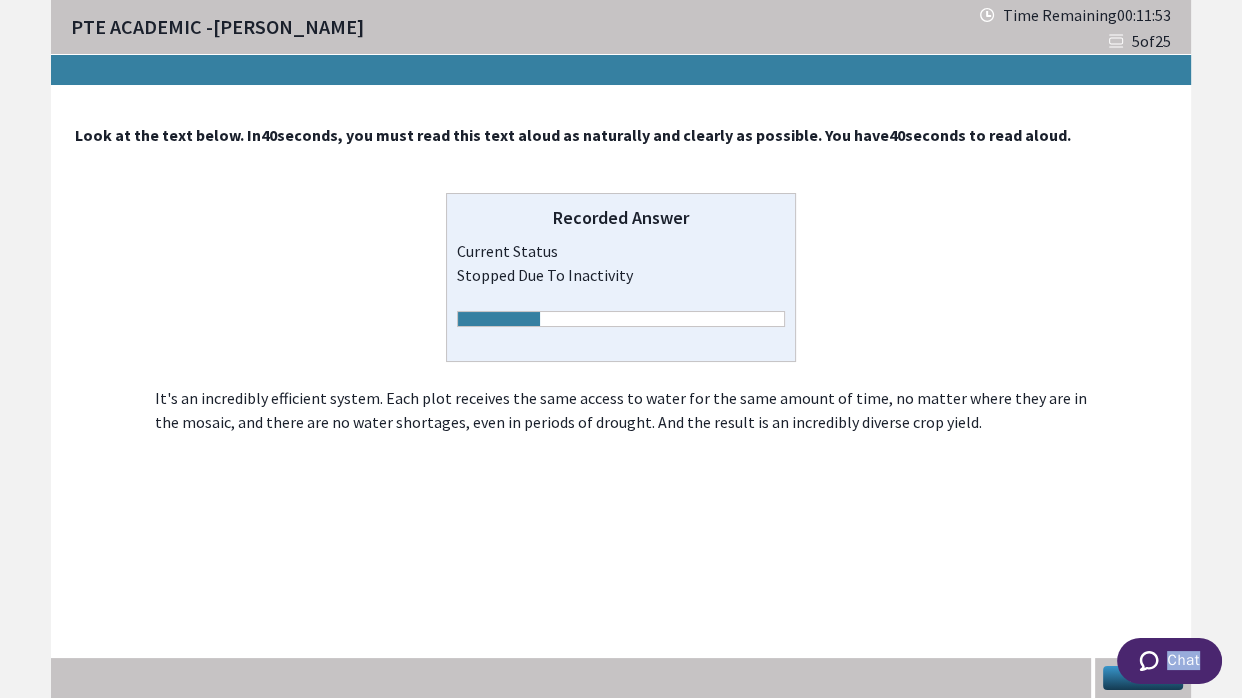 click on "Chat" at bounding box center [1169, 661] 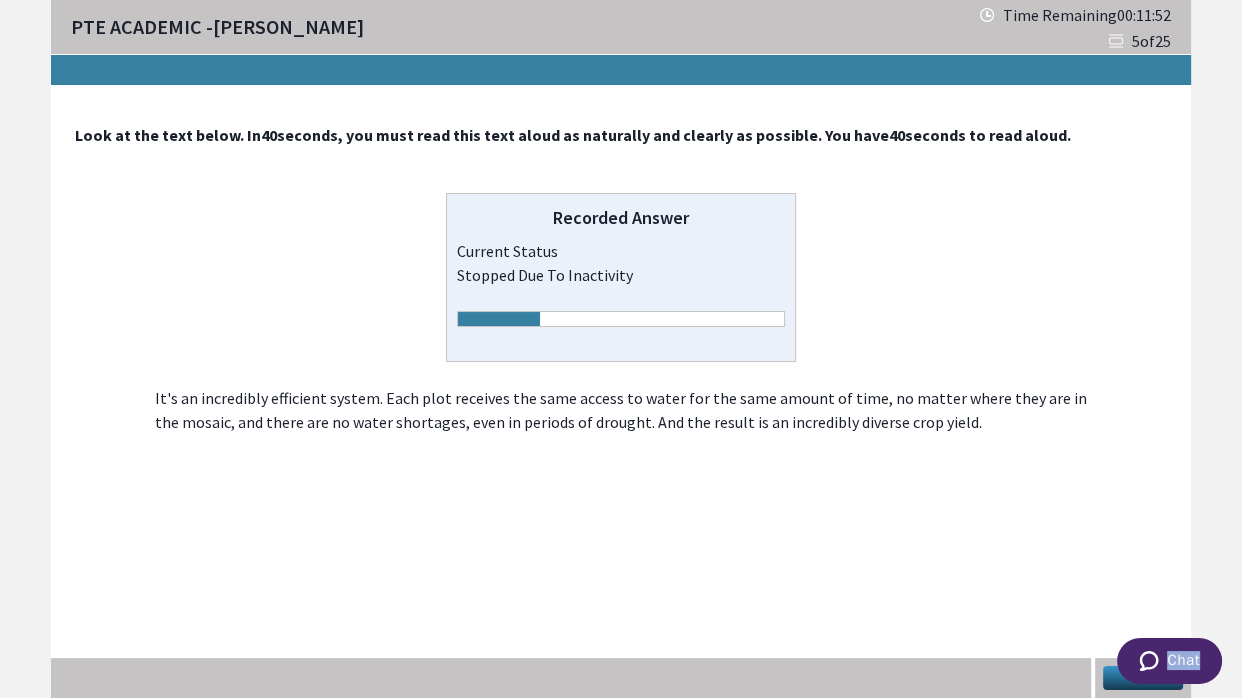 drag, startPoint x: 1118, startPoint y: 678, endPoint x: 1125, endPoint y: 697, distance: 20.248457 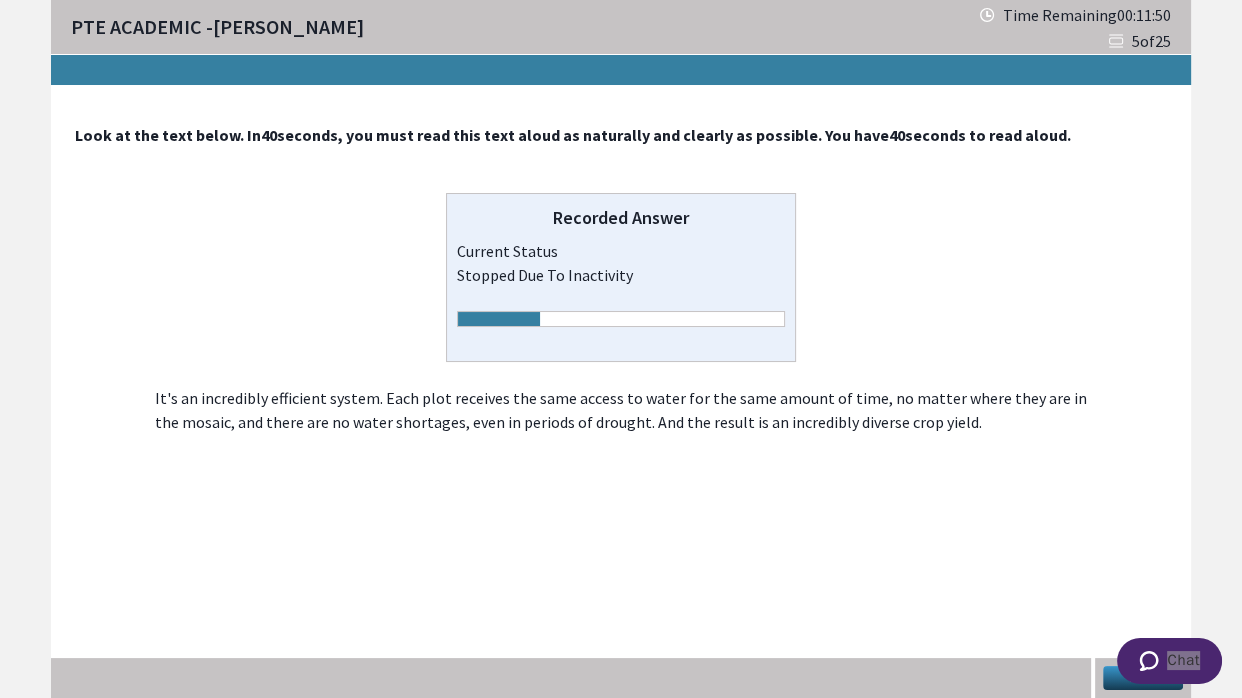 click on "Next" at bounding box center [1143, 678] 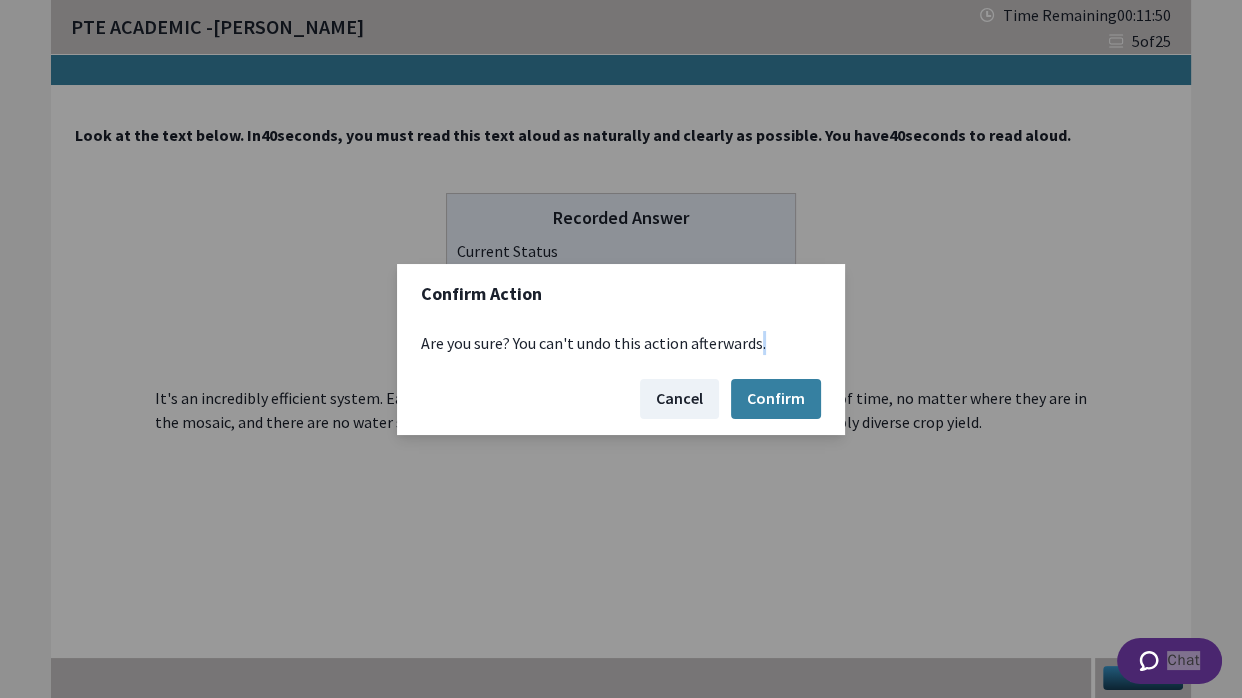click on "Confirm Action Are you sure? You can't undo this action afterwards. Cancel Confirm" at bounding box center (621, 349) 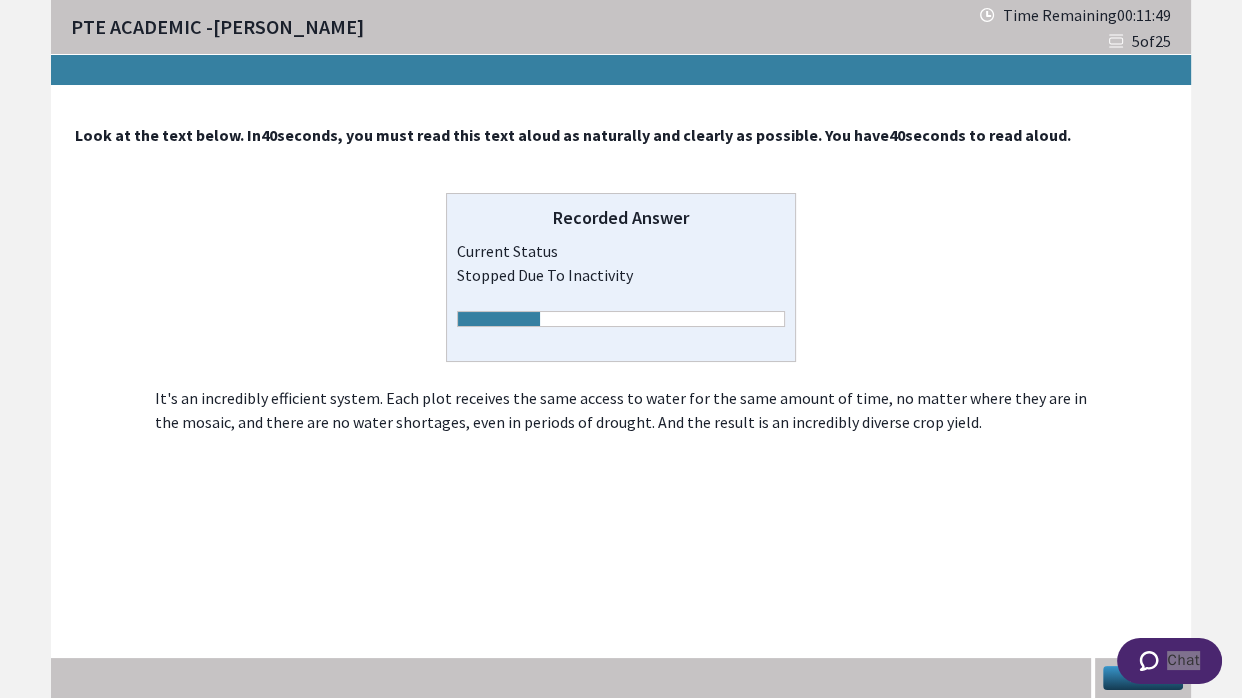 click on "Next" at bounding box center [1143, 678] 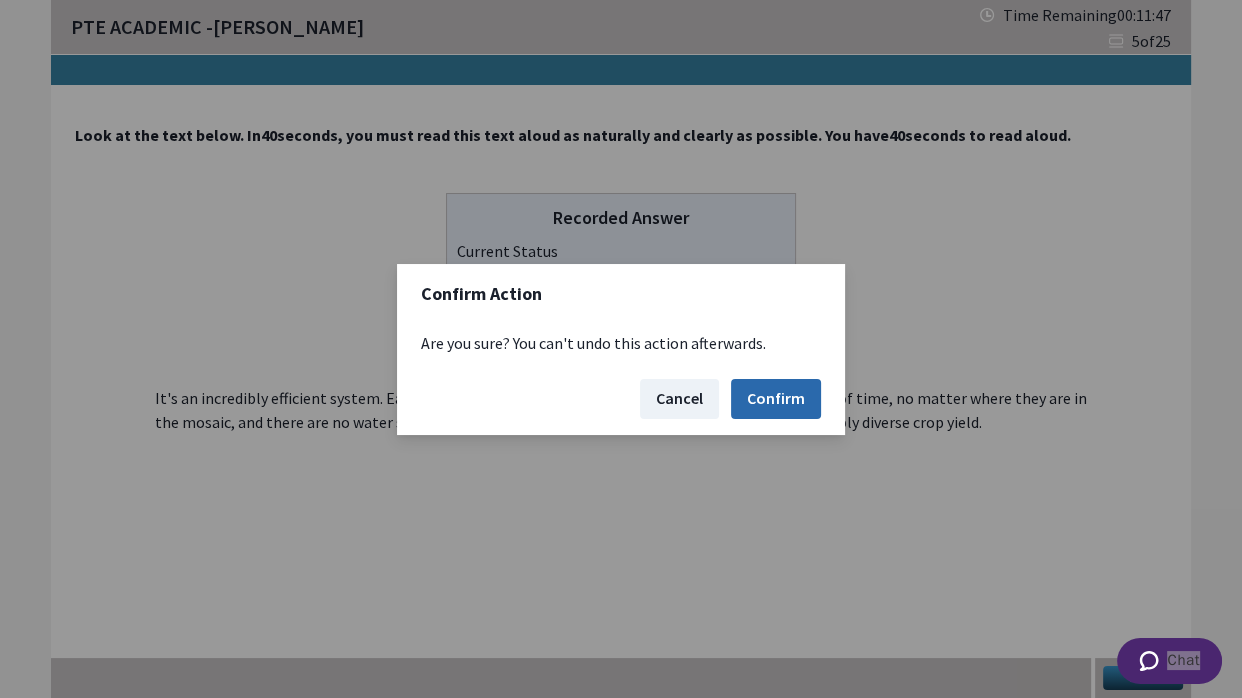 click on "Confirm" at bounding box center (776, 399) 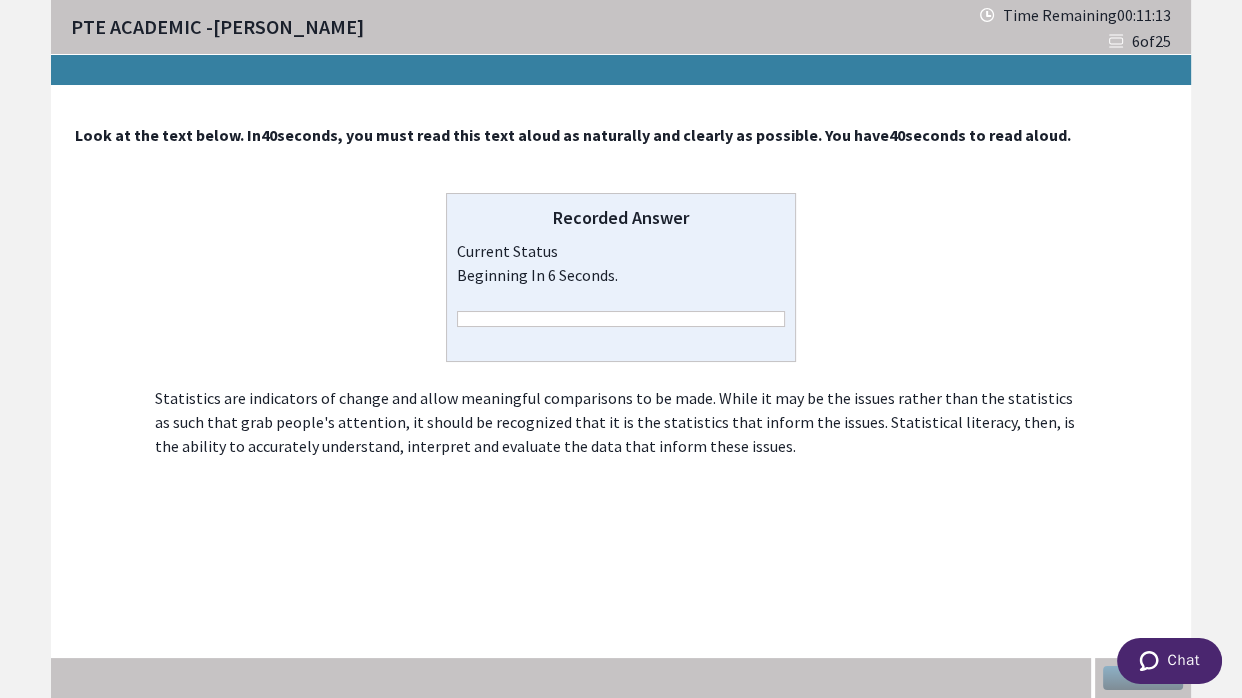 click on "Chat" at bounding box center (1169, 661) 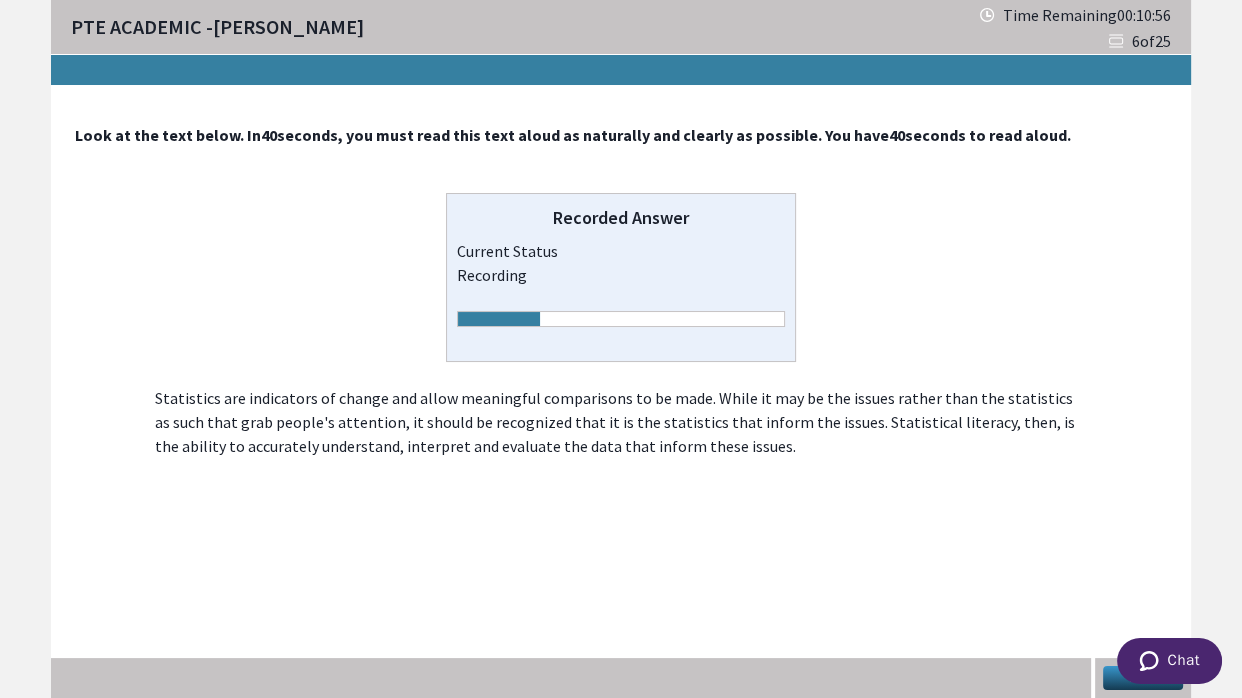 click on "Chat" at bounding box center (1169, 661) 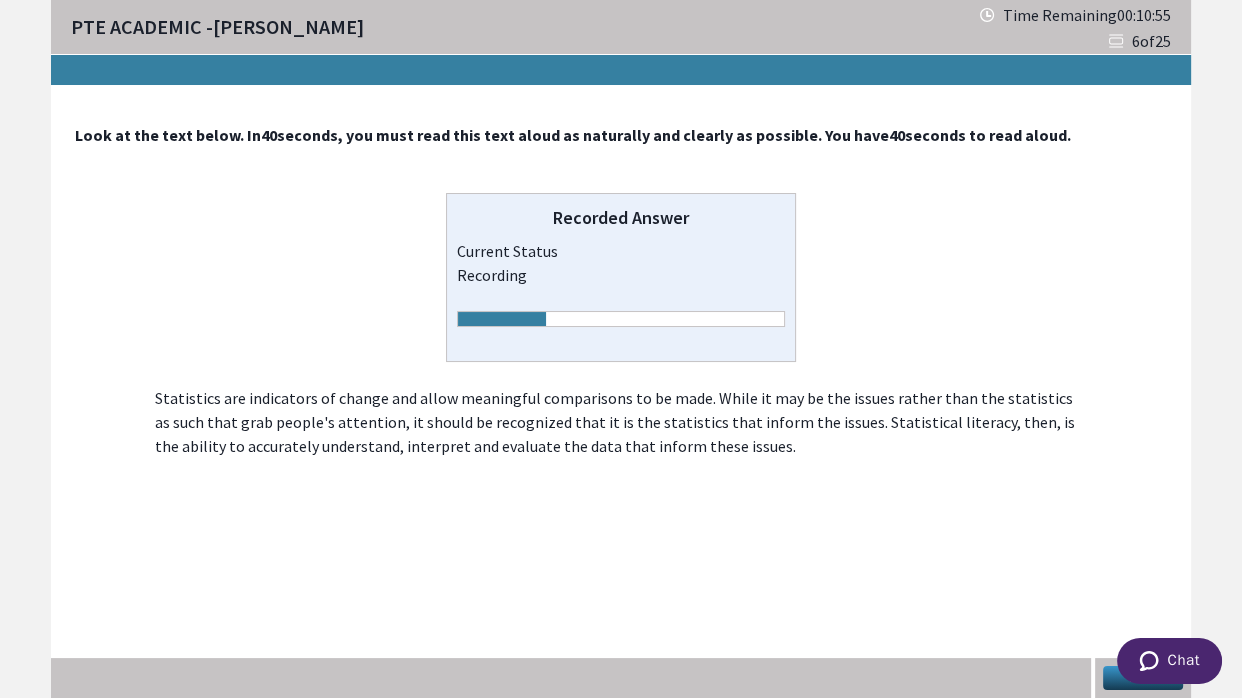click on "Chat" at bounding box center [1168, 663] 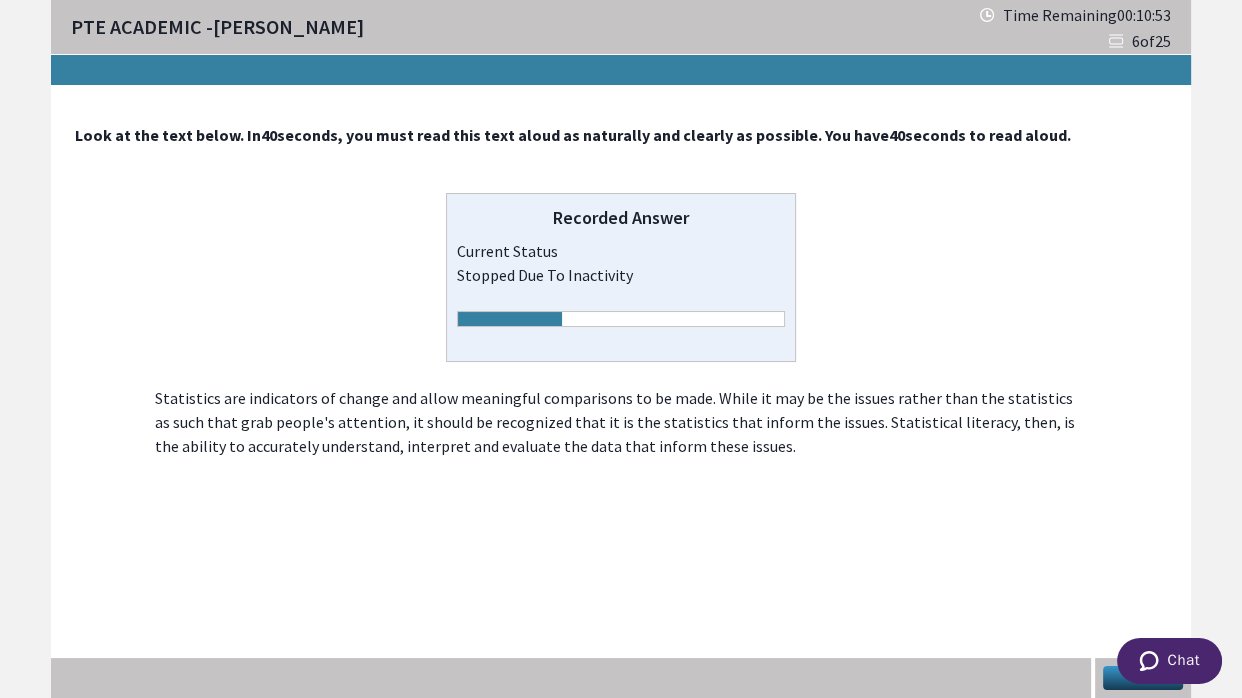 click on "Chat" at bounding box center (1168, 663) 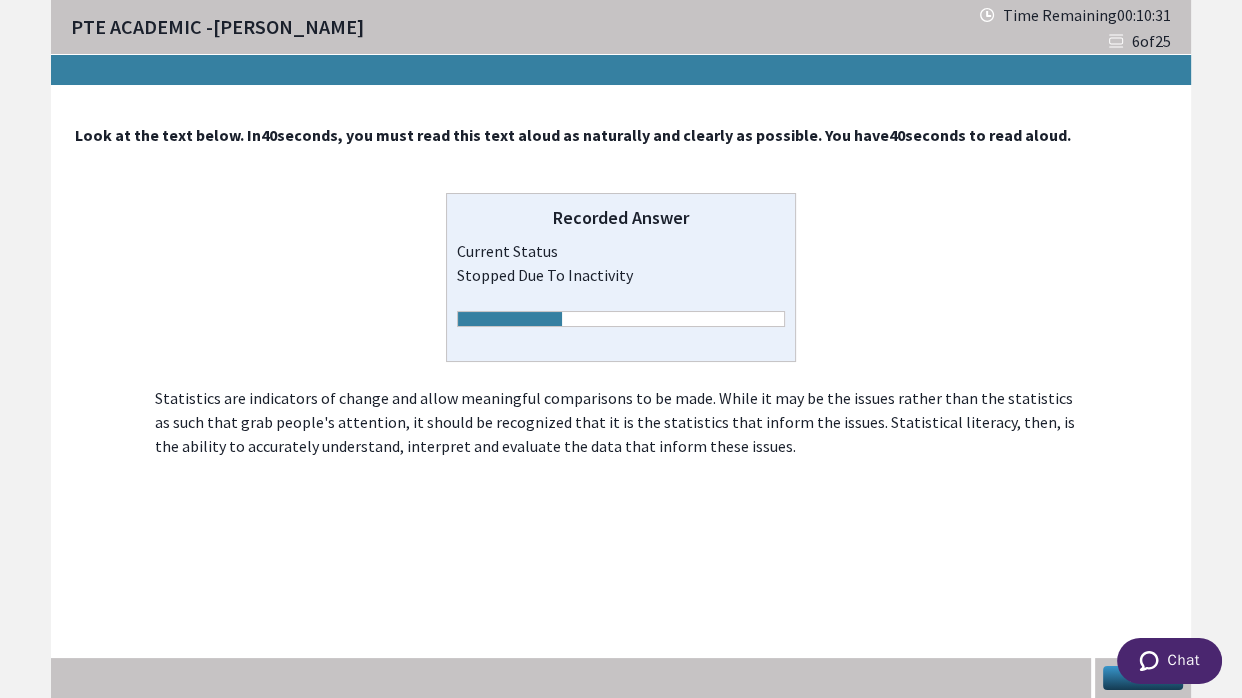 click on "Chat" at bounding box center [1168, 663] 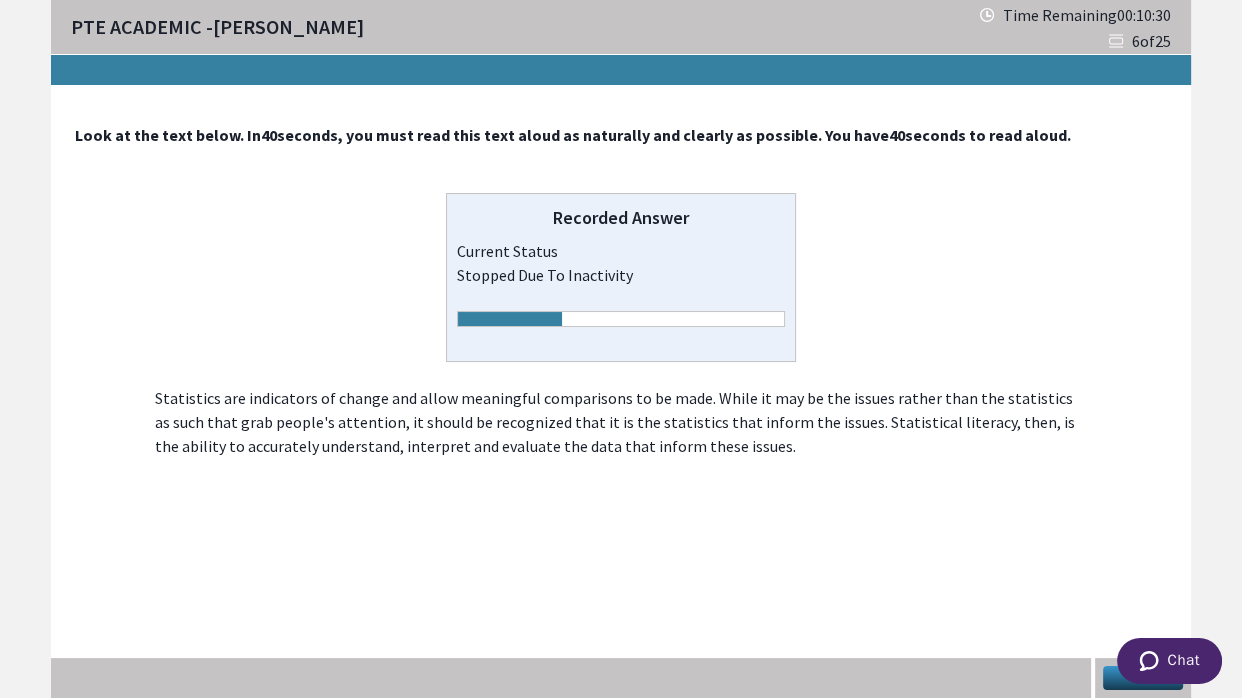 click on "Chat" at bounding box center (1168, 663) 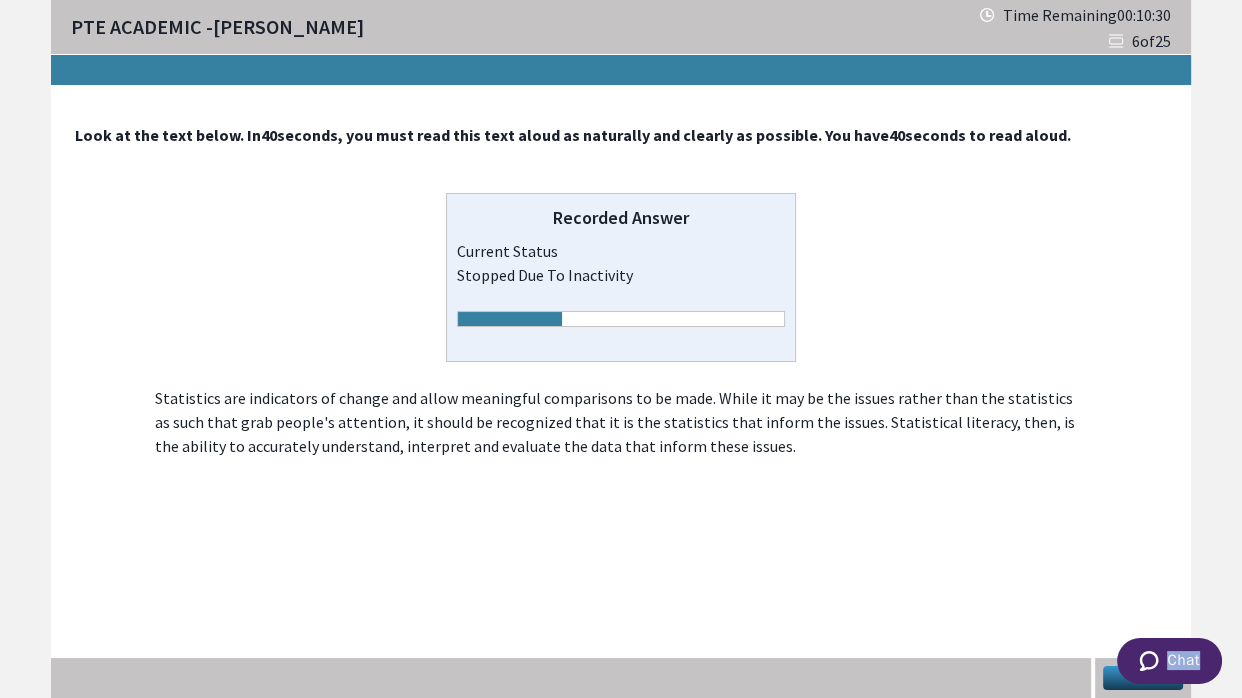 click on "Chat" at bounding box center (1168, 663) 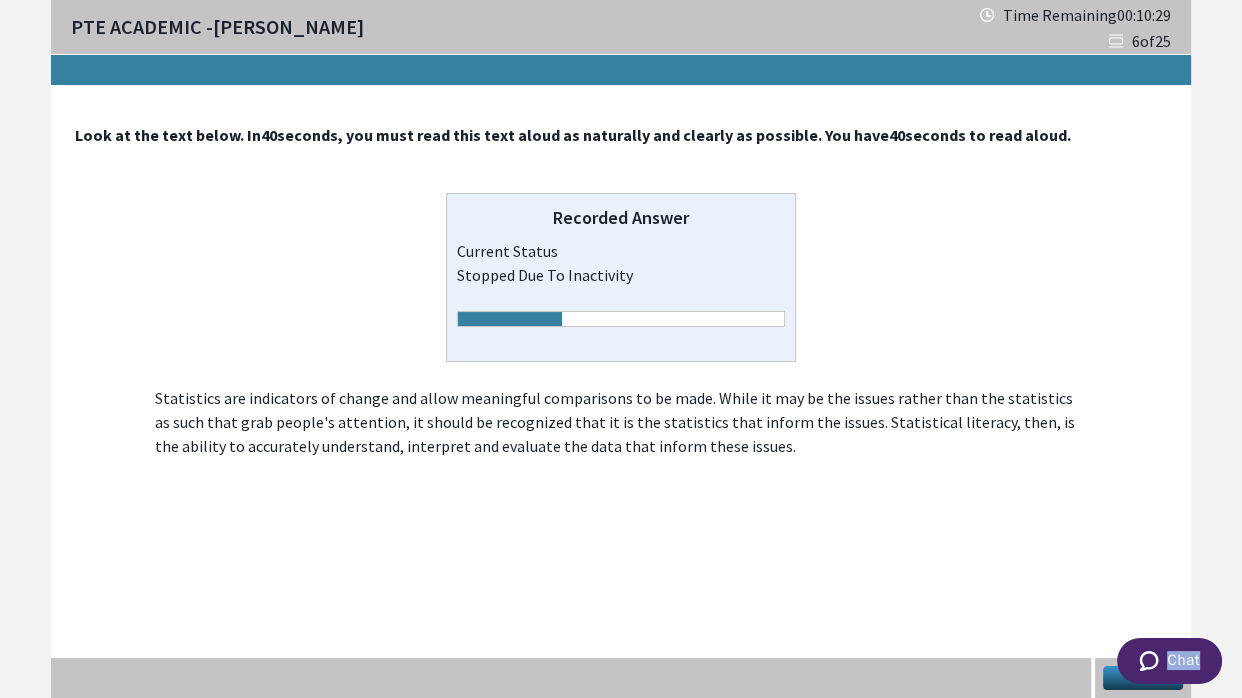 click on "Chat" at bounding box center (1168, 663) 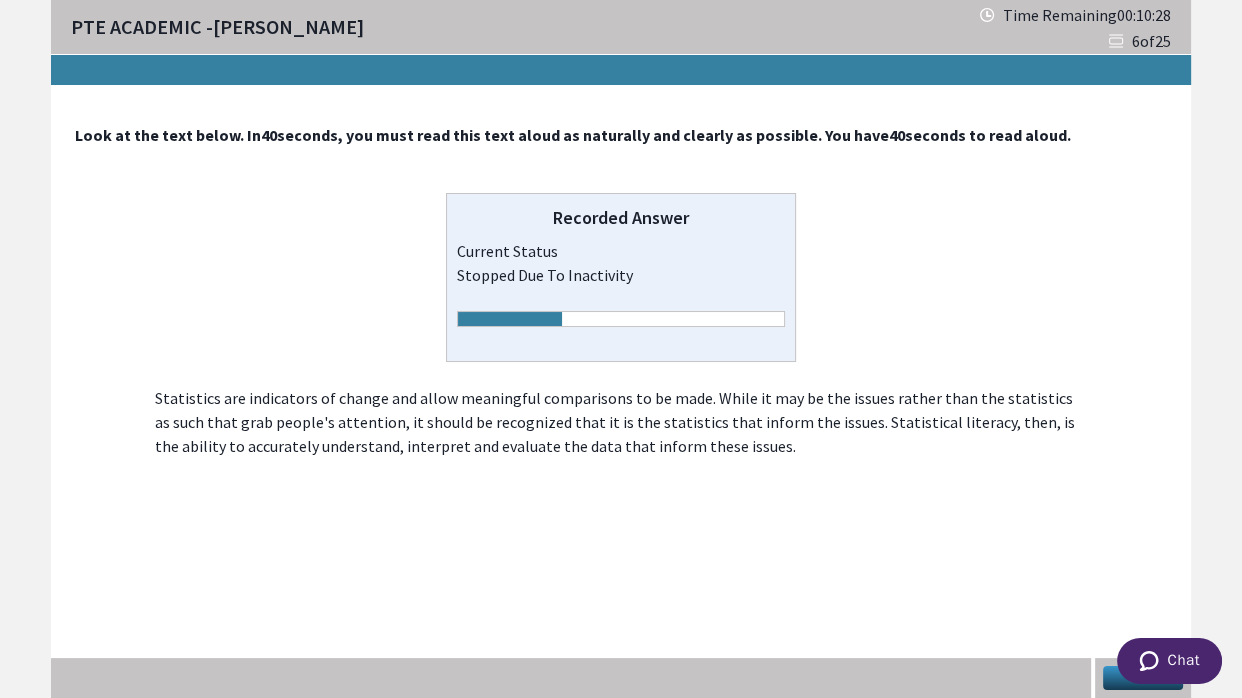 click on "Chat" at bounding box center [1169, 661] 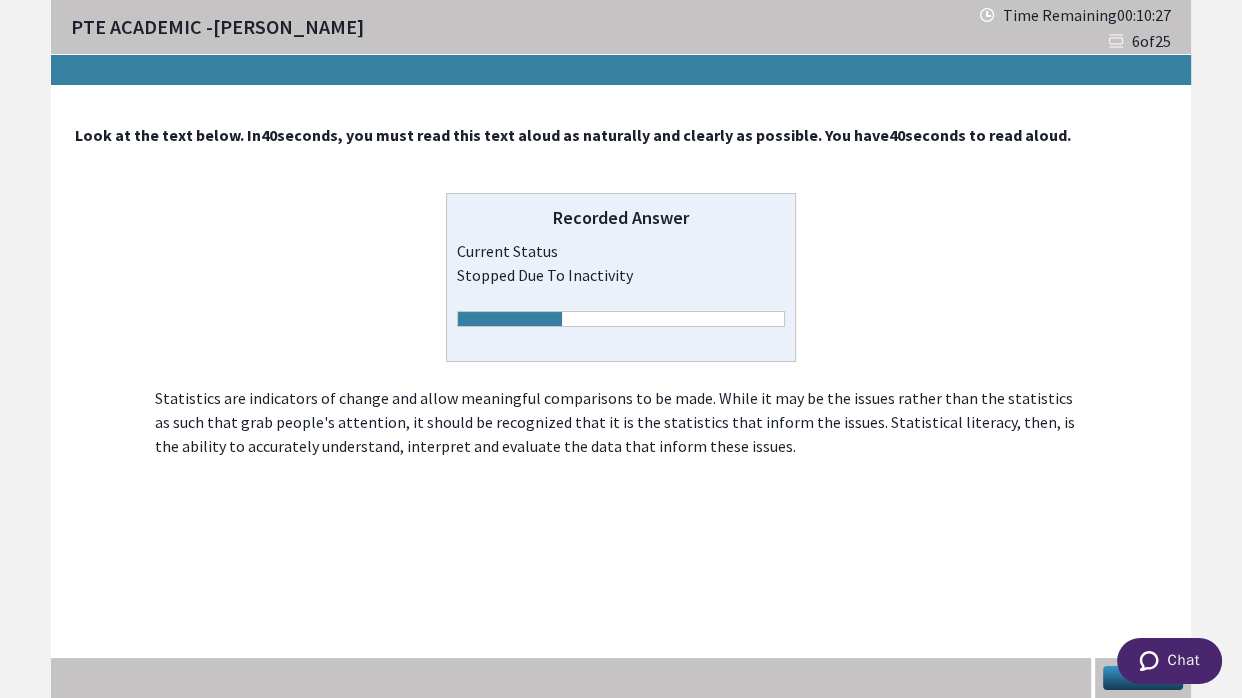 click on "Chat" at bounding box center (1169, 661) 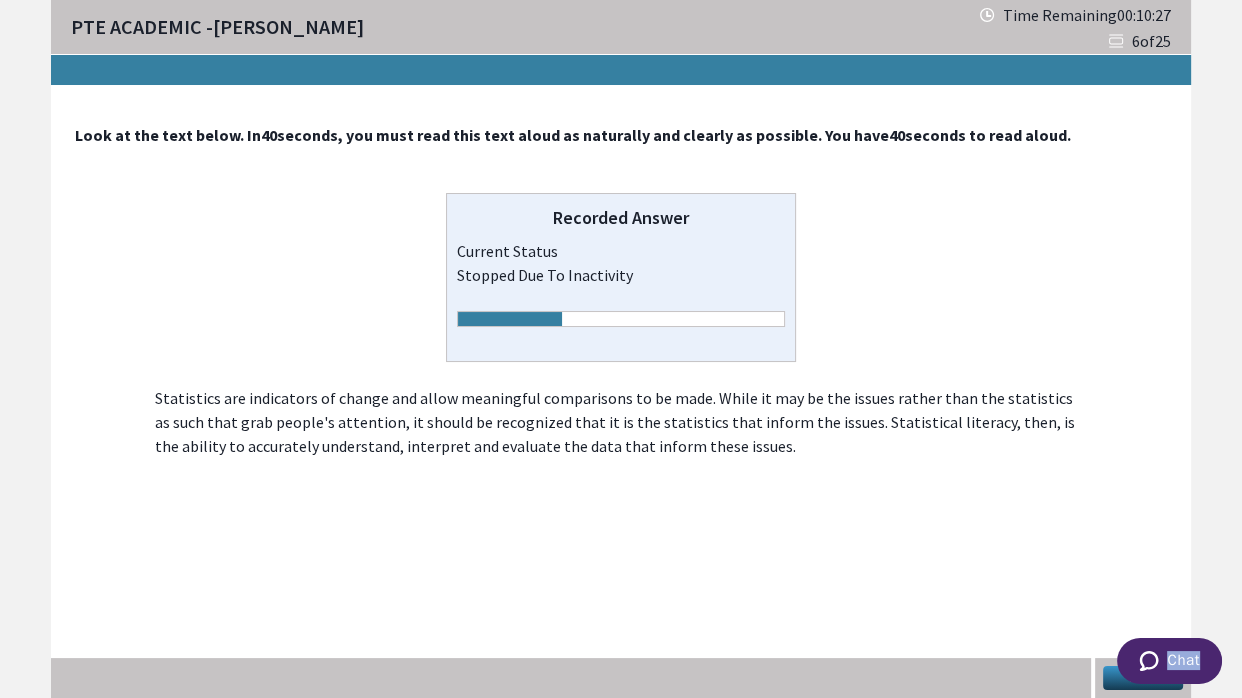 click on "Chat" at bounding box center (1169, 661) 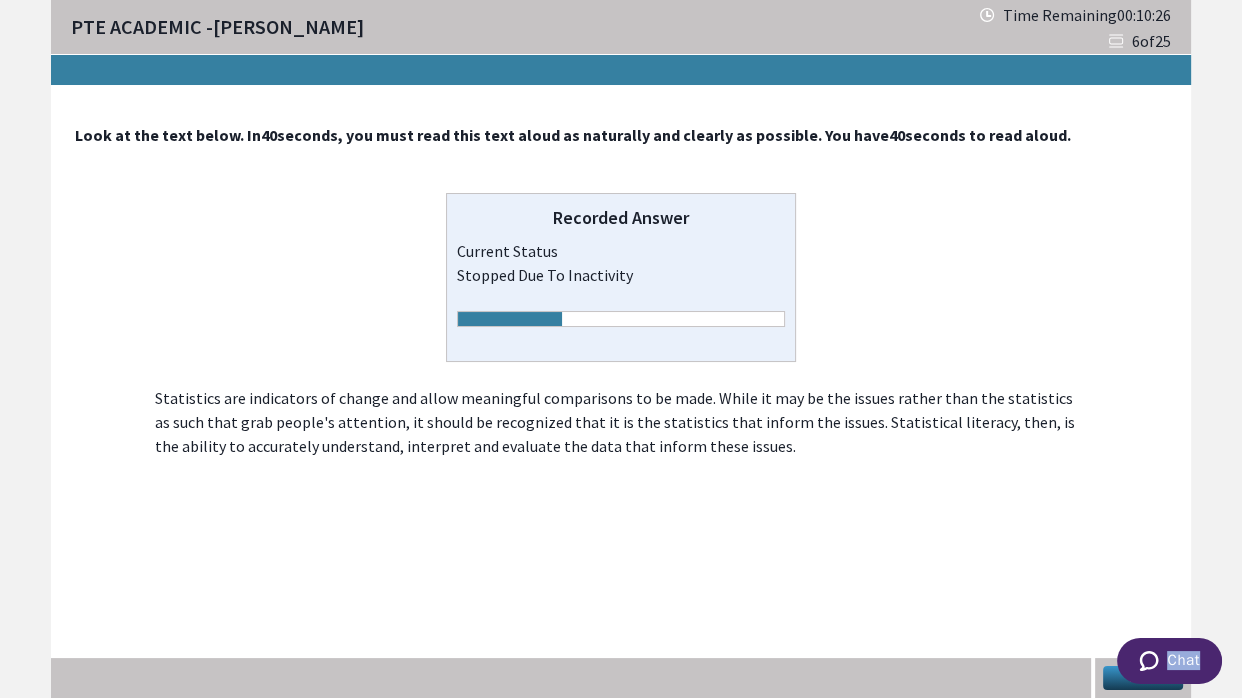 click on "Chat" at bounding box center [1169, 661] 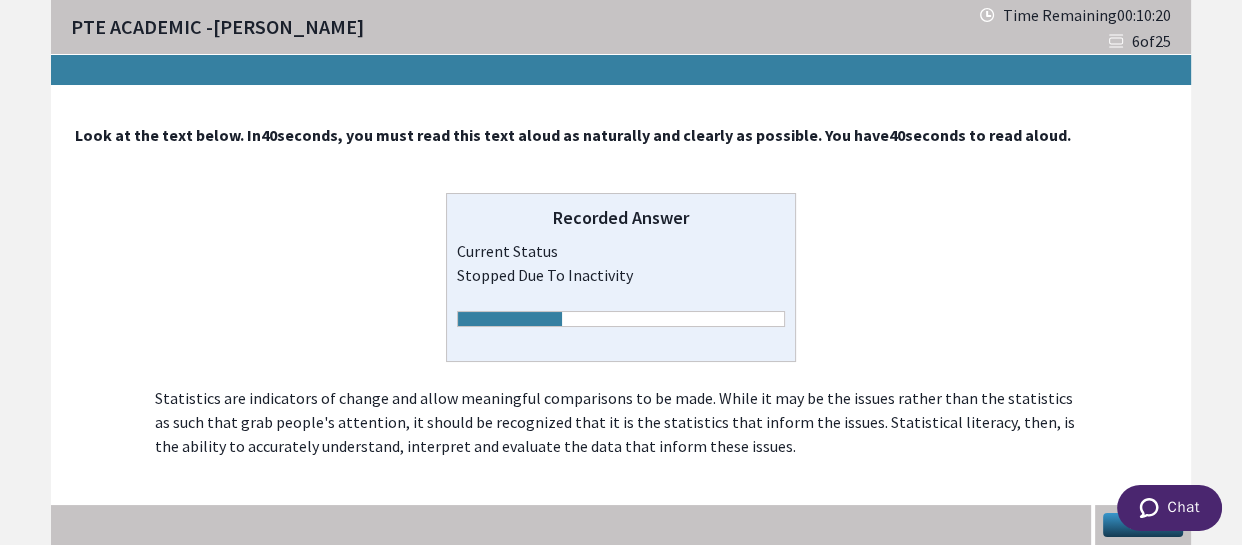 click on "Chat" at bounding box center (1169, 508) 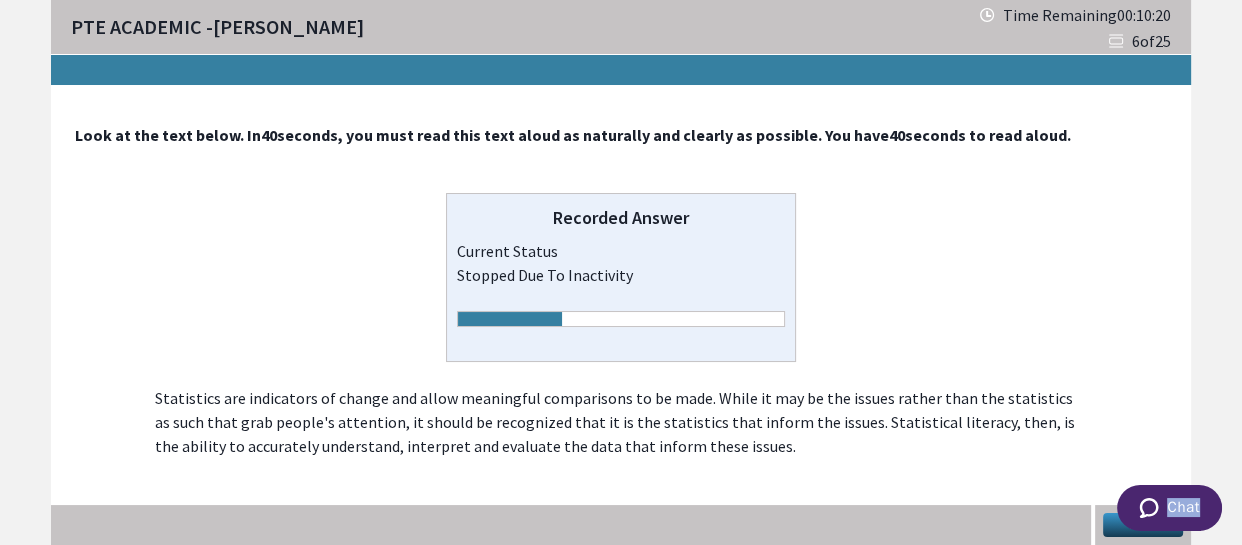 click on "Chat" at bounding box center [1169, 508] 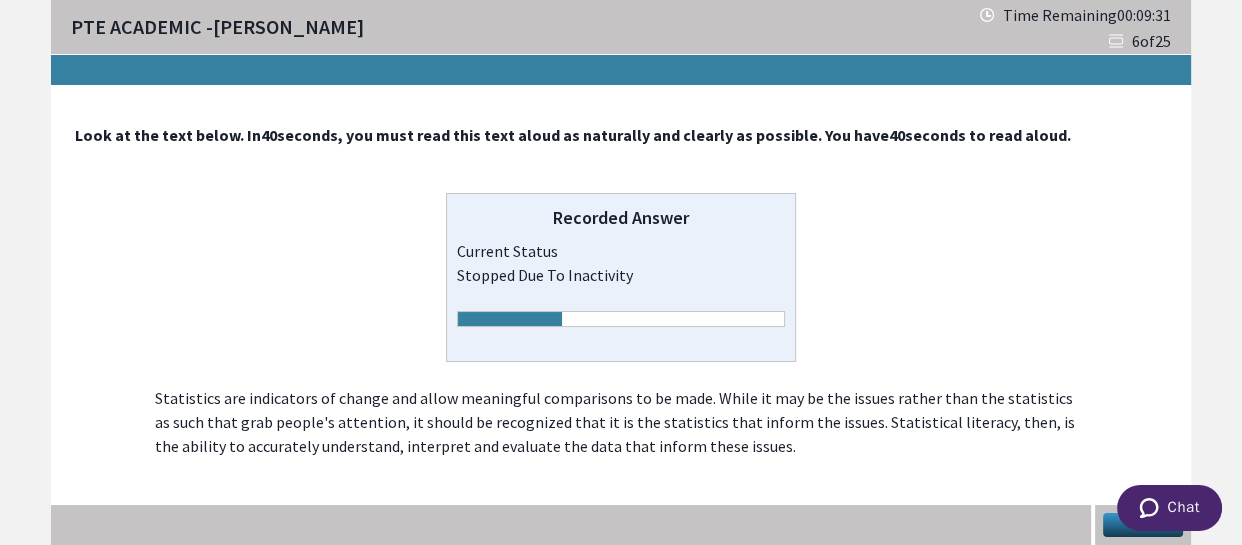 click on "Chat" at bounding box center (1169, 508) 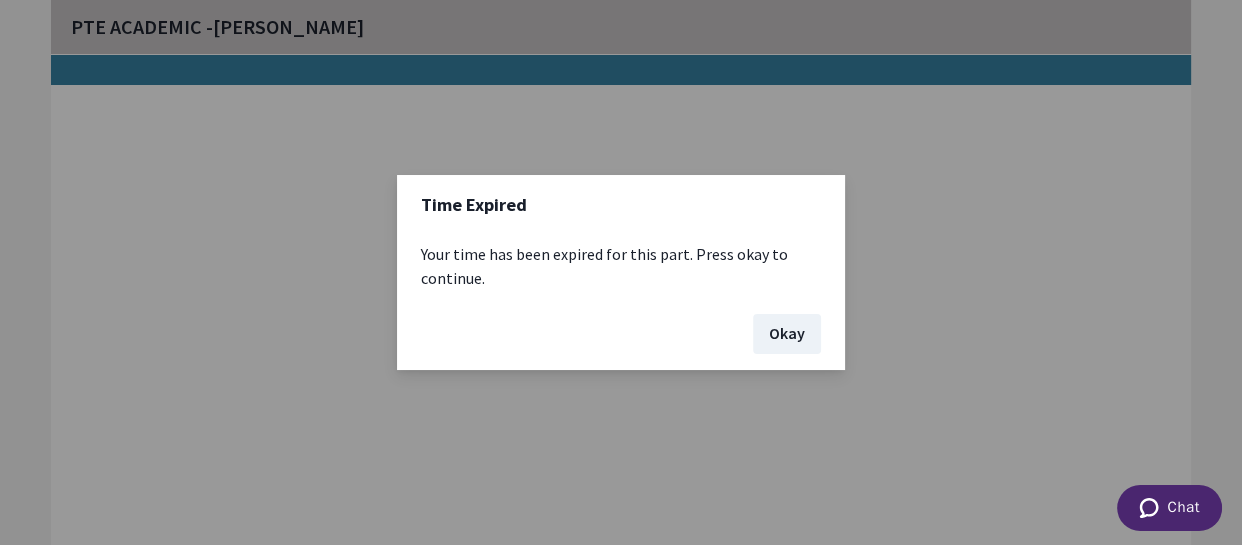 click on "Time Expired Your time has been expired for this part. Press okay to continue. Okay" at bounding box center [621, 272] 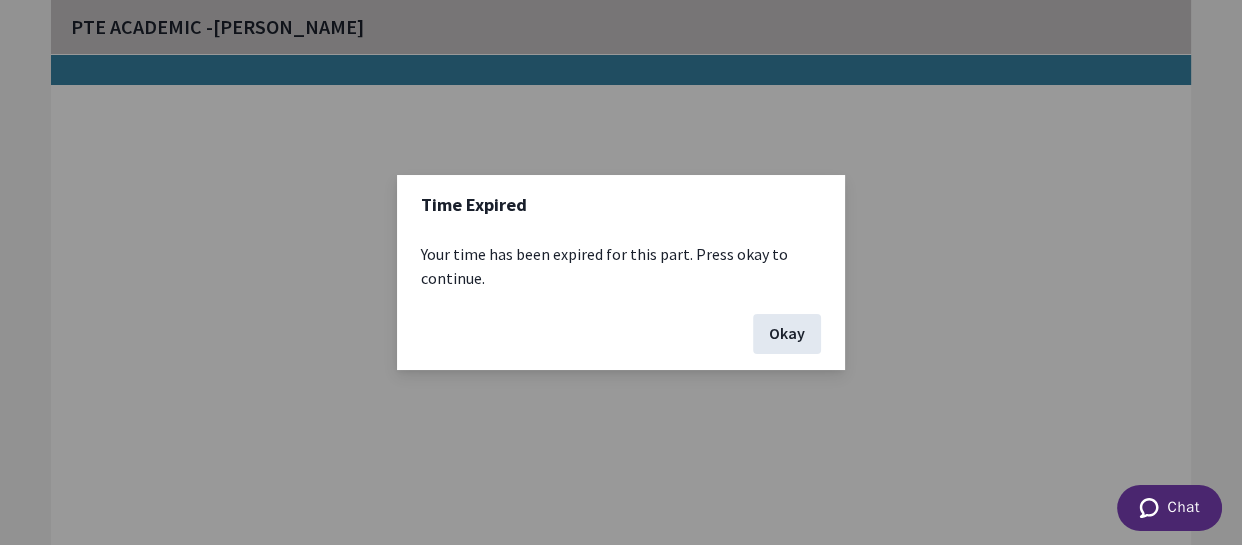 click on "Okay" at bounding box center [787, 334] 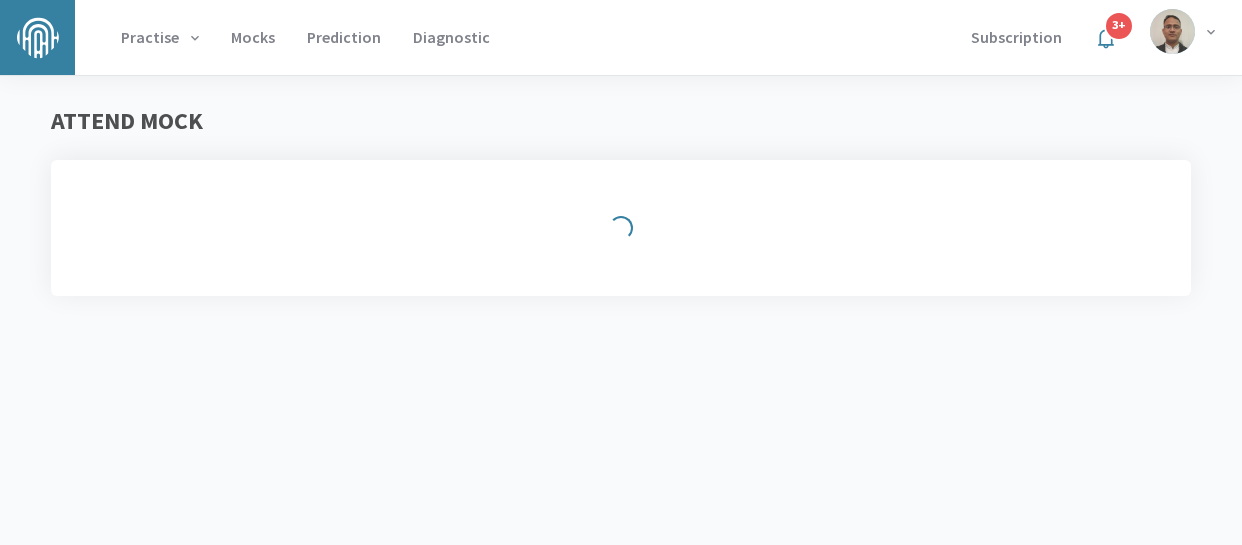 scroll, scrollTop: 0, scrollLeft: 0, axis: both 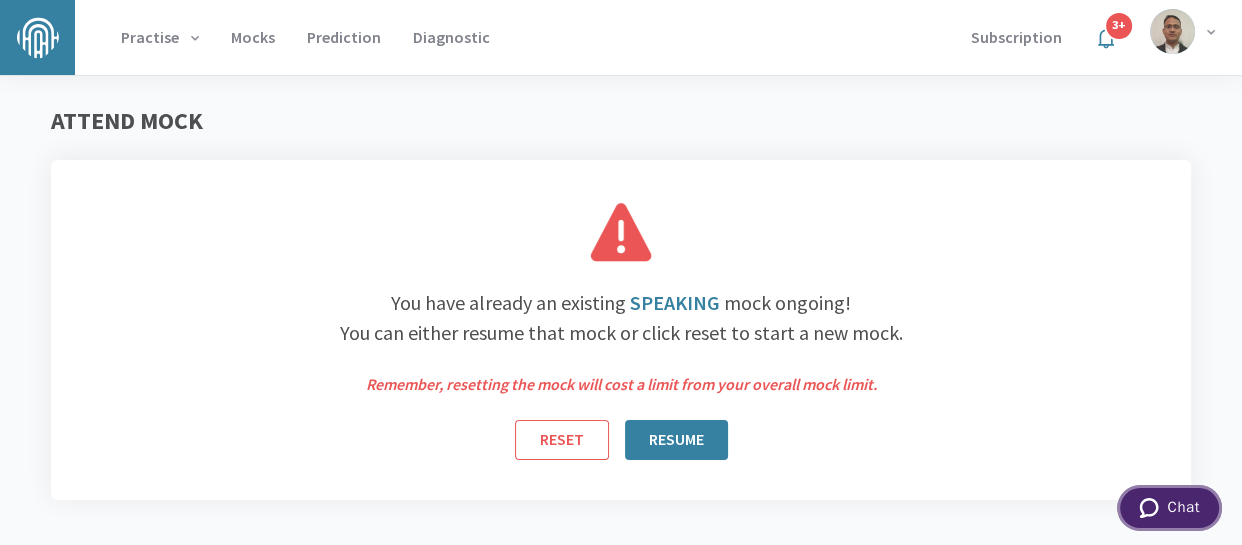 drag, startPoint x: 1163, startPoint y: 494, endPoint x: 1204, endPoint y: 478, distance: 44.011364 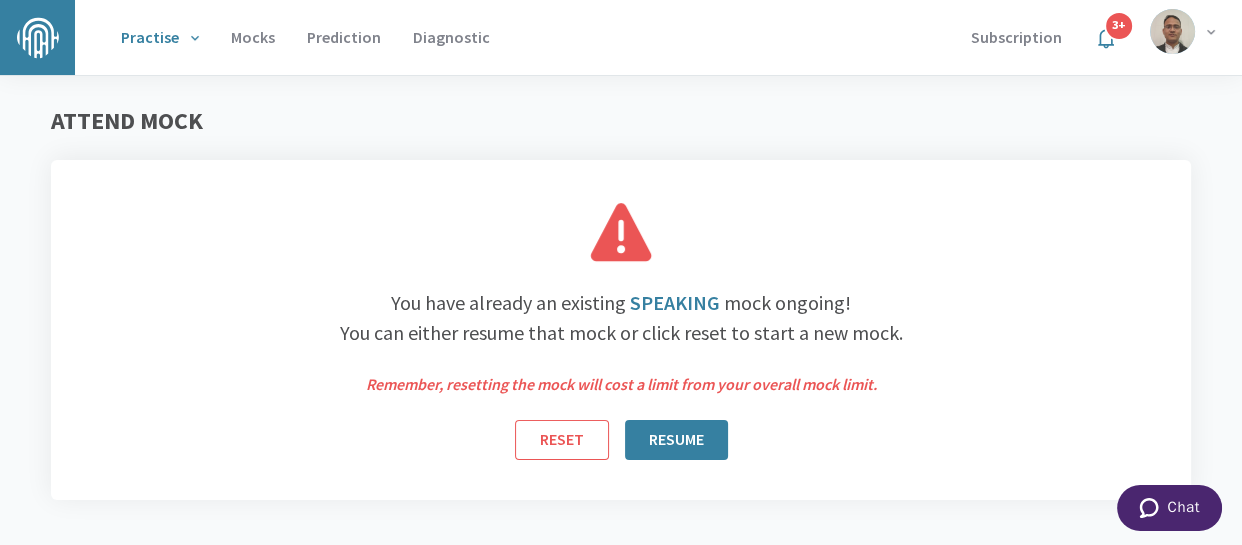 click on "Practise" at bounding box center [160, 38] 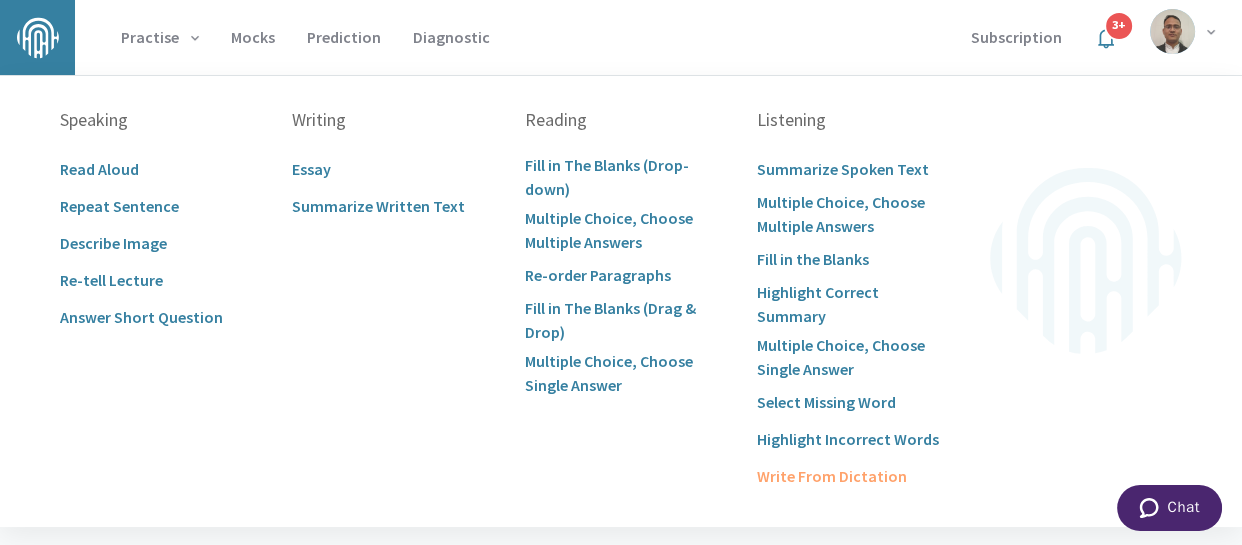 click on "Write From Dictation" at bounding box center (853, 476) 